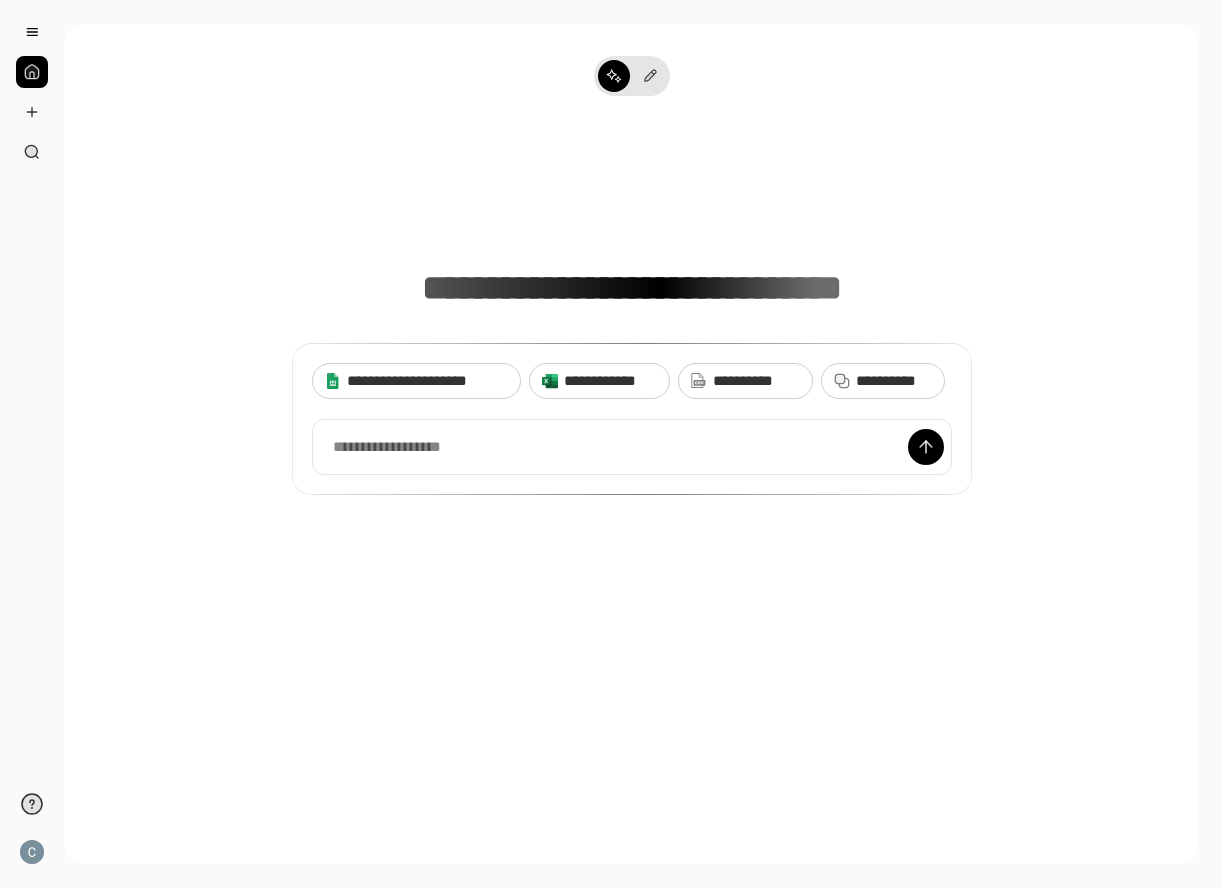 scroll, scrollTop: 0, scrollLeft: 0, axis: both 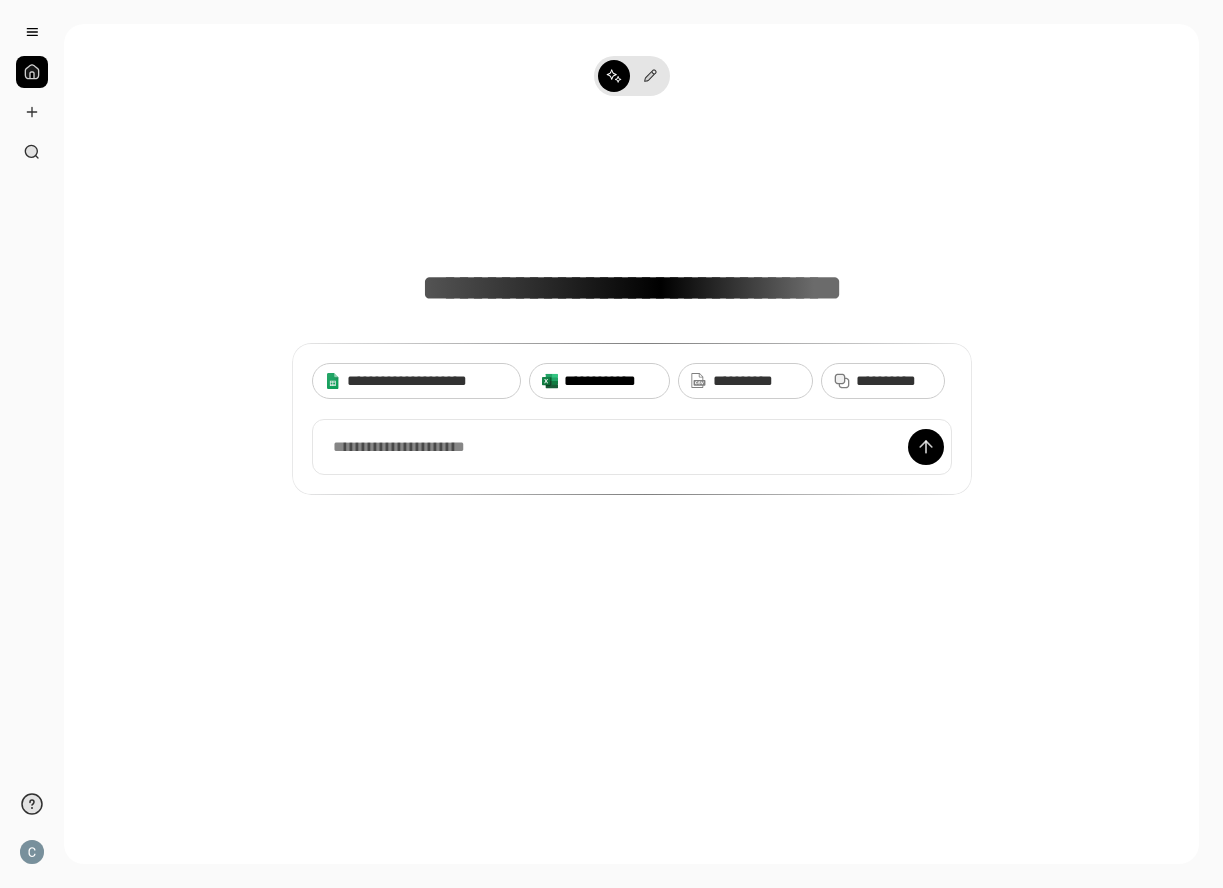 click on "**********" at bounding box center (610, 381) 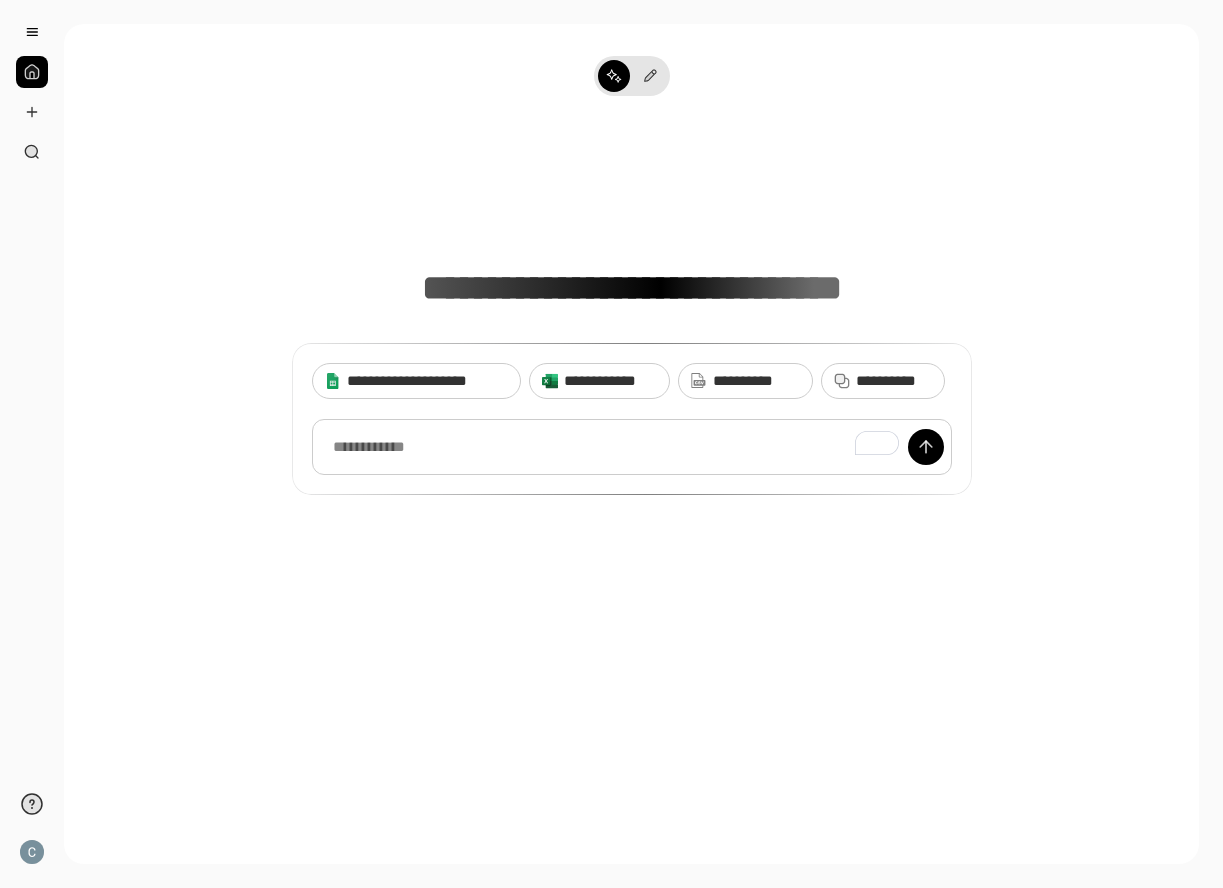 click at bounding box center [632, 447] 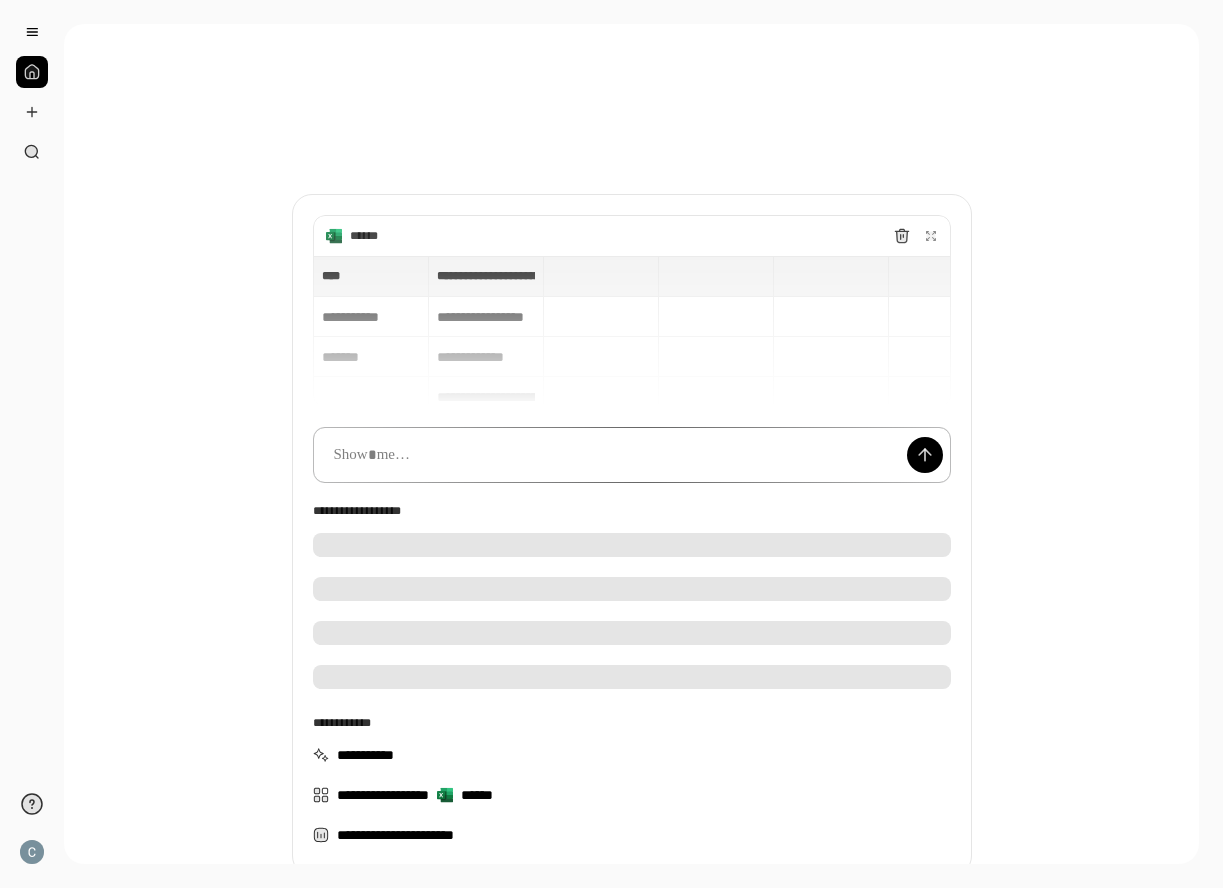 paste 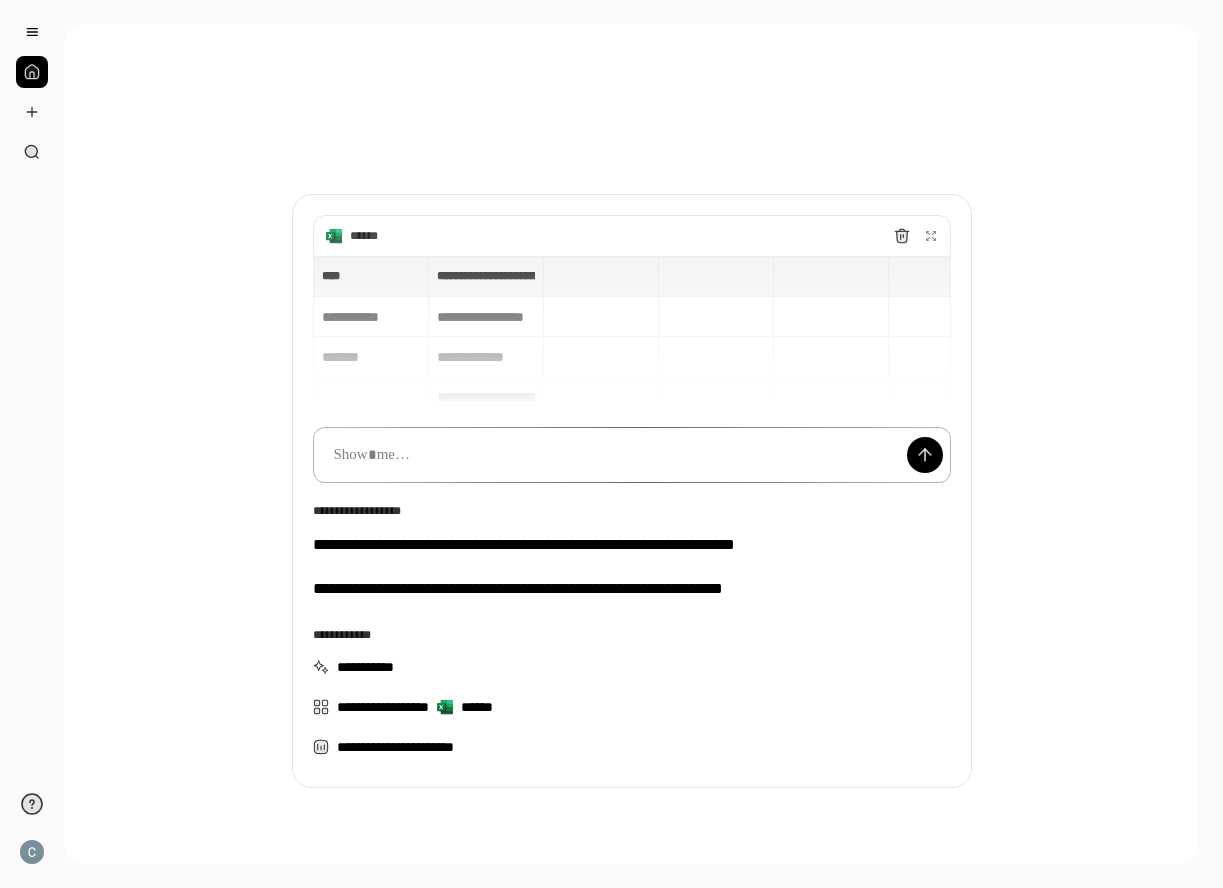 click at bounding box center [632, 455] 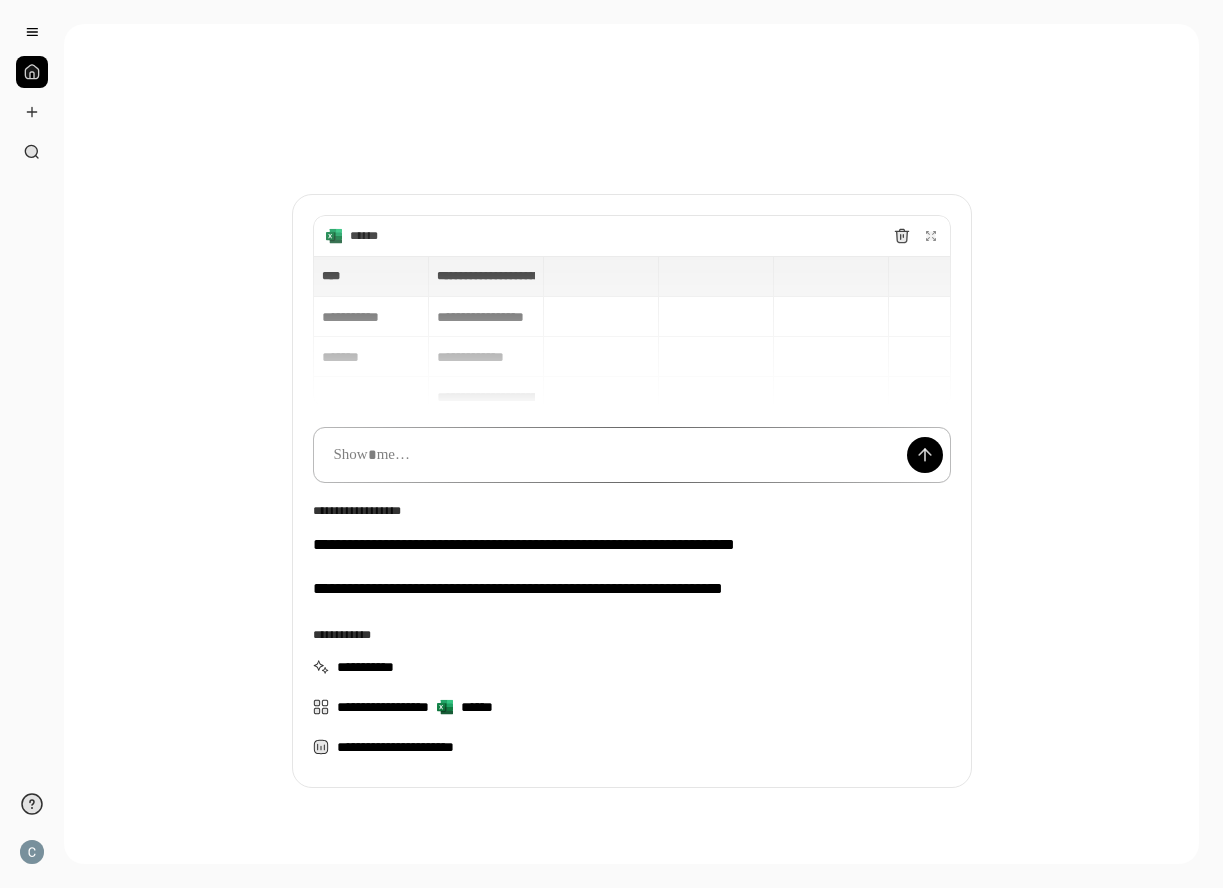 click at bounding box center (632, 455) 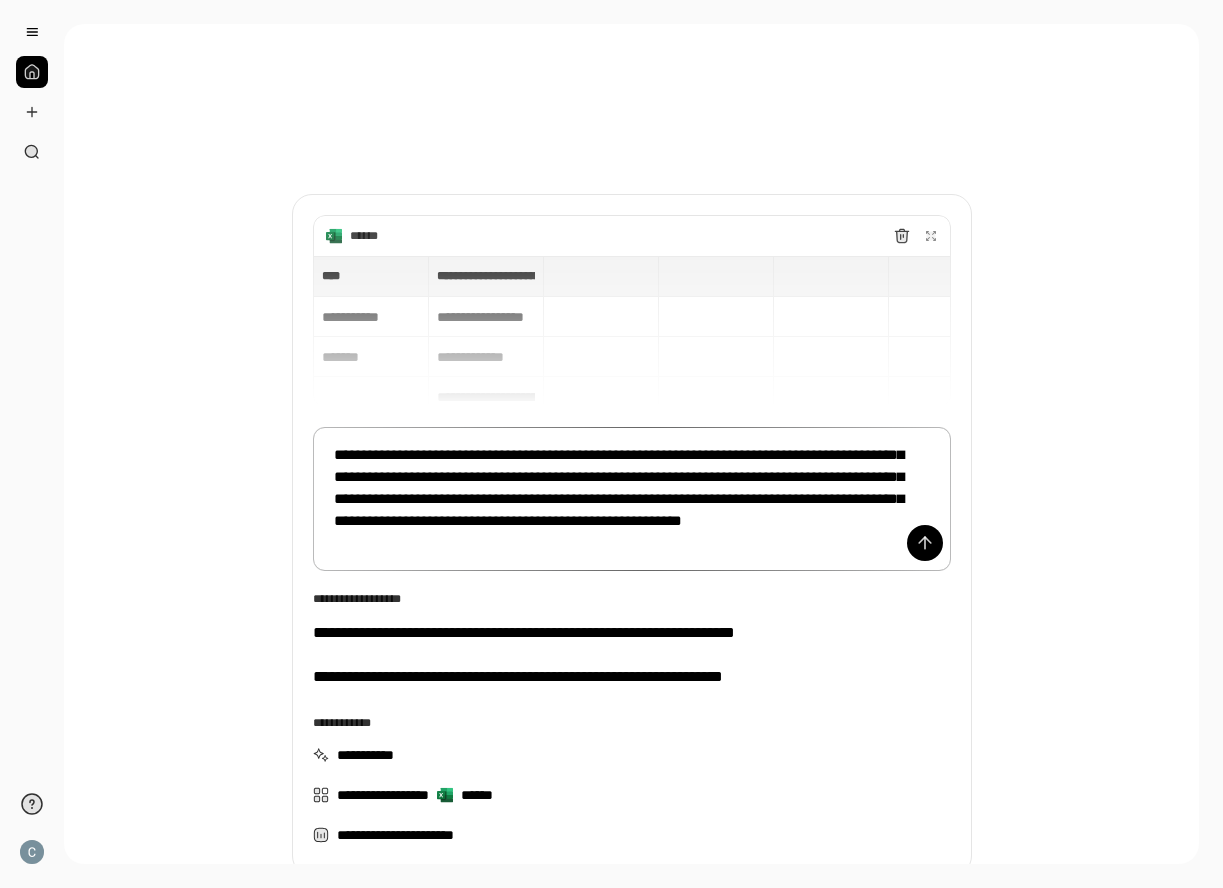click on "**********" at bounding box center [632, 499] 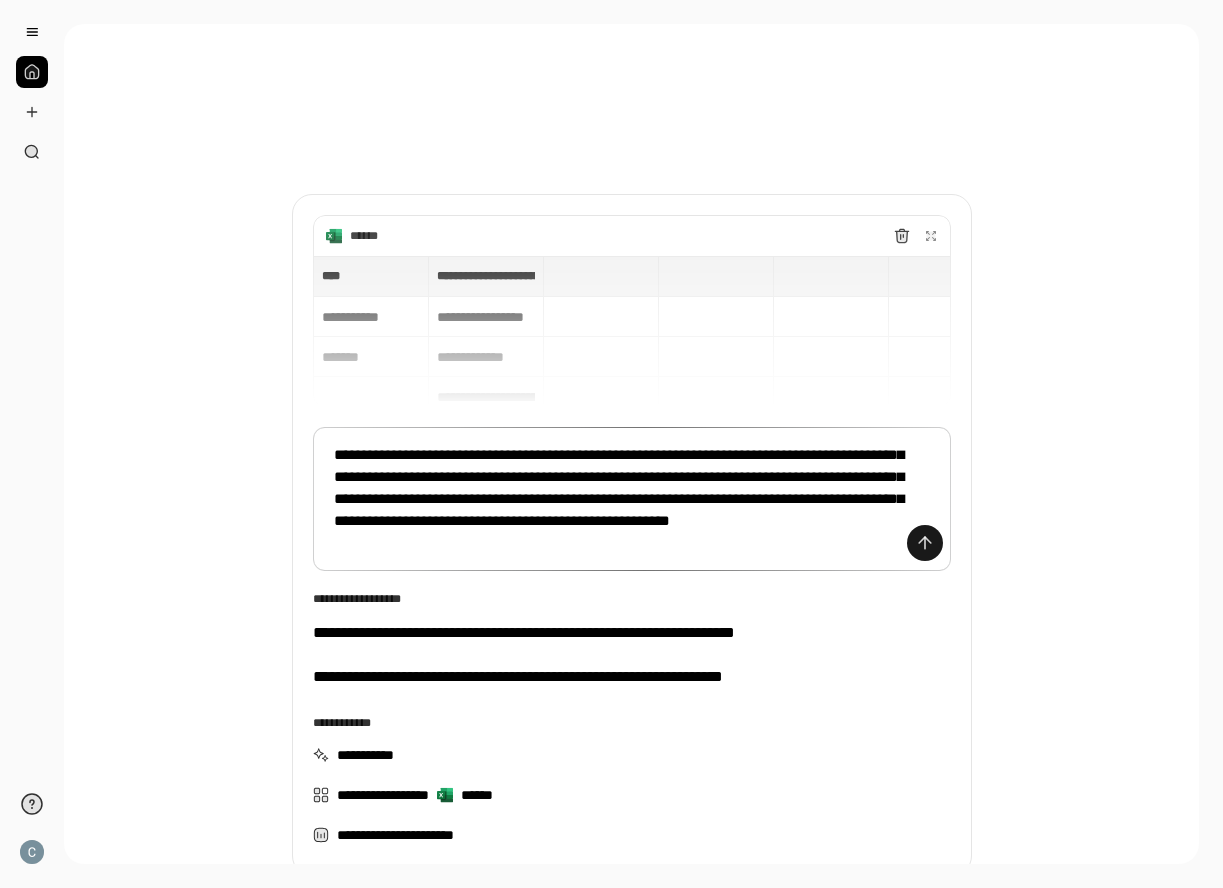 click at bounding box center (925, 543) 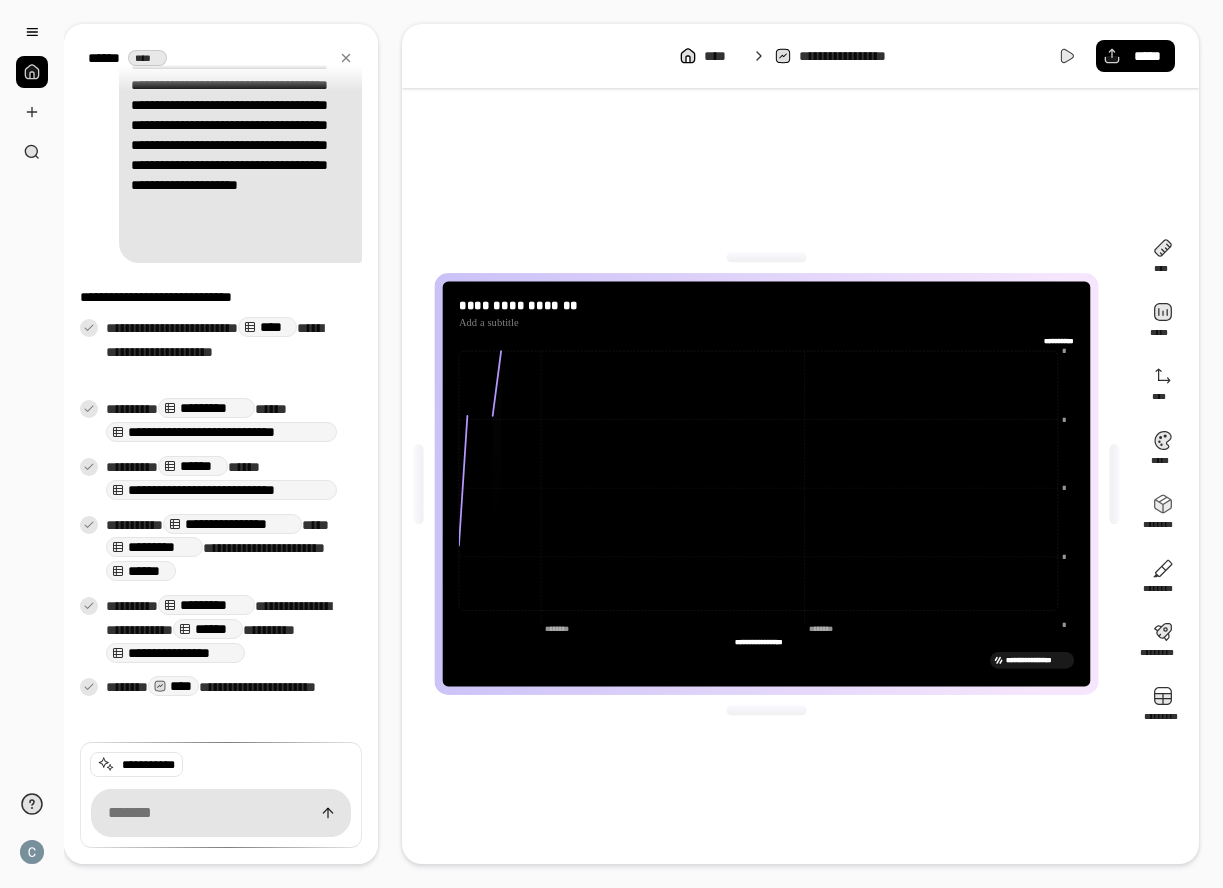 scroll, scrollTop: 249, scrollLeft: 0, axis: vertical 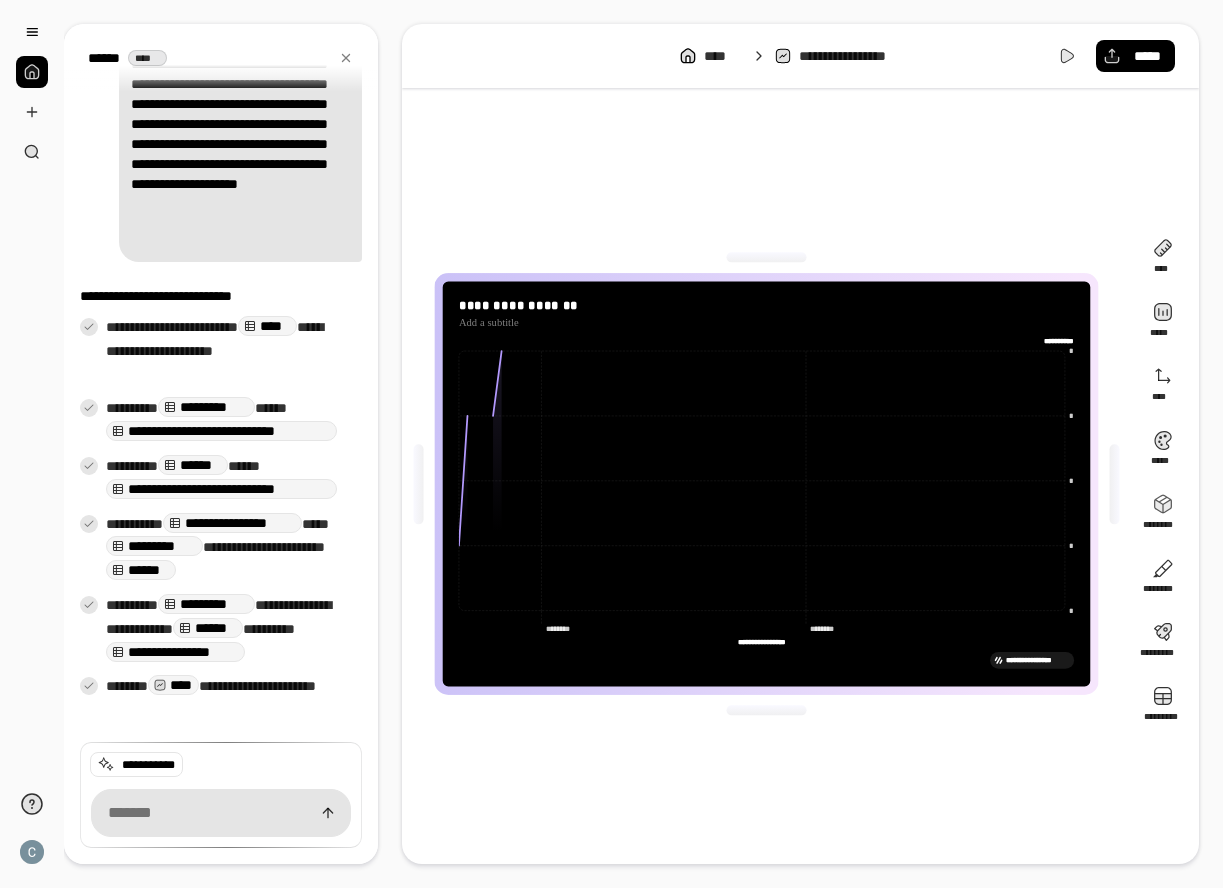 click on "**********" 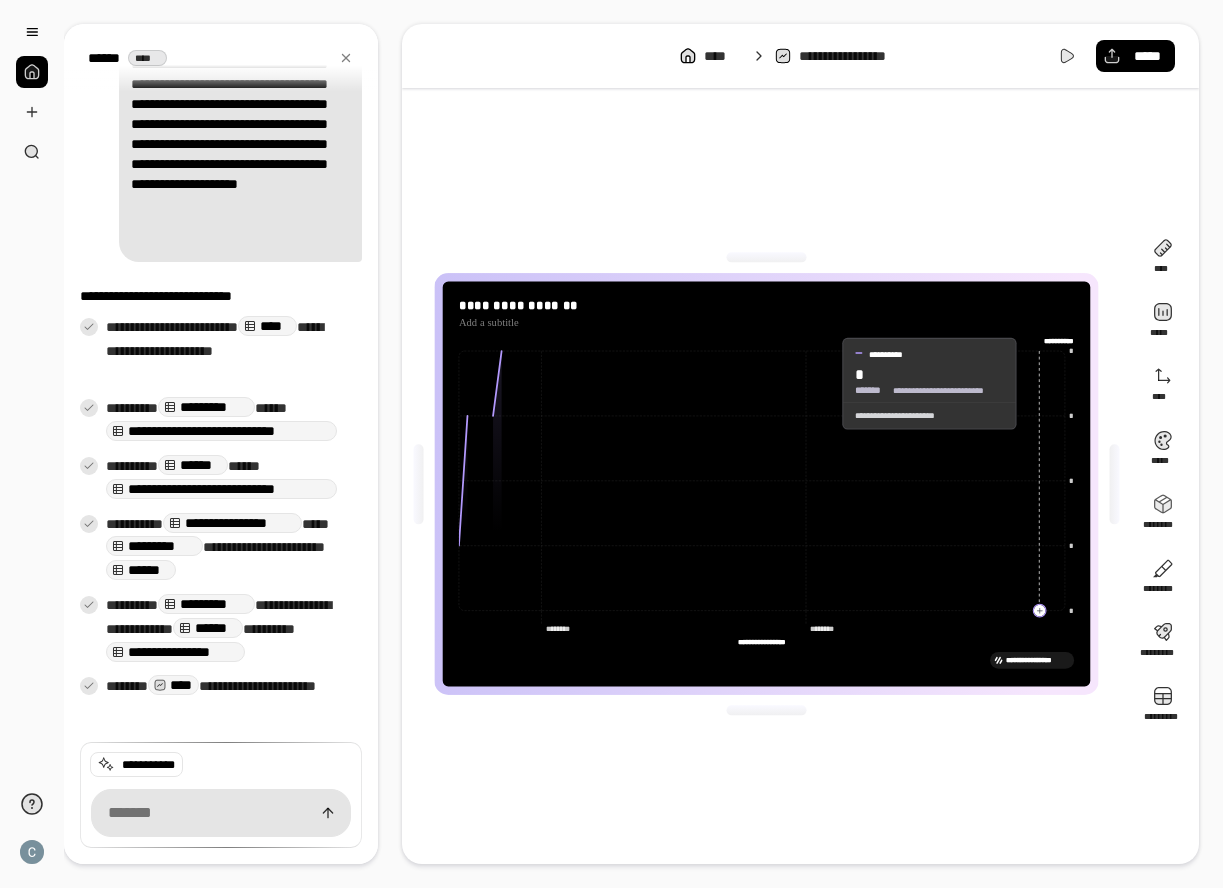 click 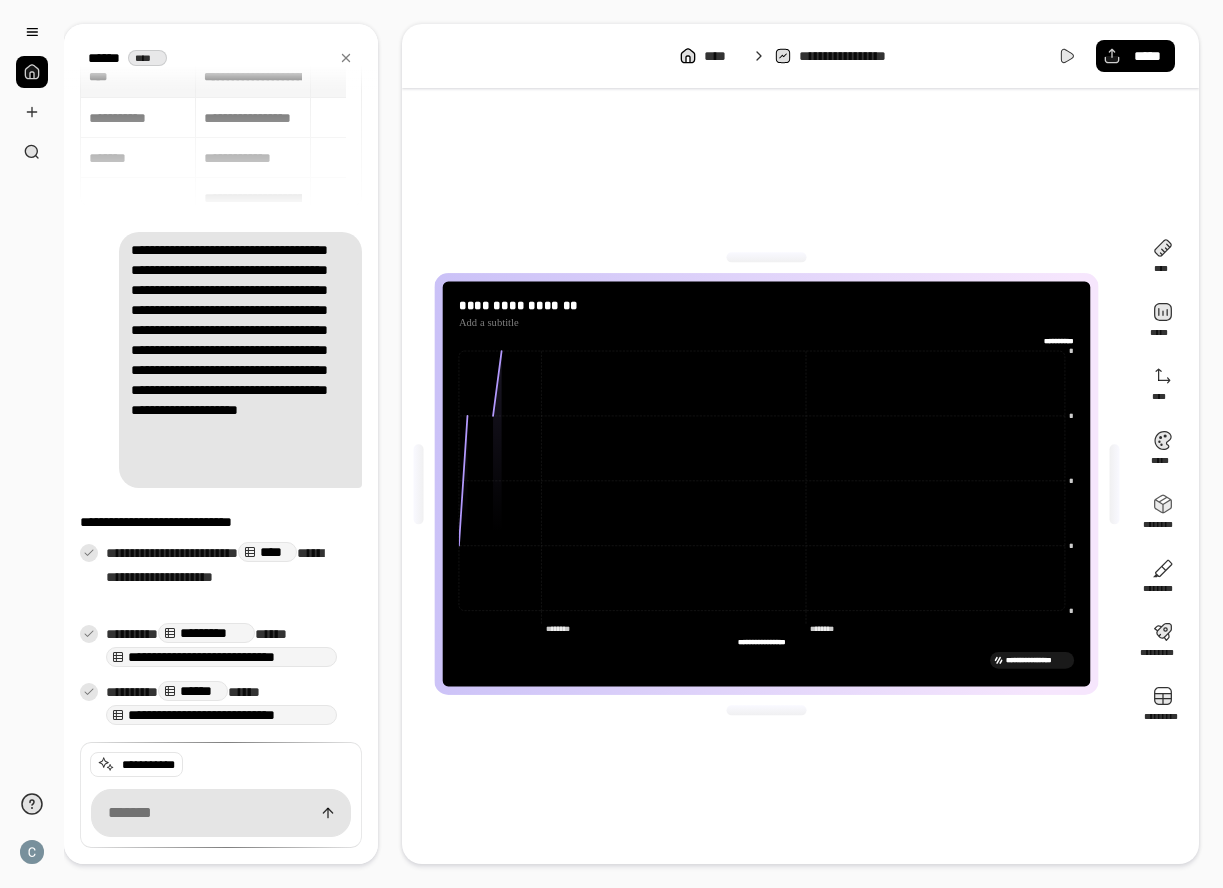 scroll, scrollTop: 280, scrollLeft: 0, axis: vertical 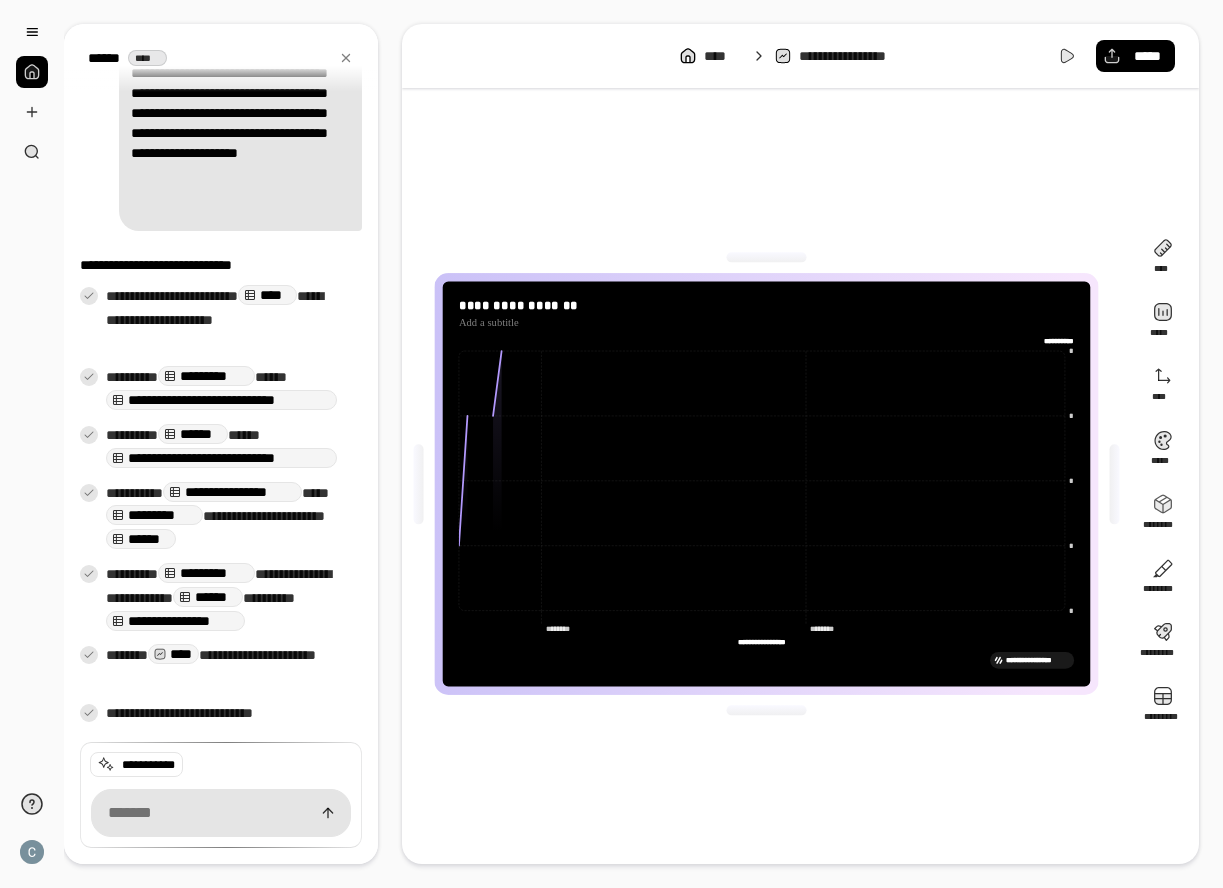 click on "**********" 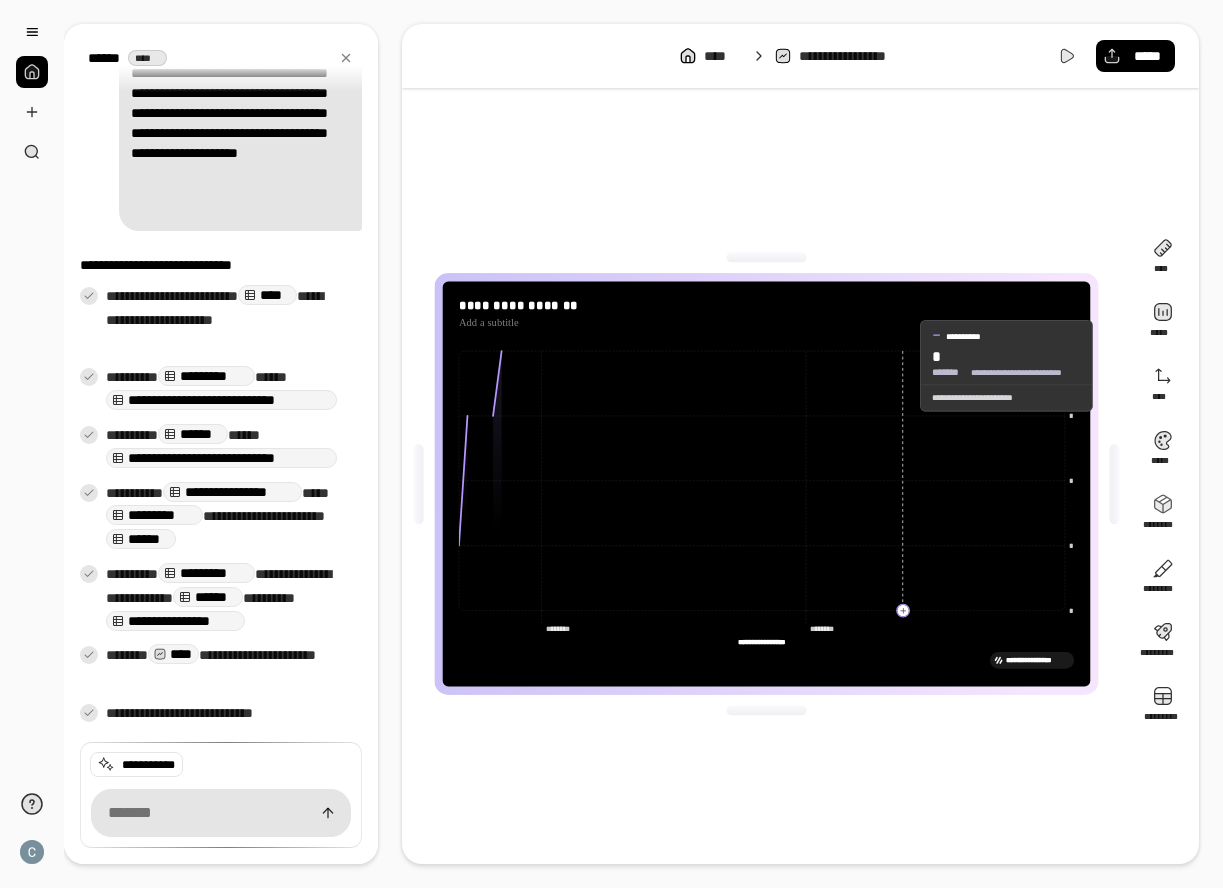 click 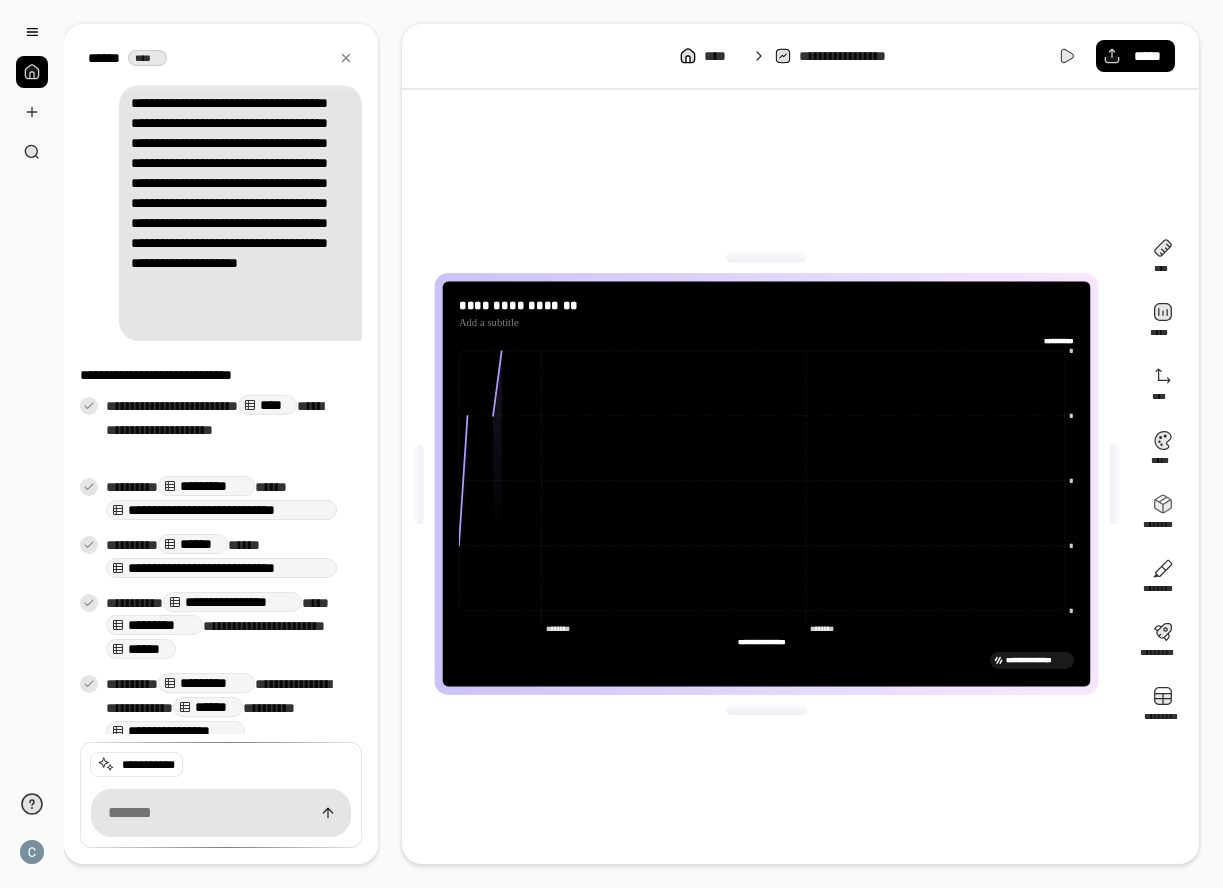 scroll, scrollTop: 0, scrollLeft: 0, axis: both 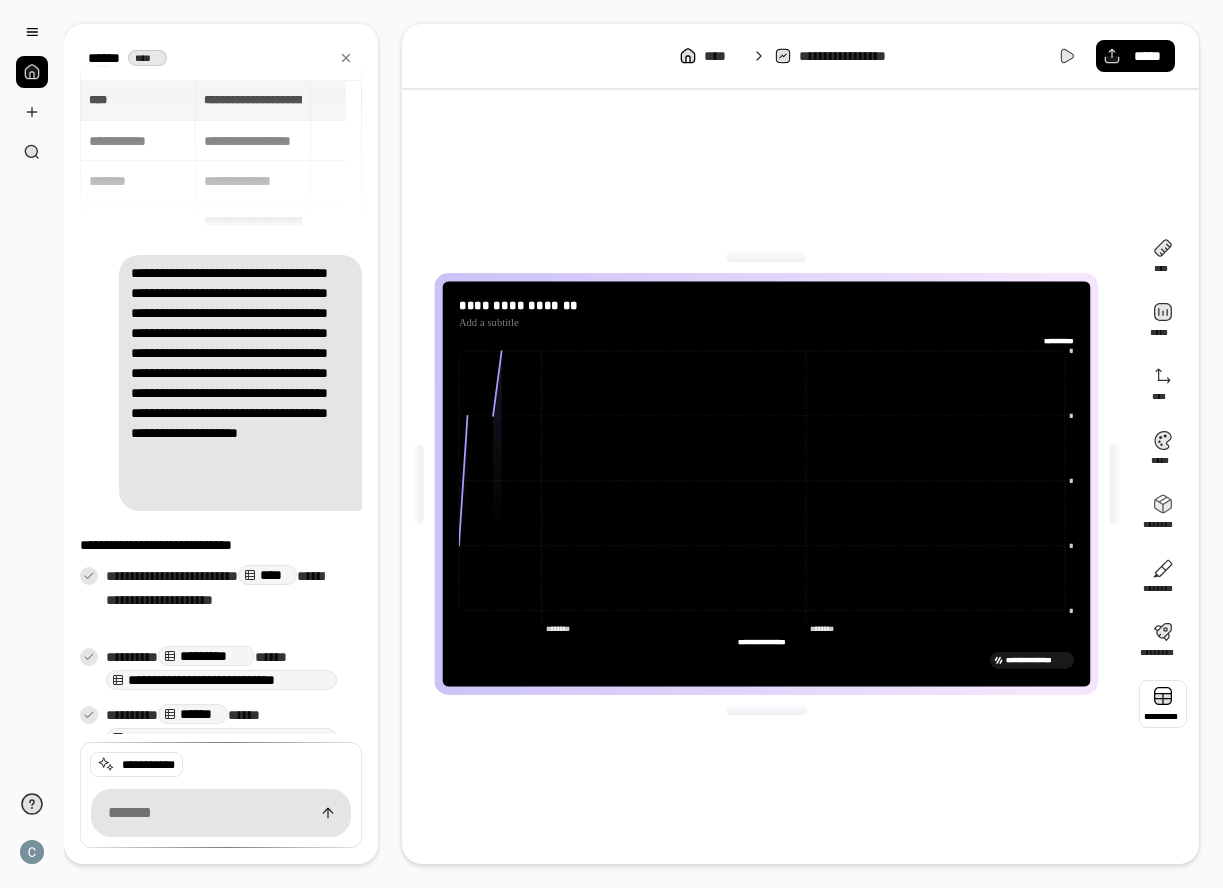 click at bounding box center (1163, 704) 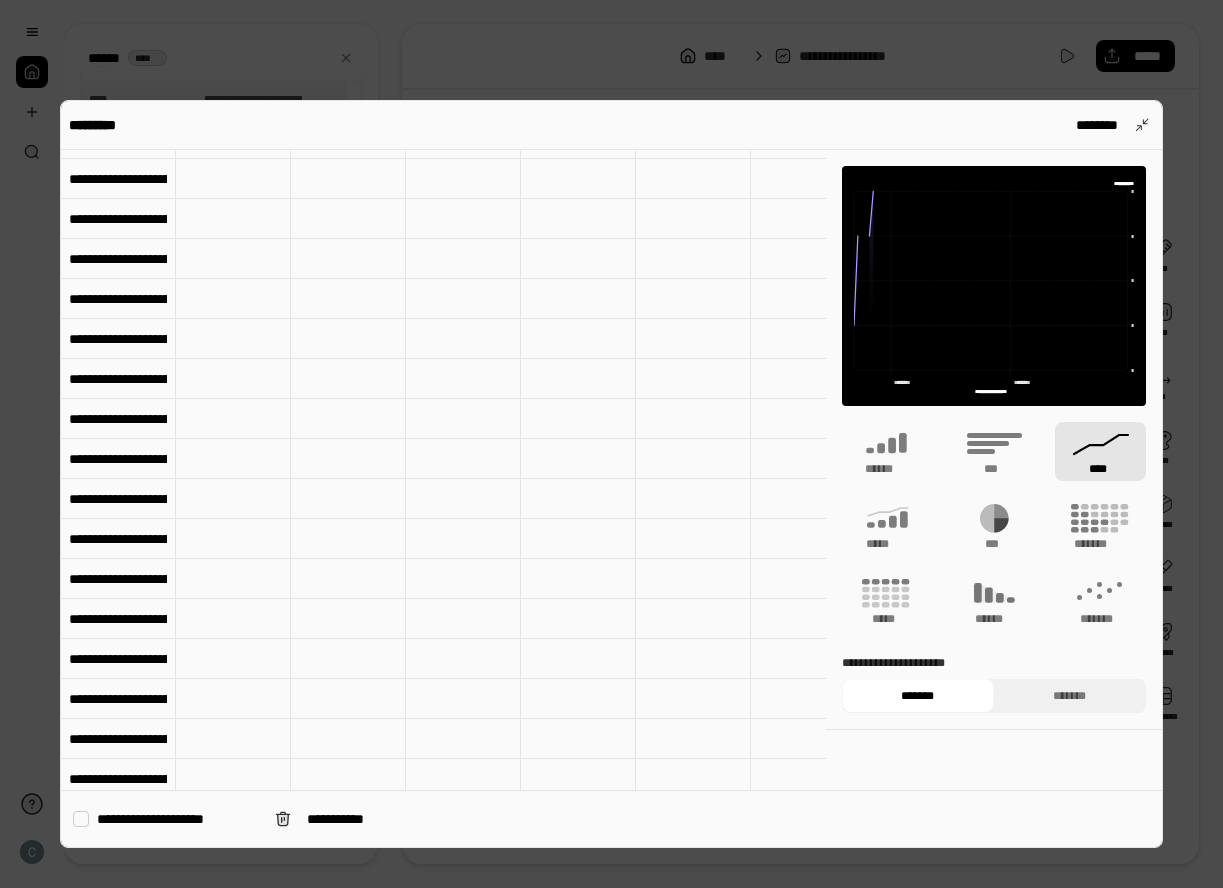 scroll, scrollTop: 0, scrollLeft: 0, axis: both 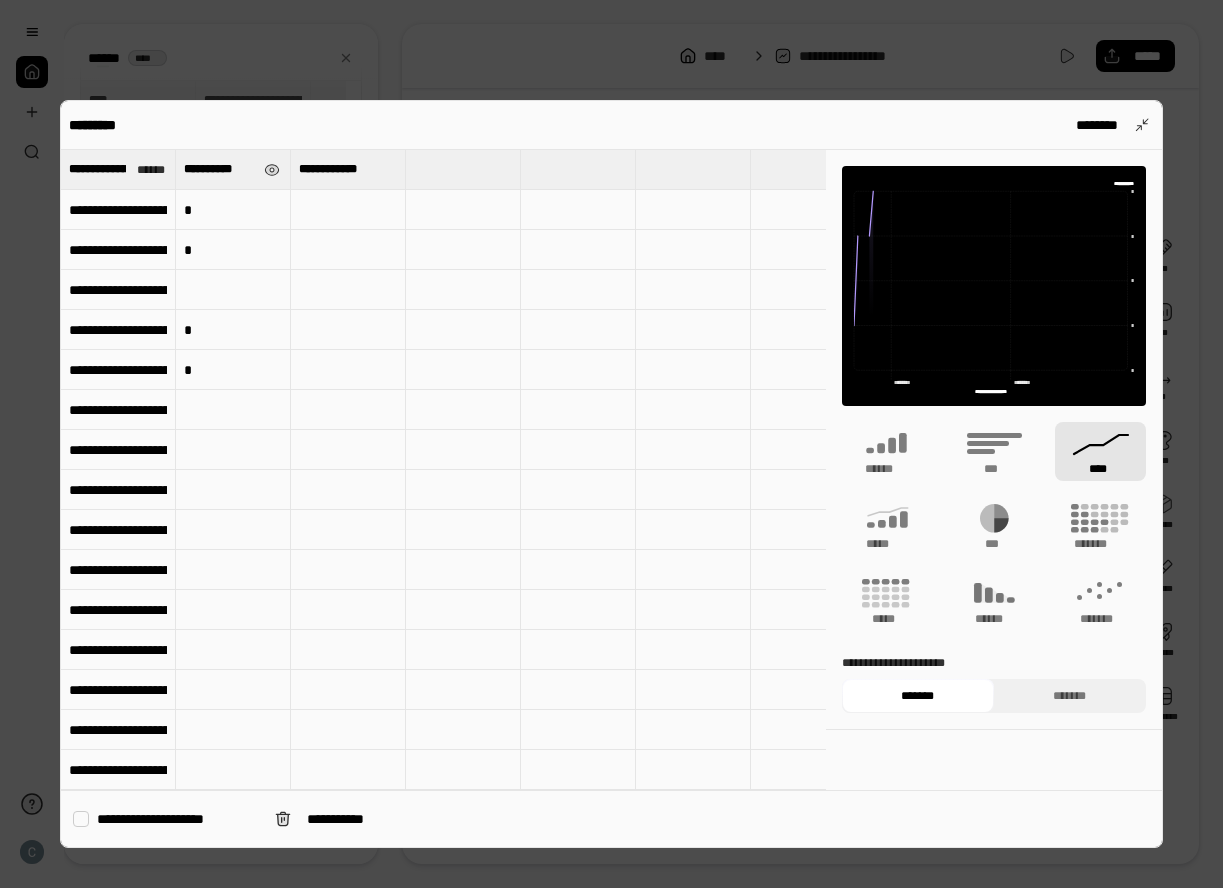 click on "**********" at bounding box center (220, 169) 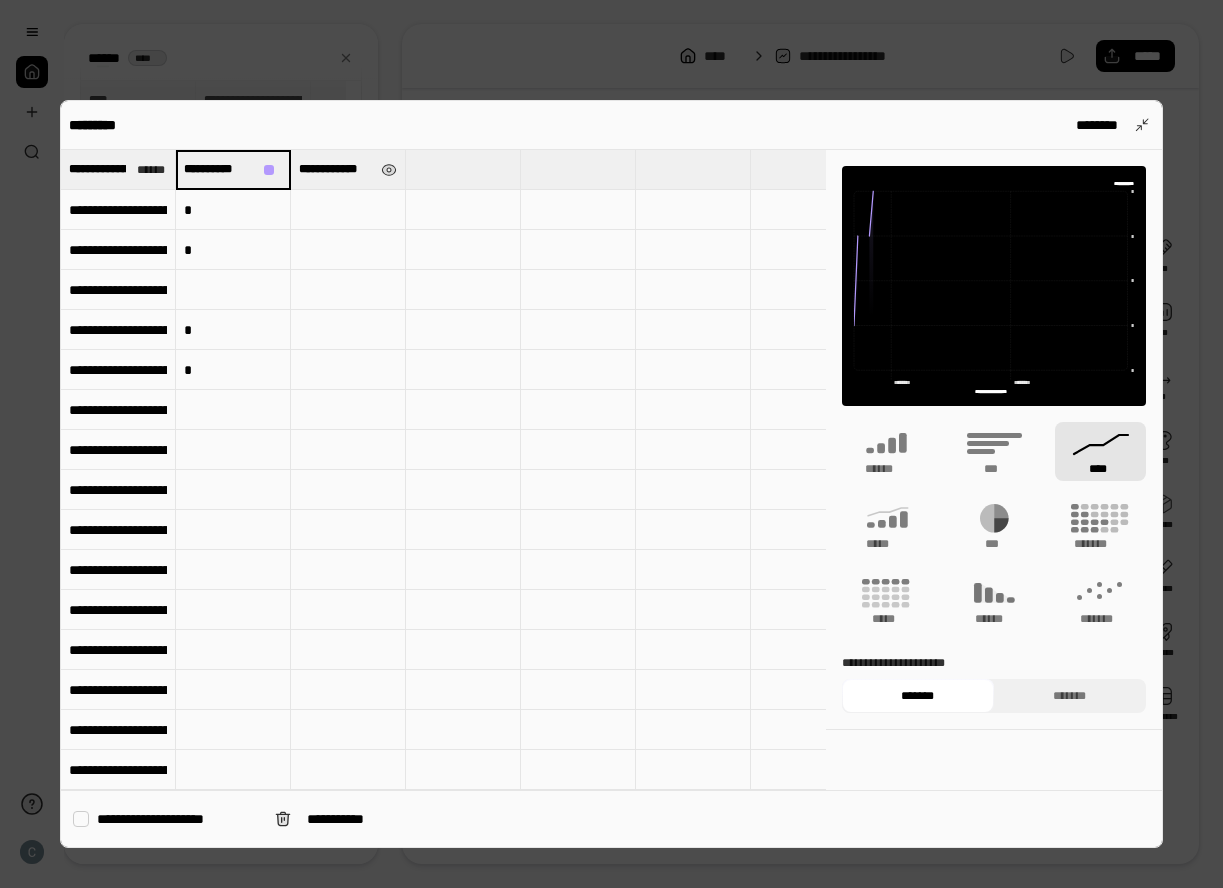 click on "**********" at bounding box center (336, 169) 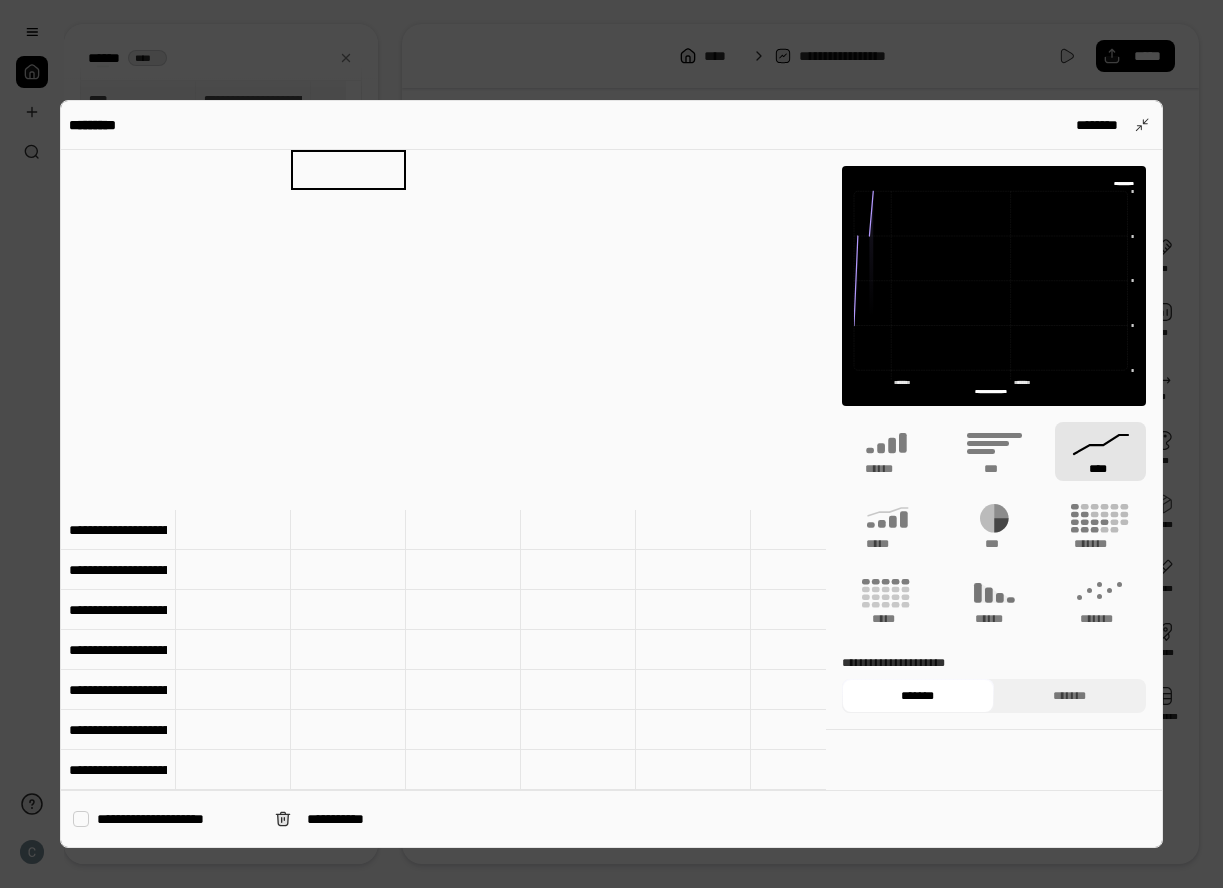 scroll, scrollTop: 916, scrollLeft: 0, axis: vertical 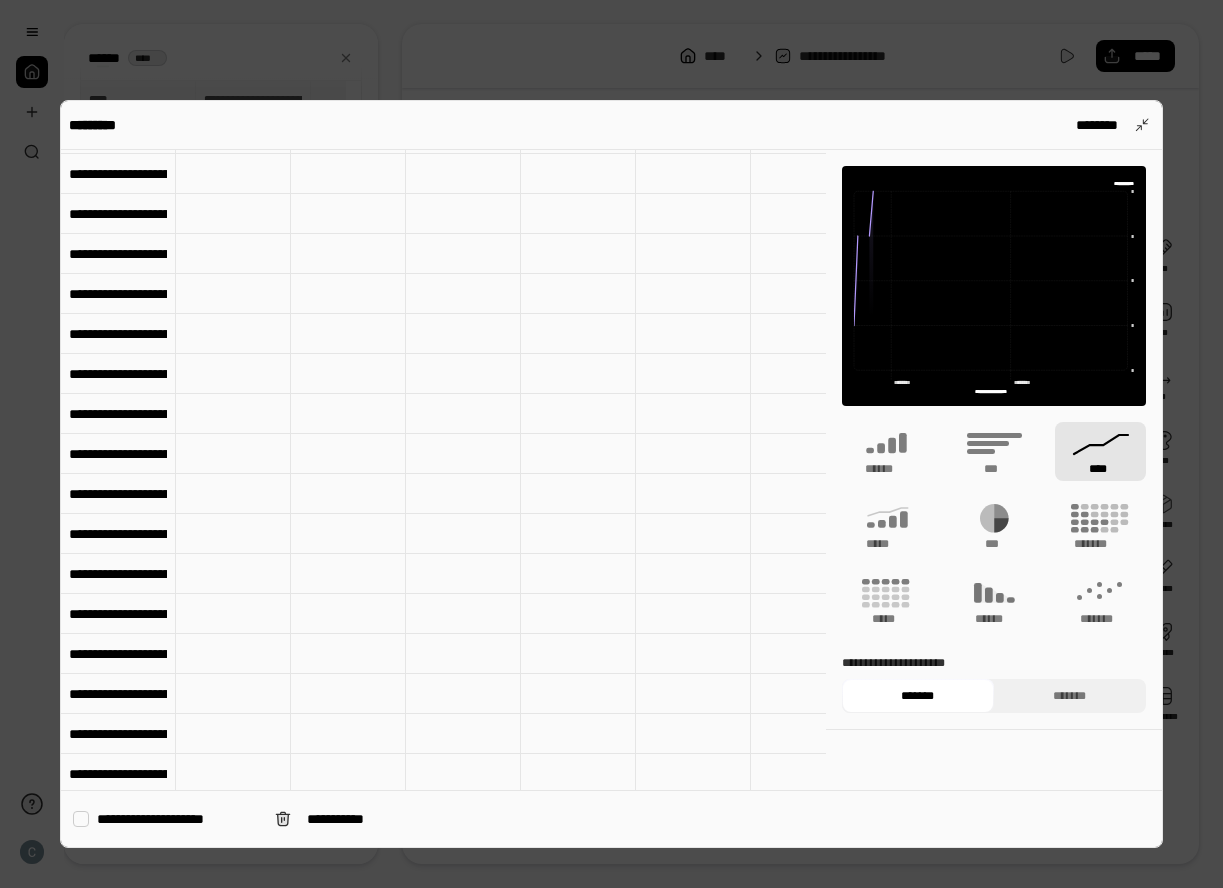 click on "**********" at bounding box center (118, 494) 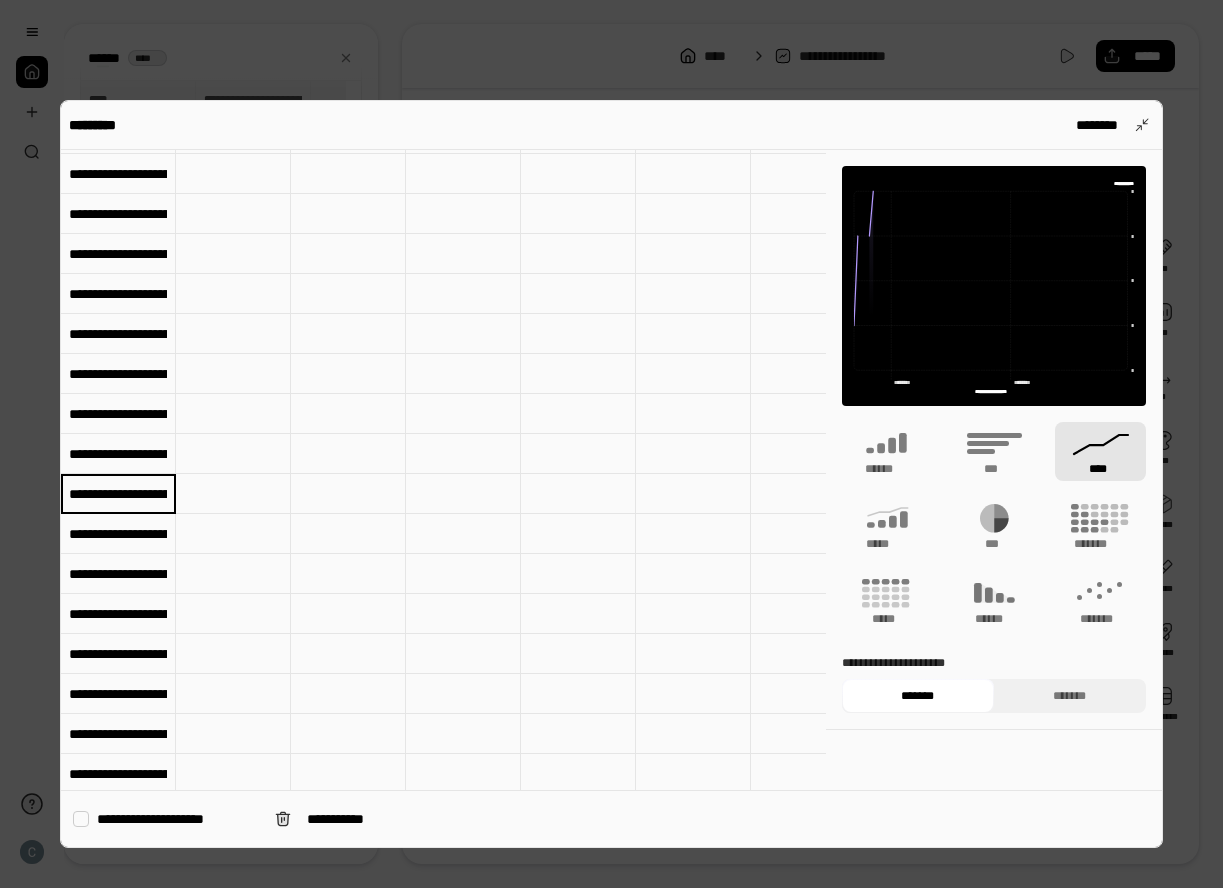 click on "**********" at bounding box center [118, 334] 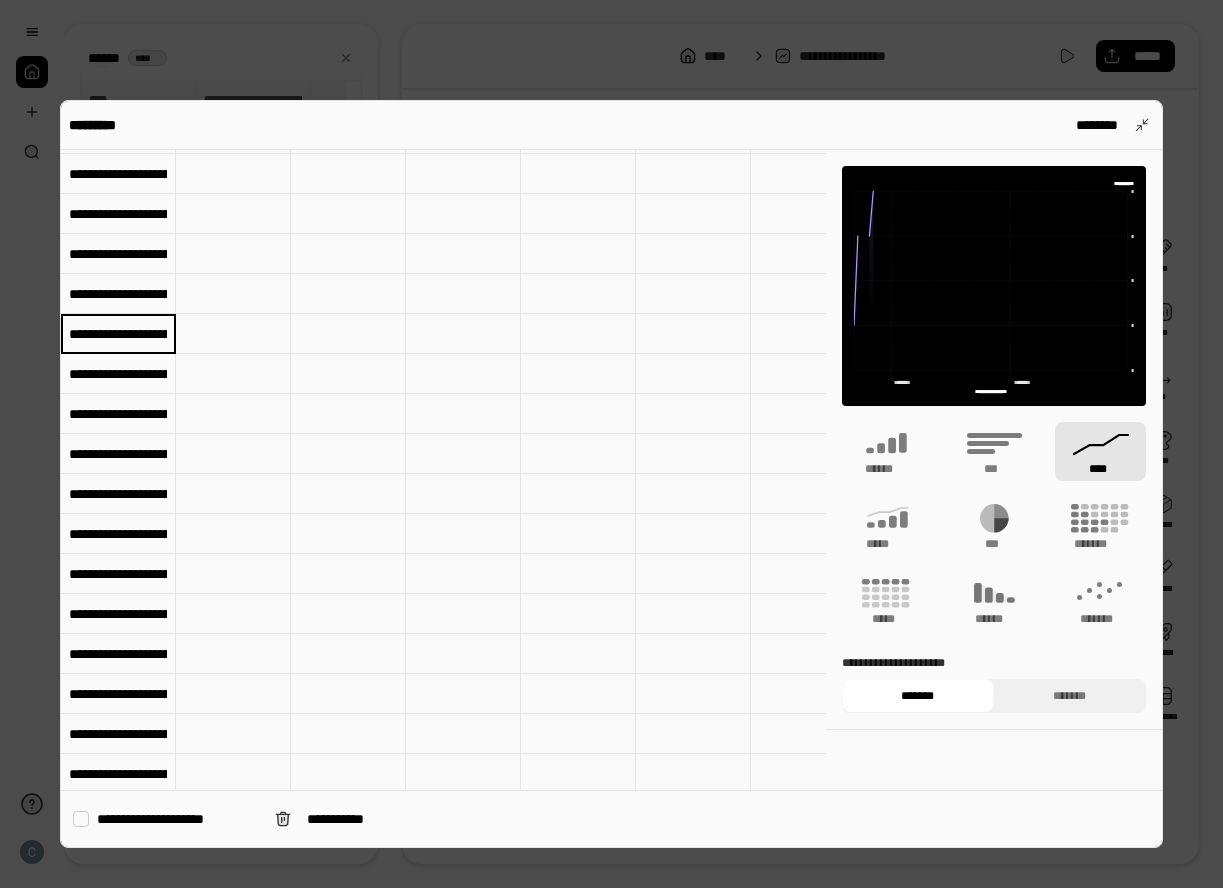 click on "**********" at bounding box center [118, 334] 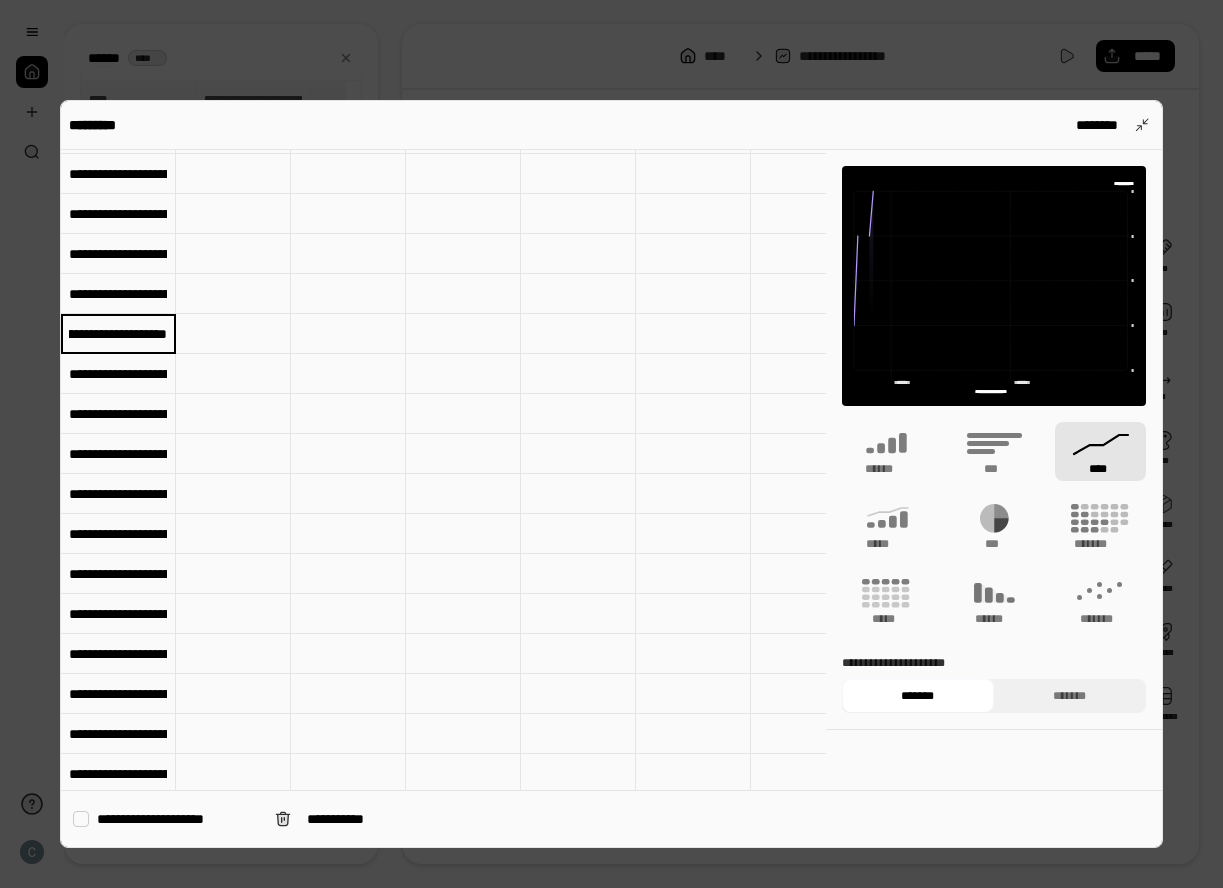 click on "**********" at bounding box center [118, 333] 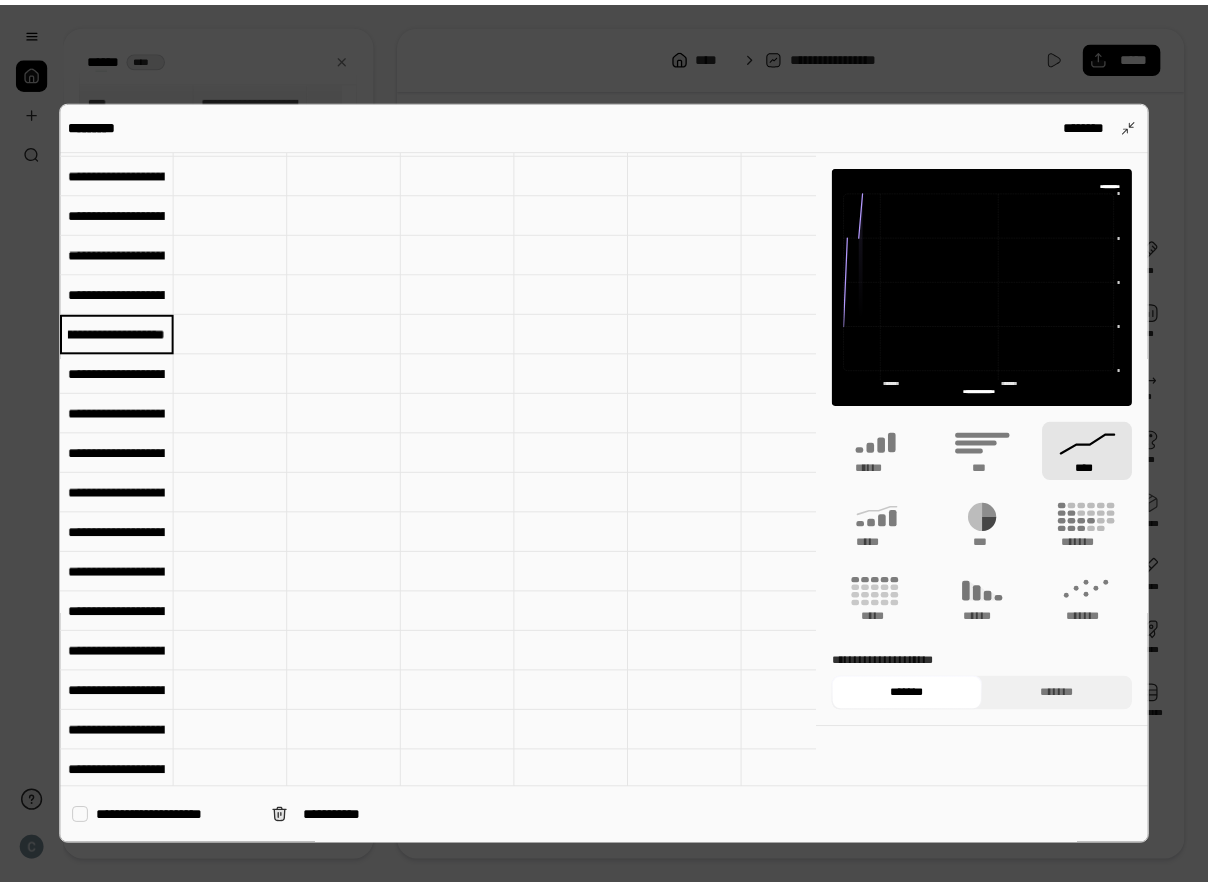 scroll, scrollTop: 0, scrollLeft: 0, axis: both 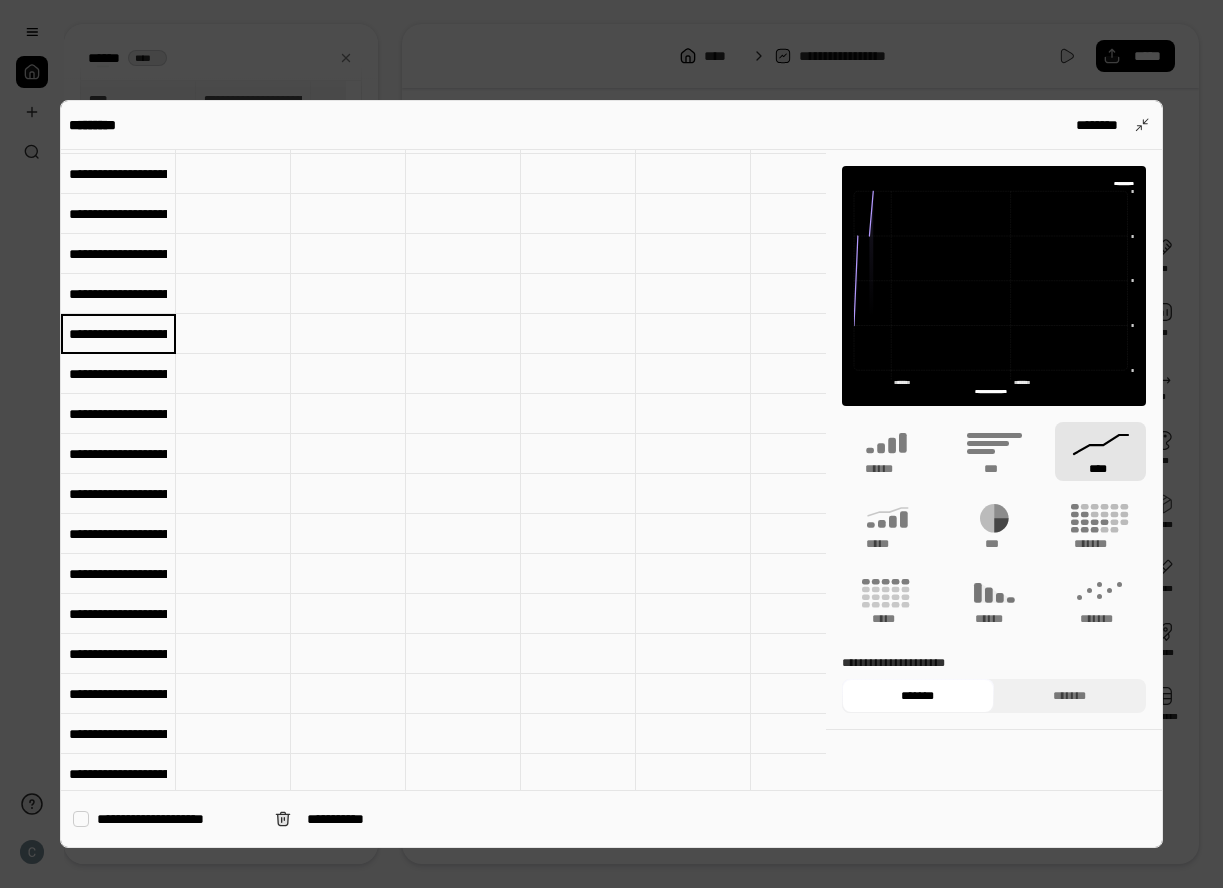 click at bounding box center (348, 374) 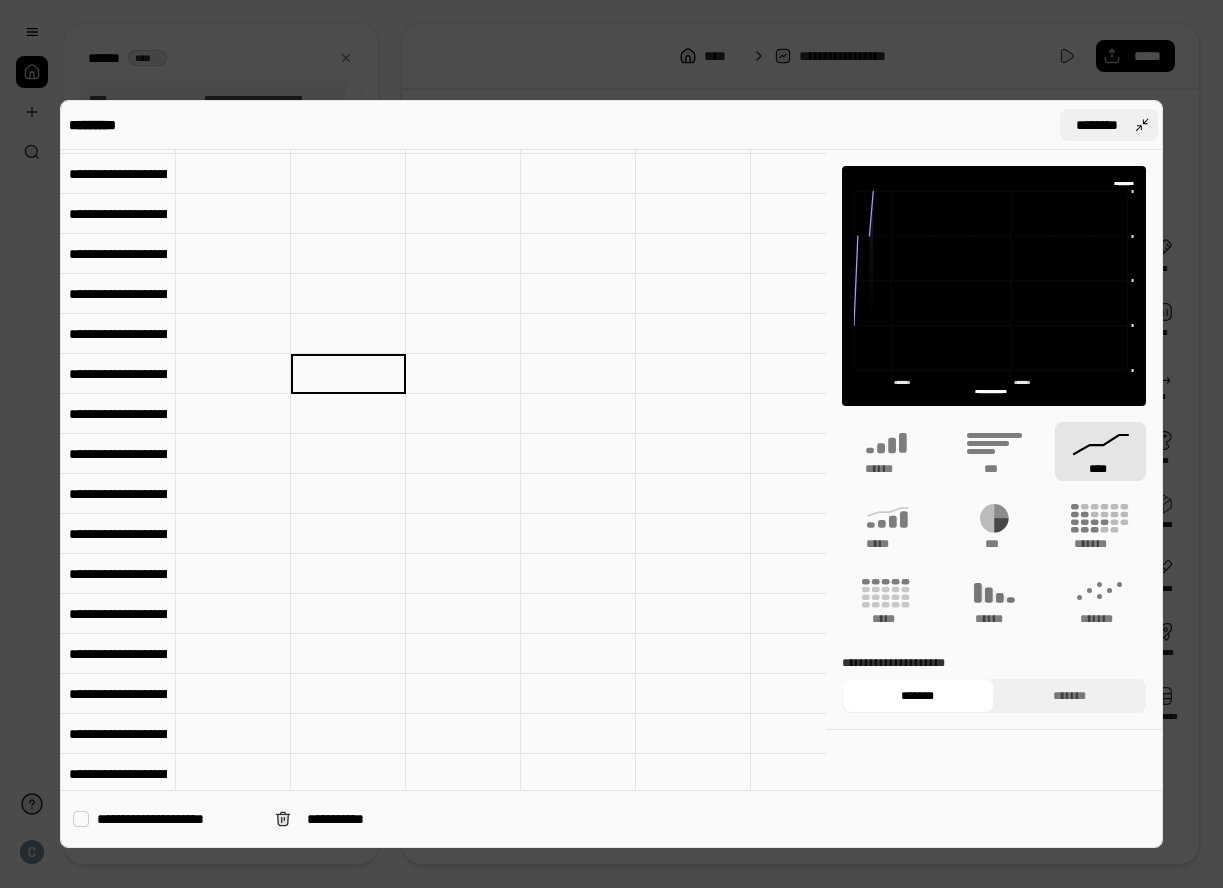 click on "********" at bounding box center [1109, 125] 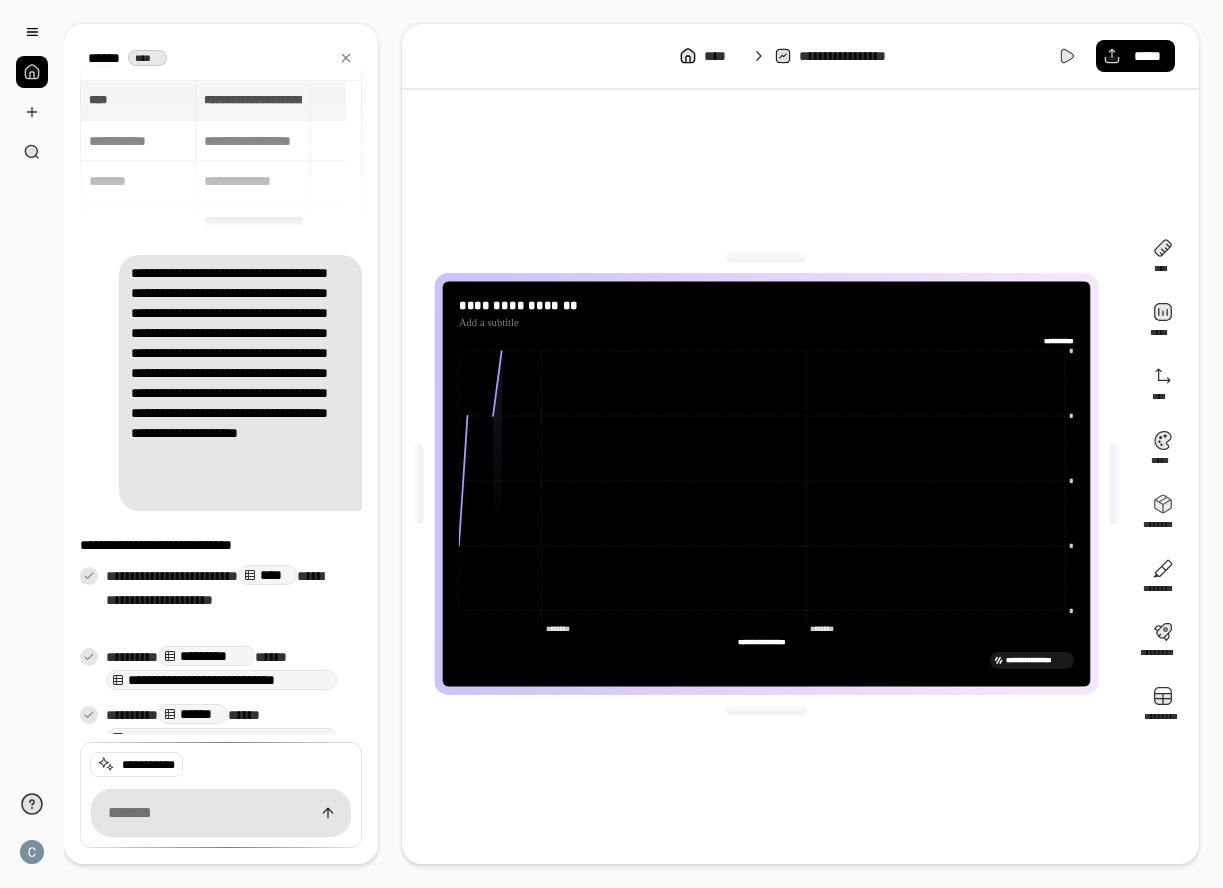 click 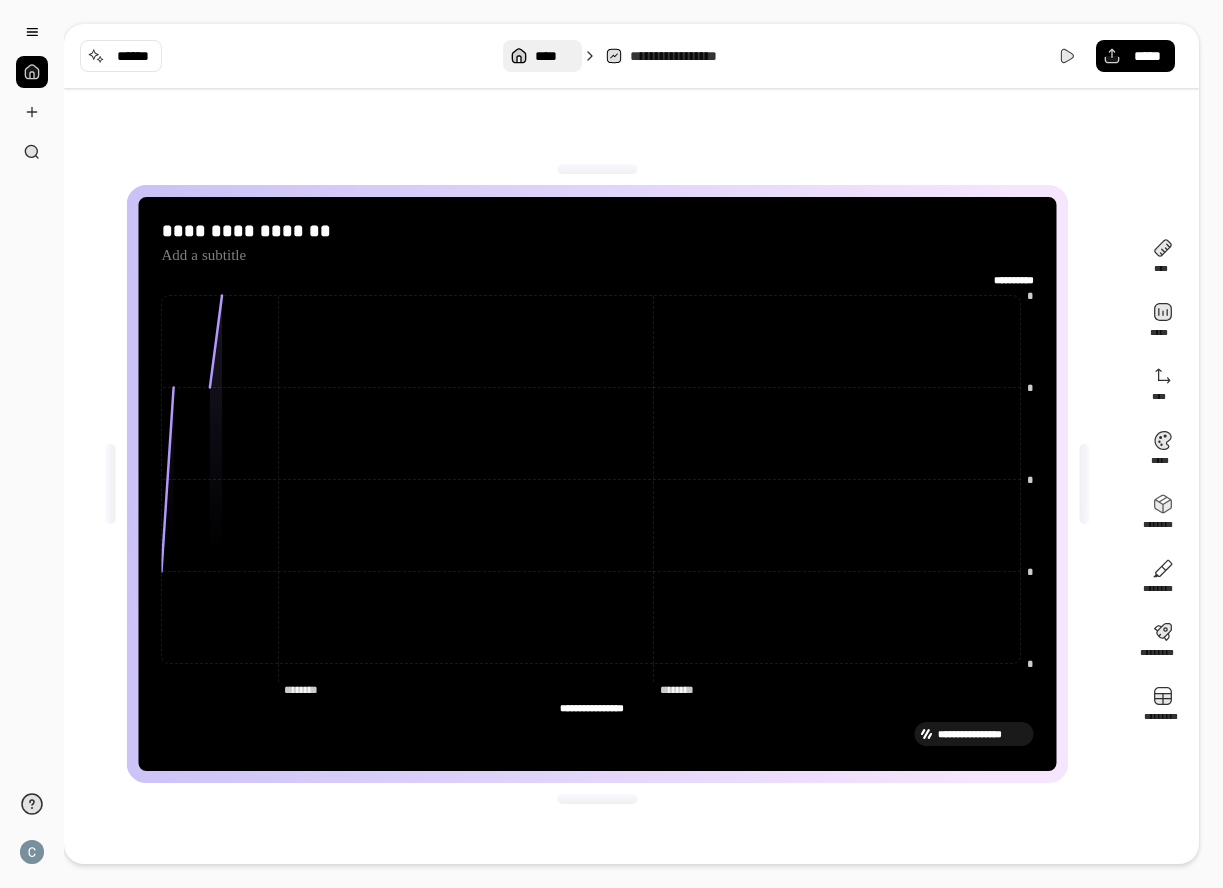 click on "****" at bounding box center (554, 56) 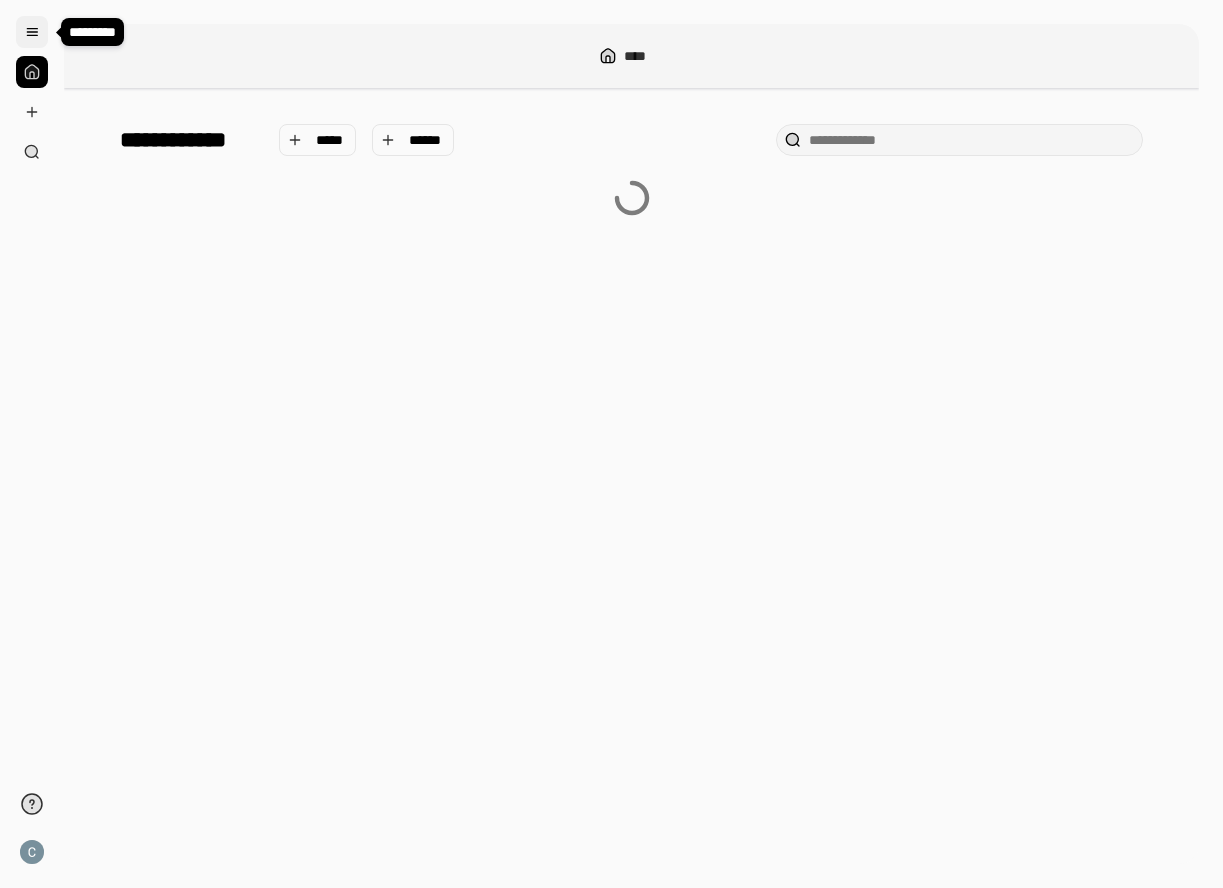 click at bounding box center [32, 32] 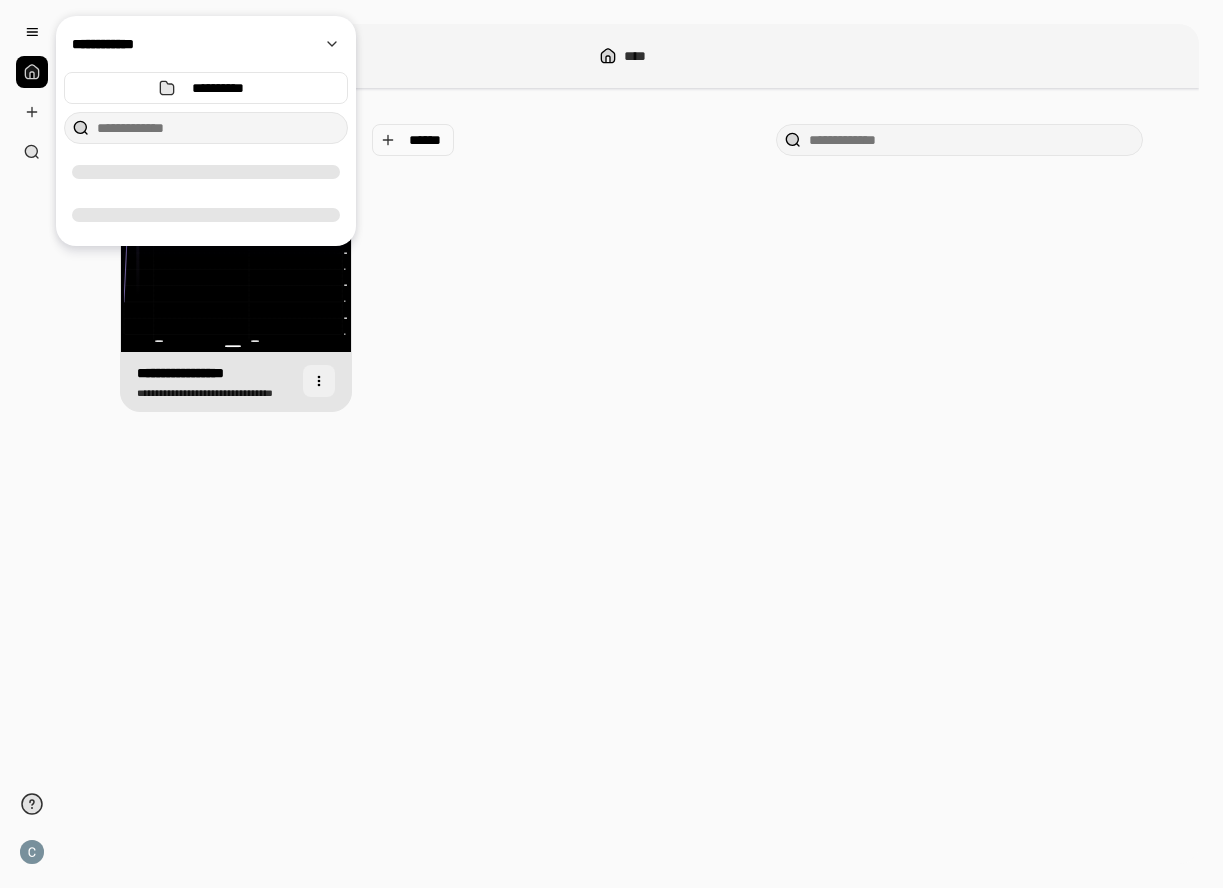 click at bounding box center (319, 381) 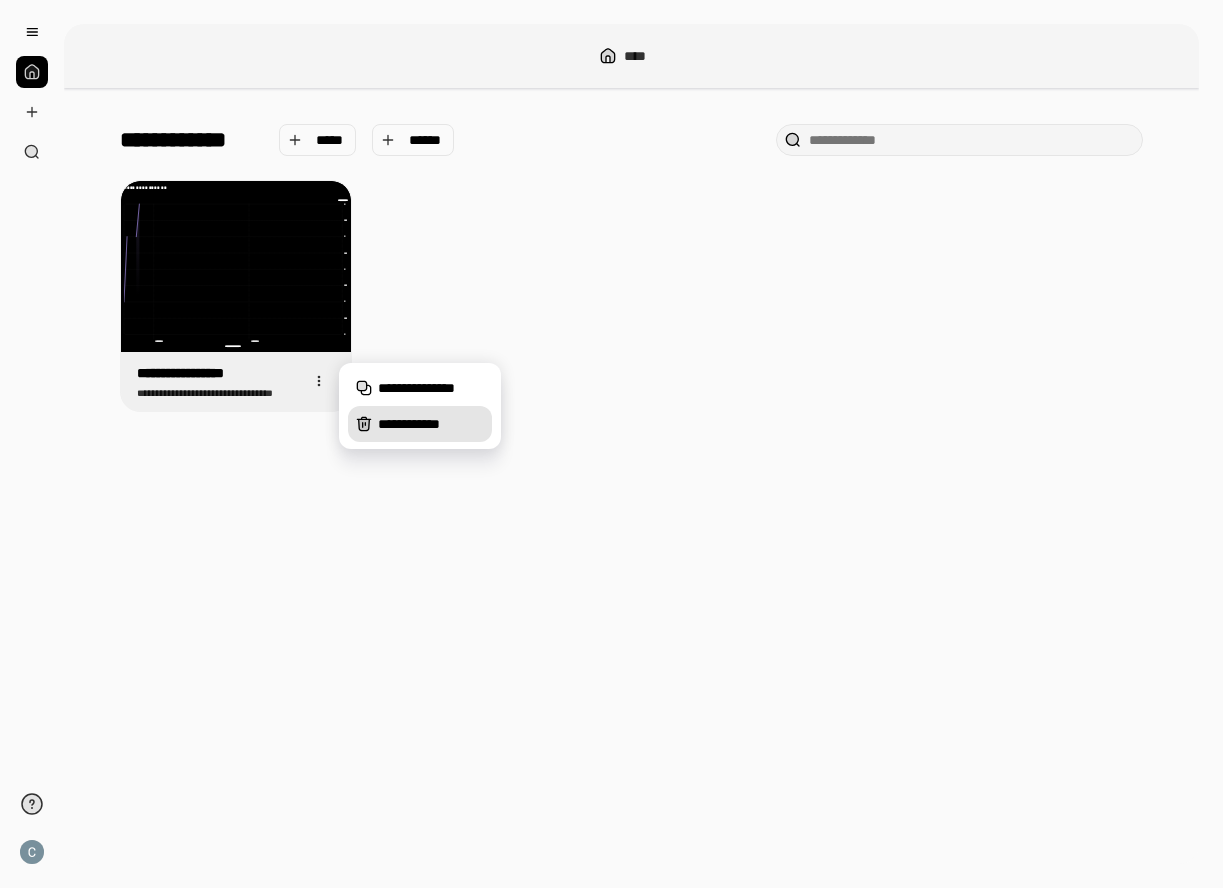 click on "**********" at bounding box center (431, 424) 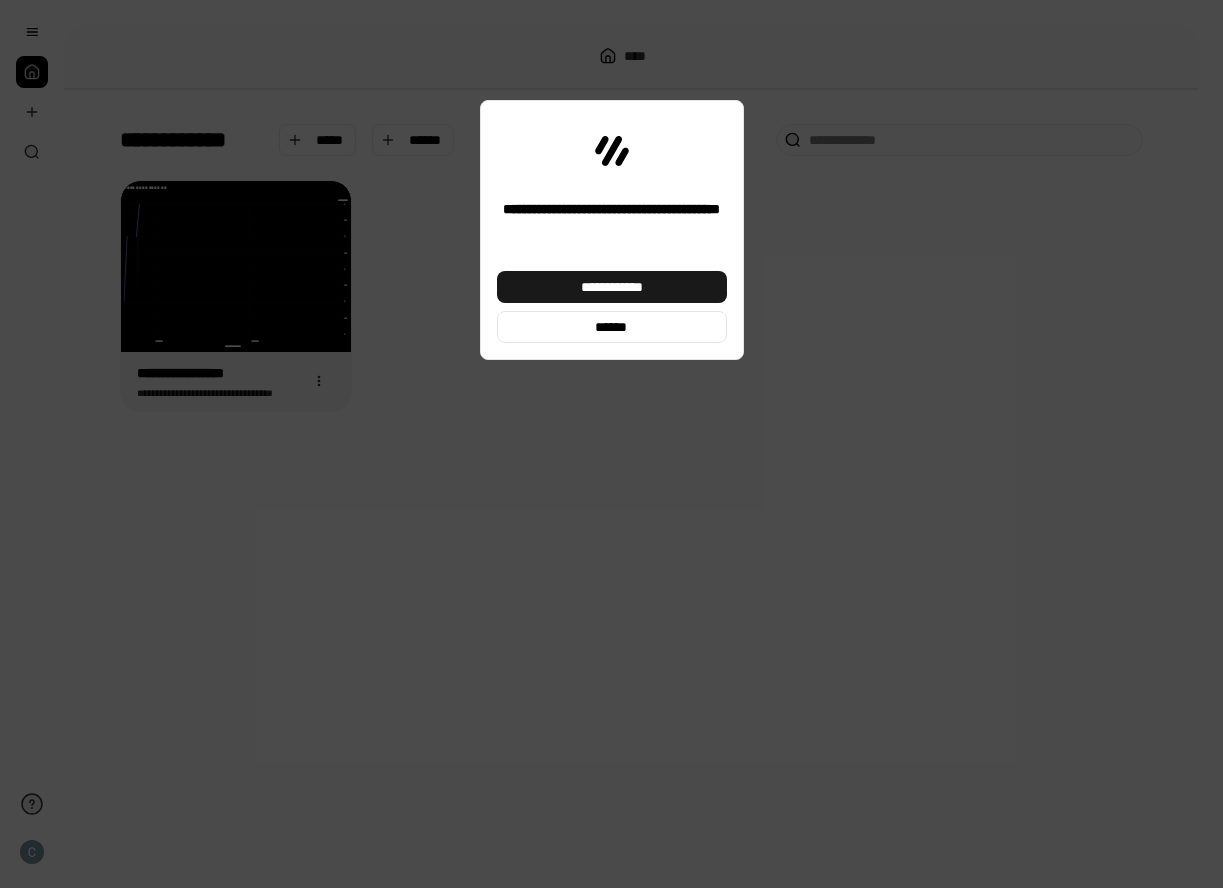 click on "**********" at bounding box center [611, 287] 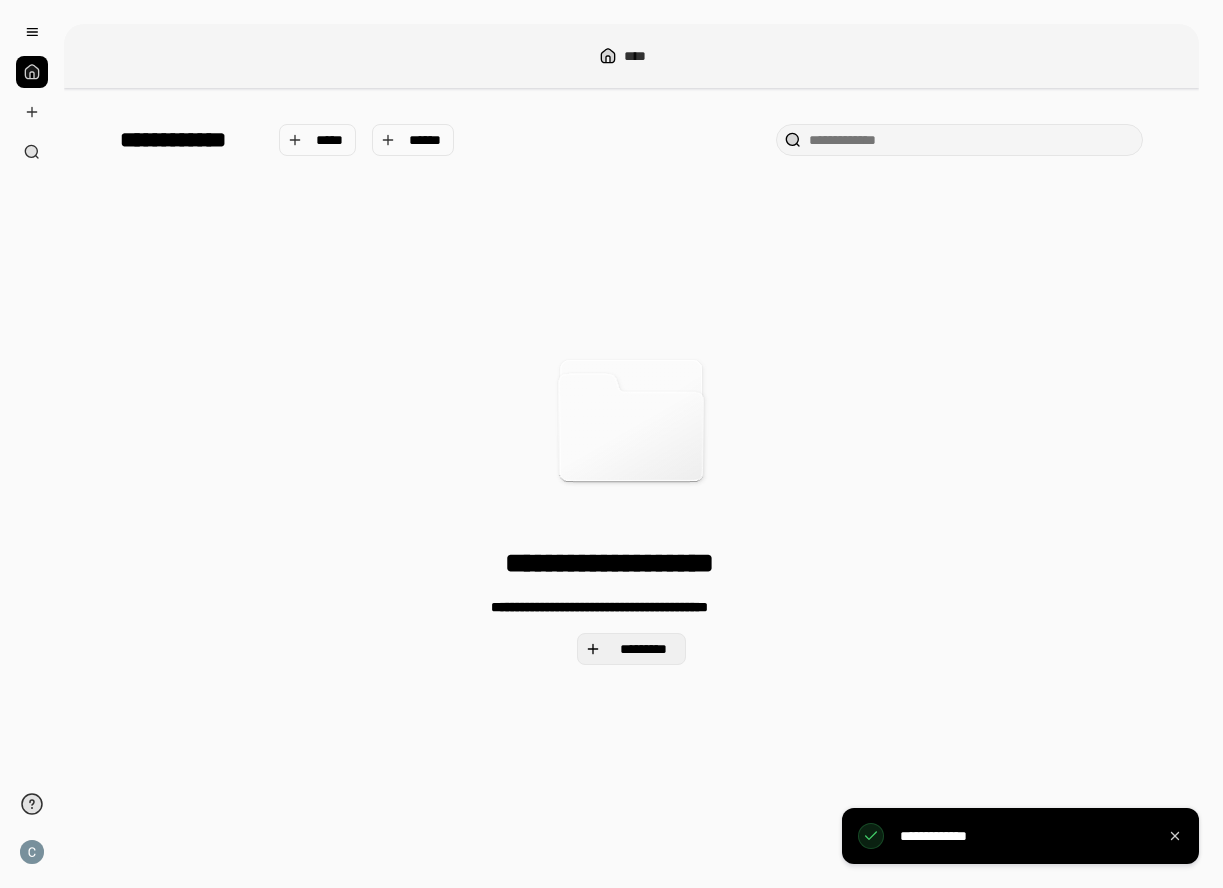 click on "*********" at bounding box center [643, 649] 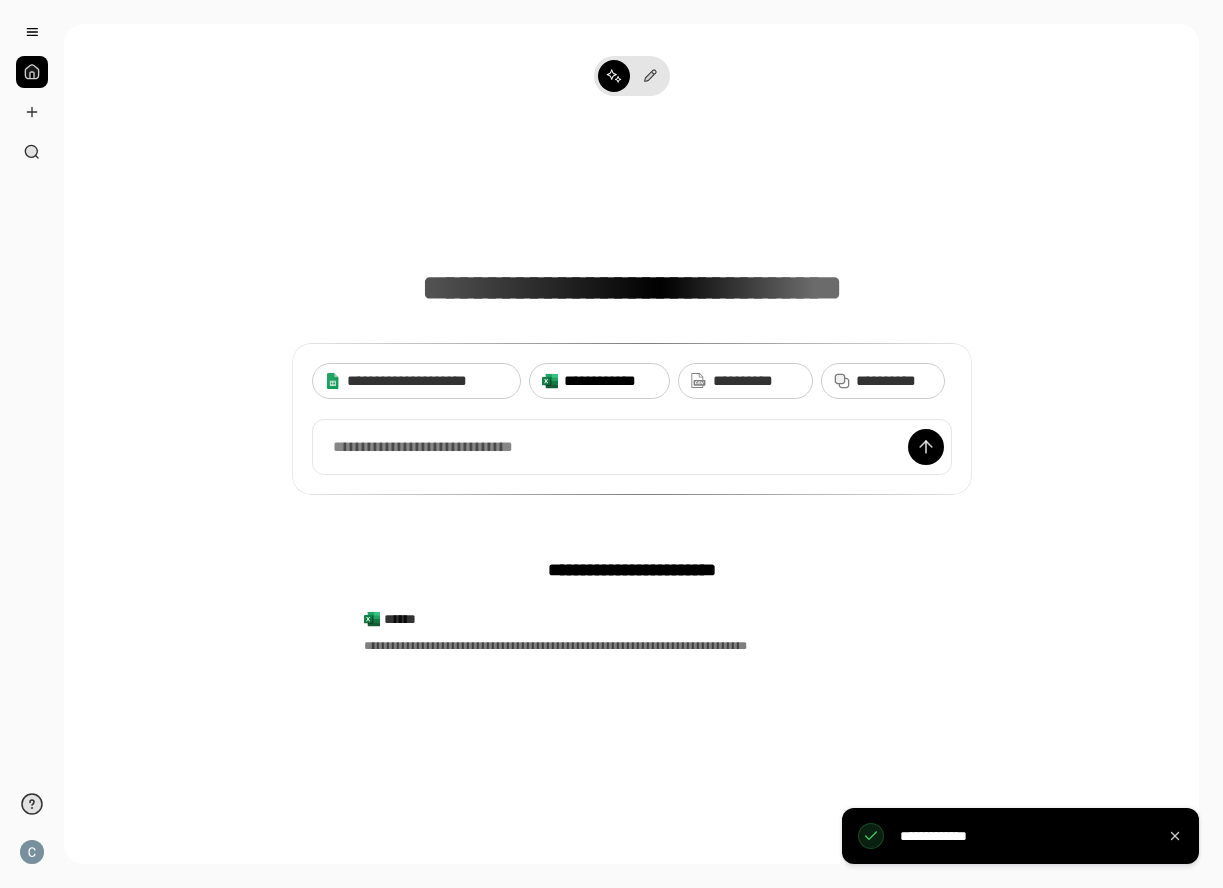 click on "**********" at bounding box center (610, 381) 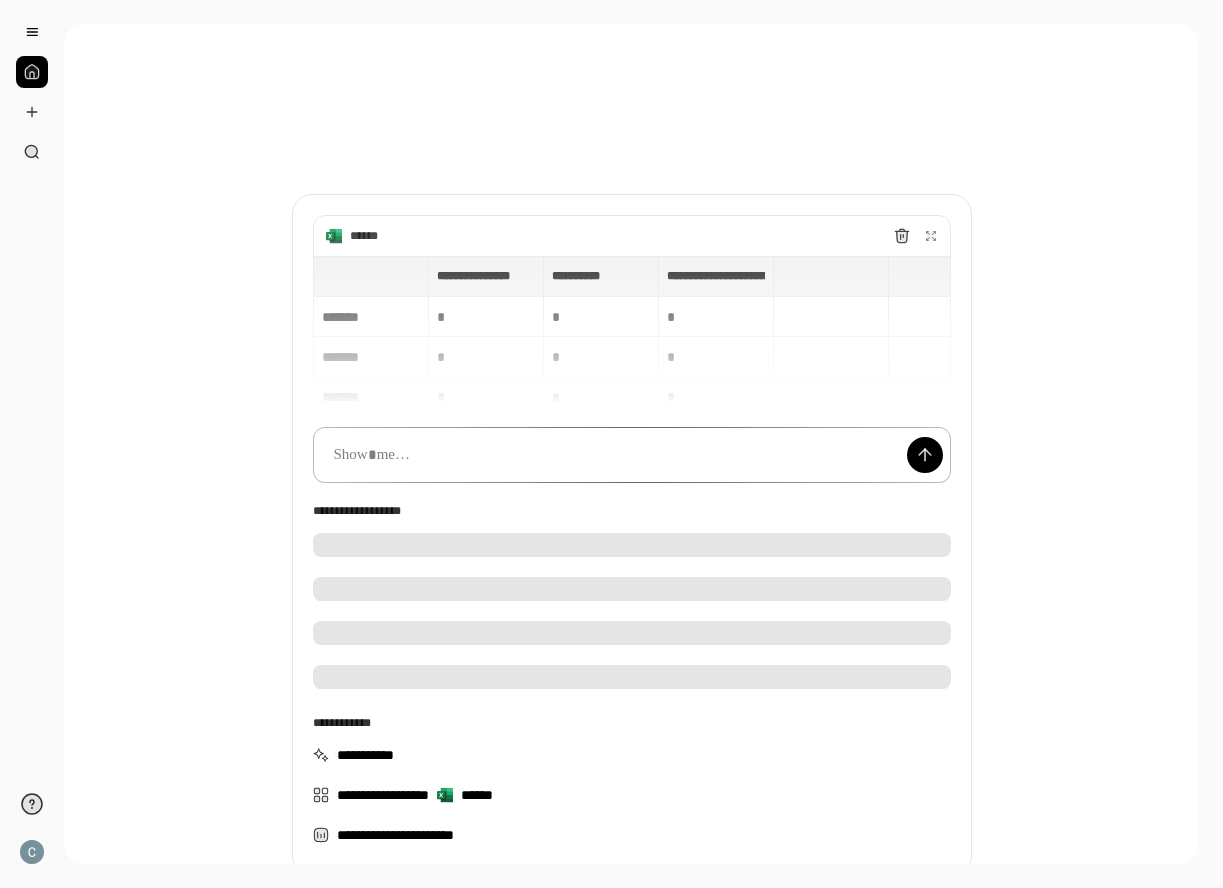 type 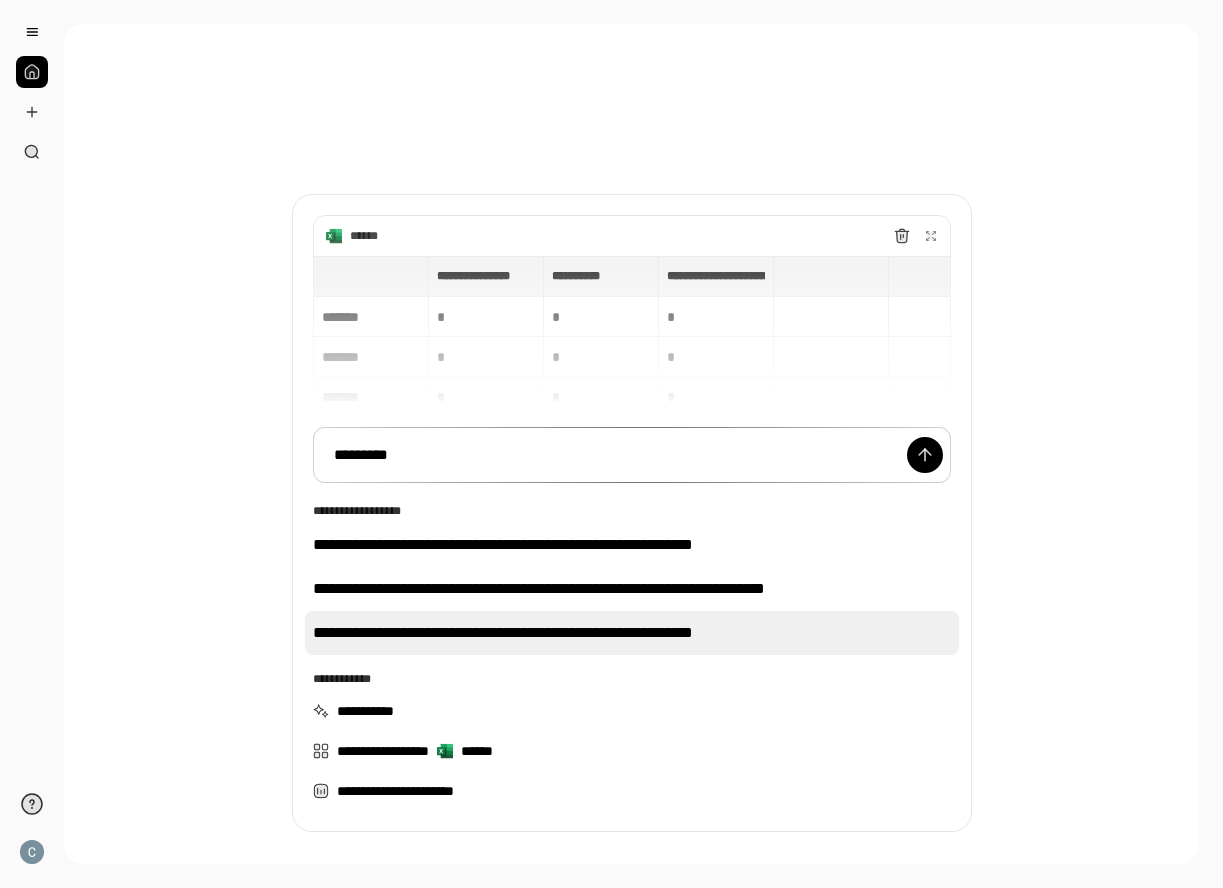 click on "**********" at bounding box center [632, 633] 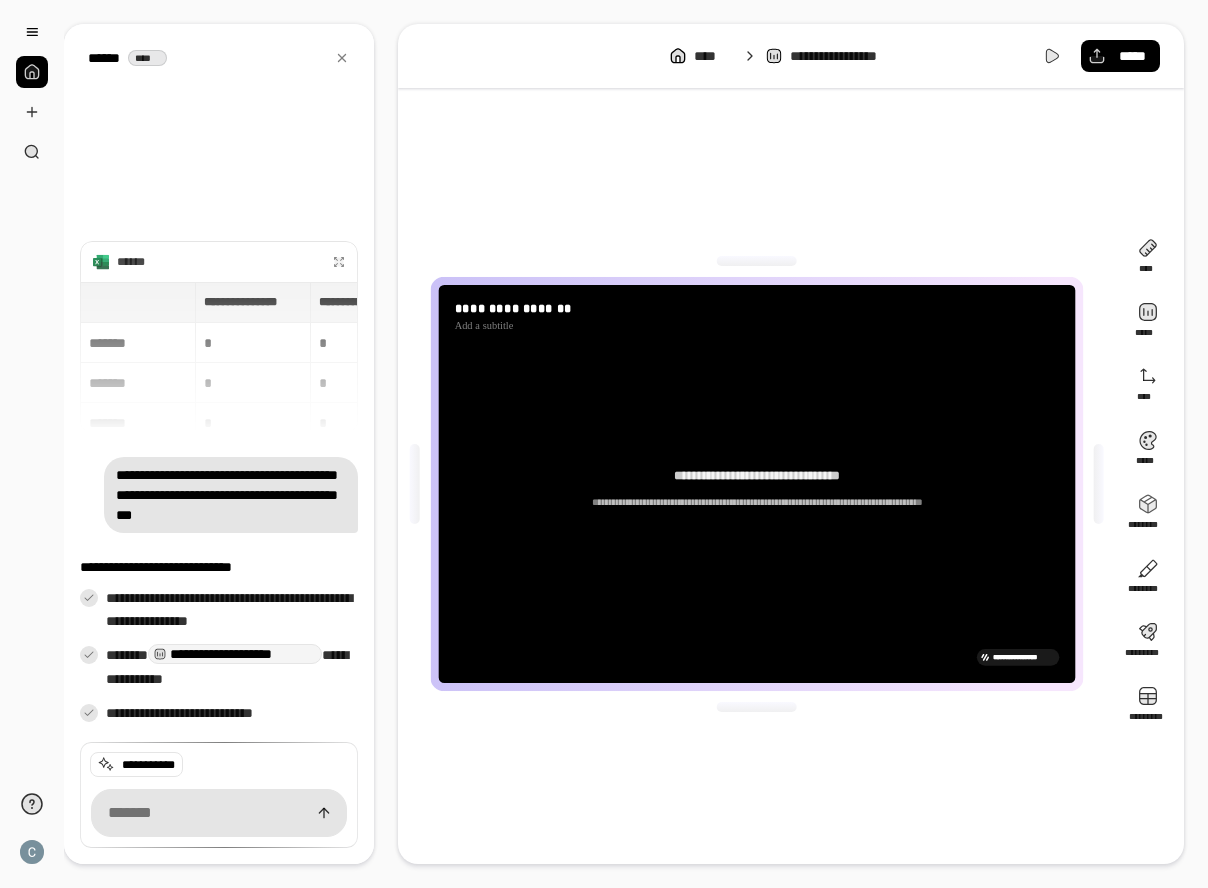 scroll, scrollTop: 24, scrollLeft: 0, axis: vertical 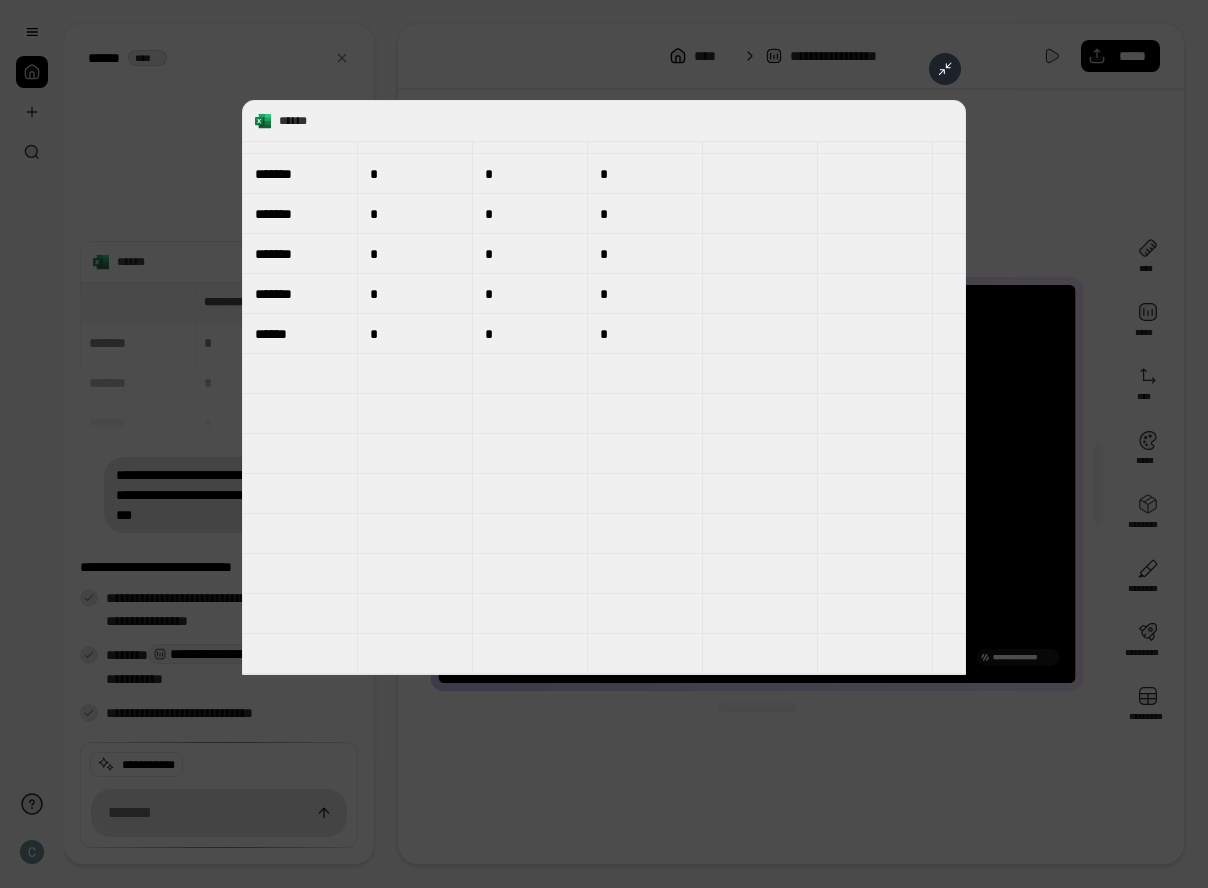 click at bounding box center (945, 69) 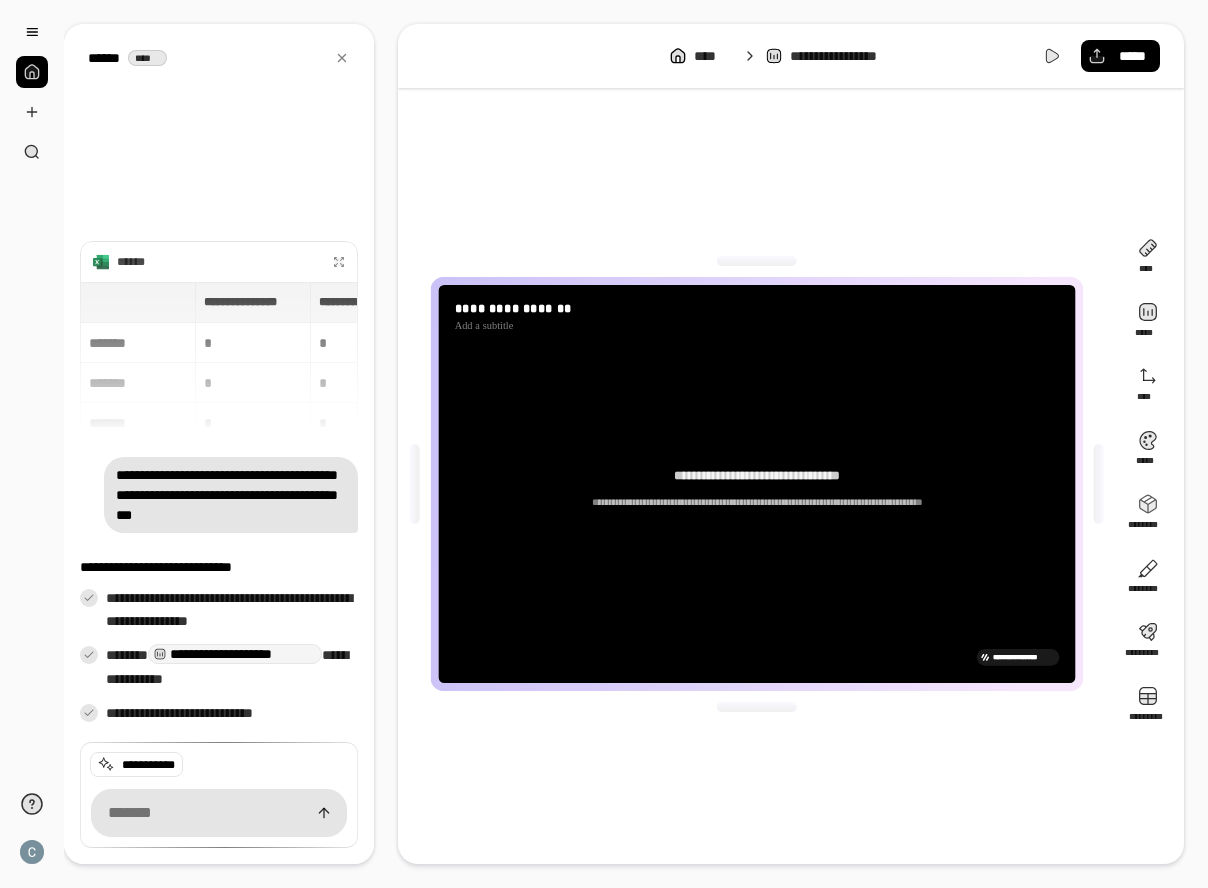 click on "**********" at bounding box center [757, 502] 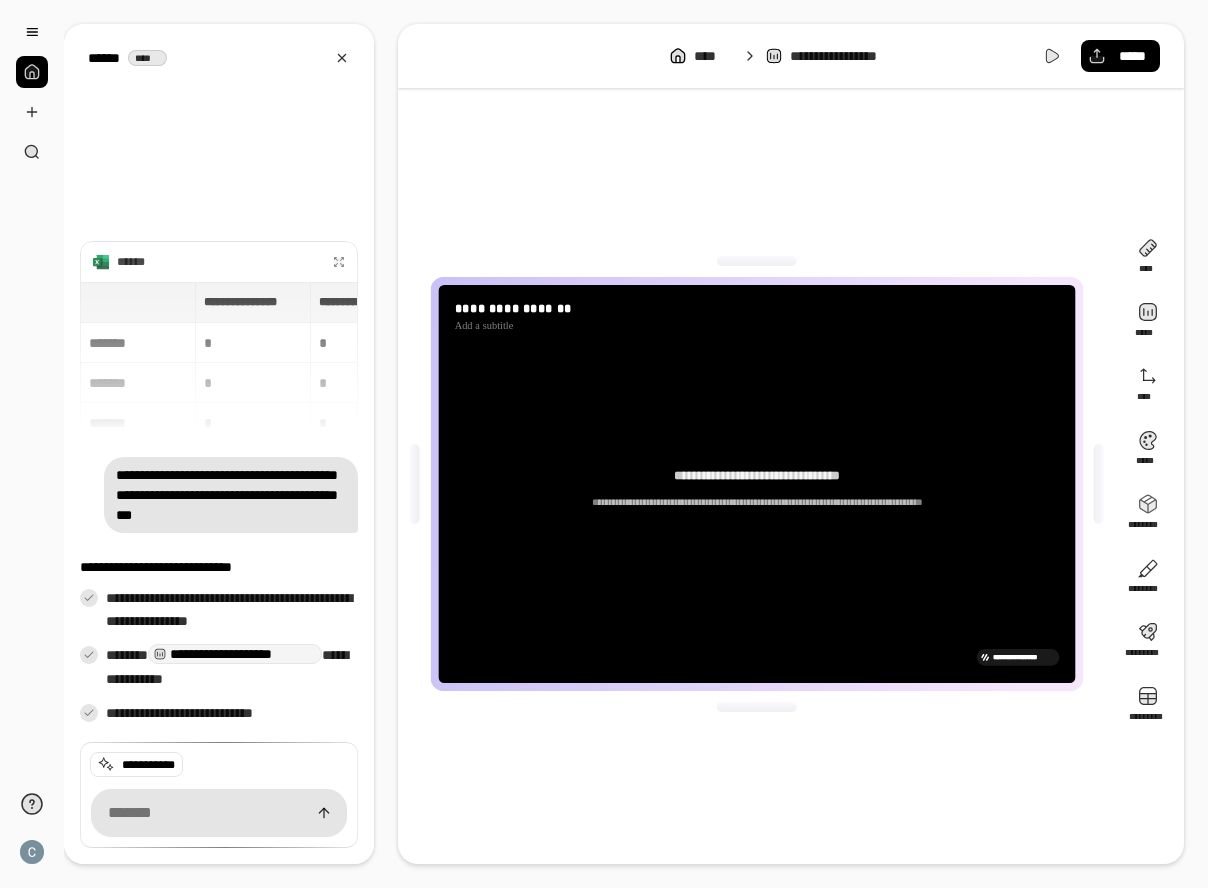 click 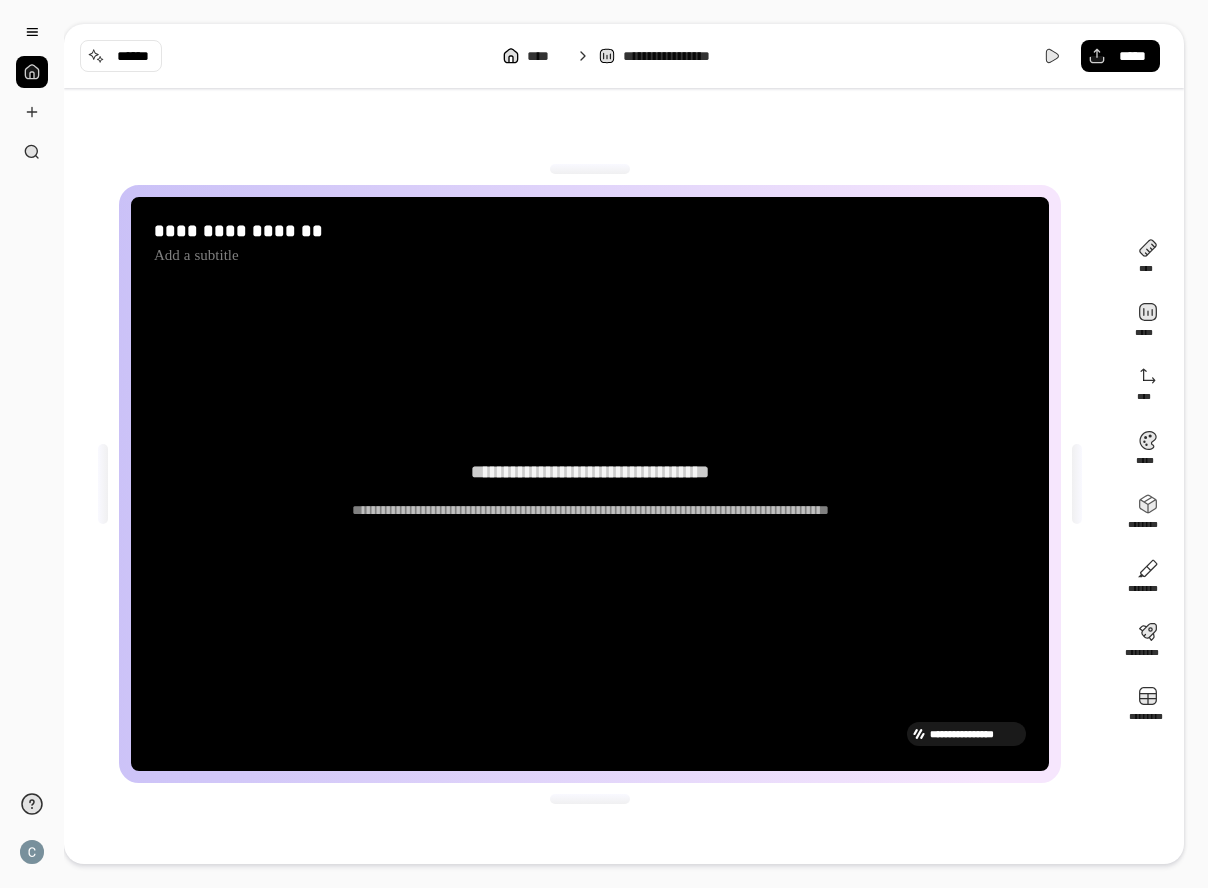 click on "**********" at bounding box center [590, 484] 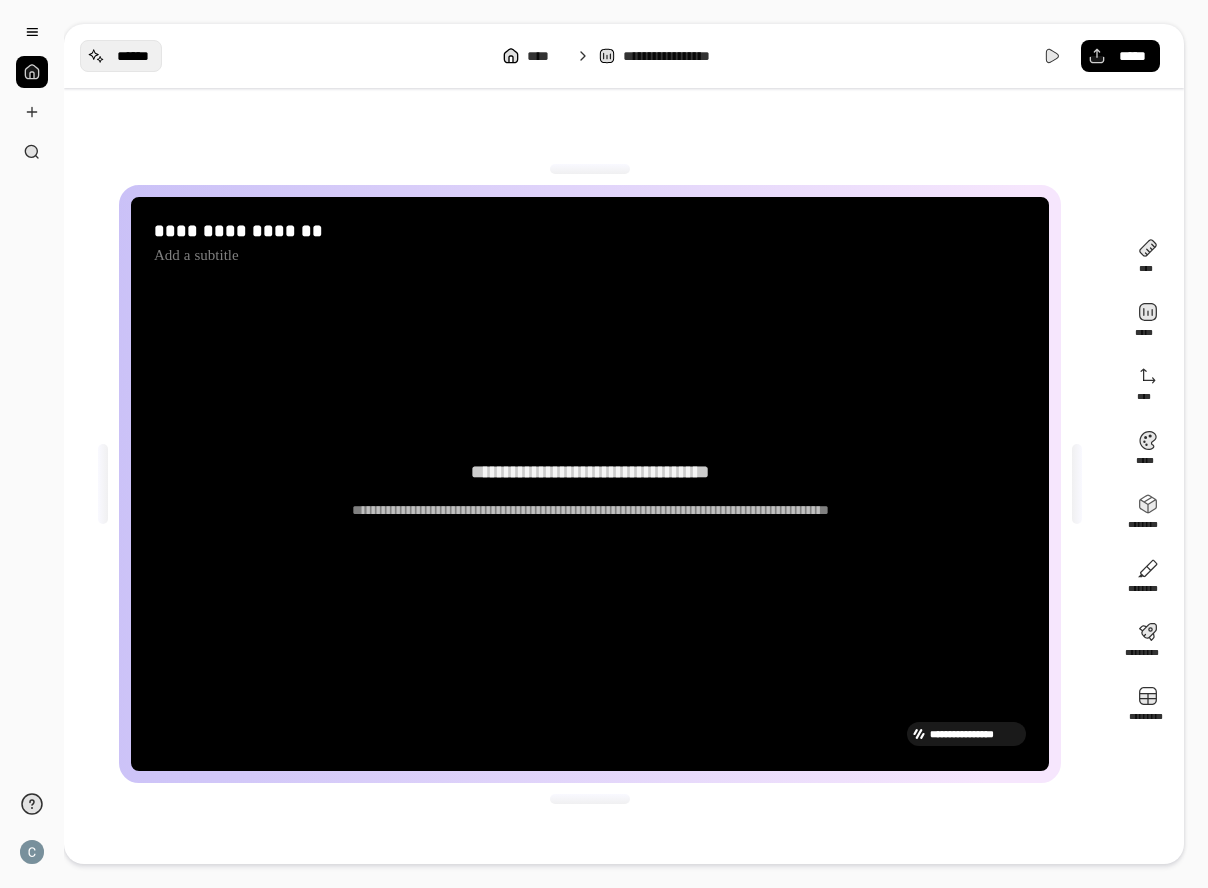 click on "******" at bounding box center [133, 56] 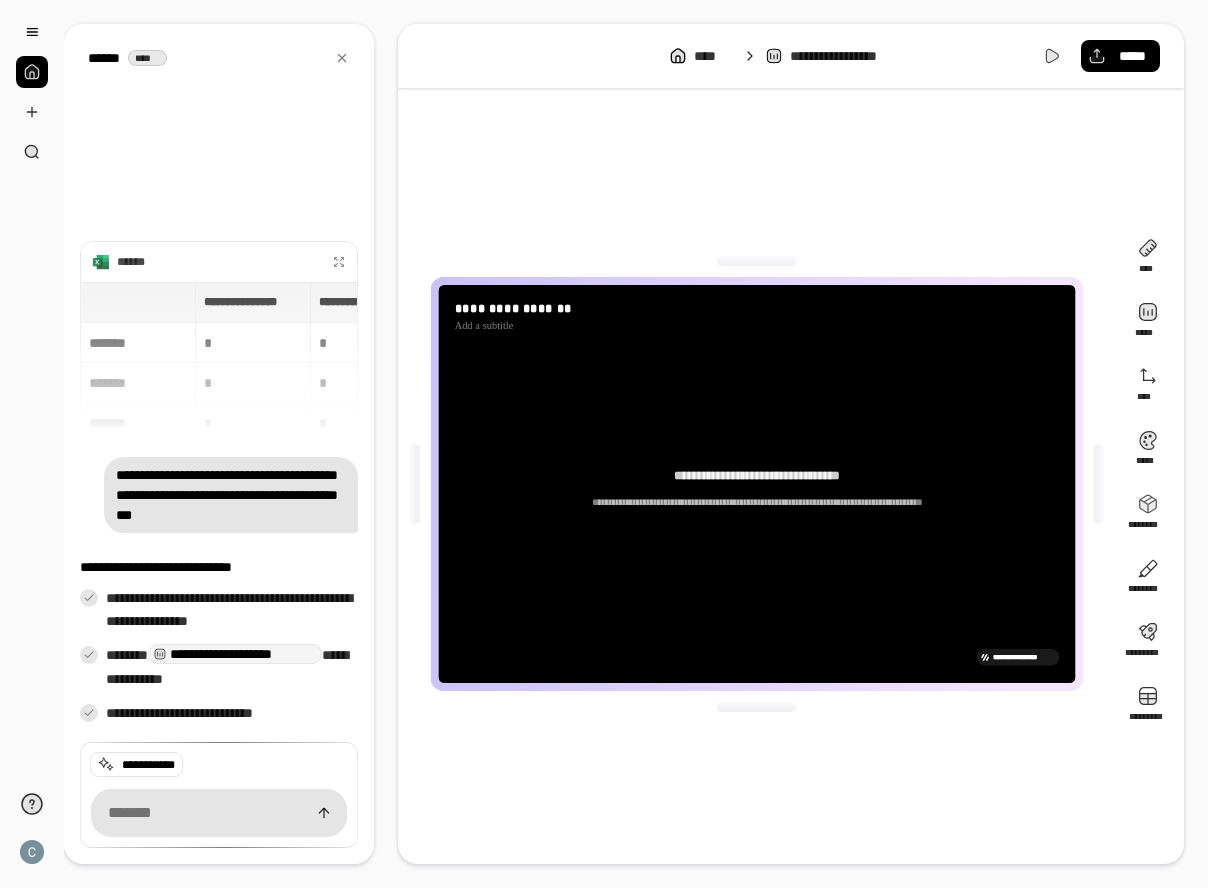 click at bounding box center (219, 813) 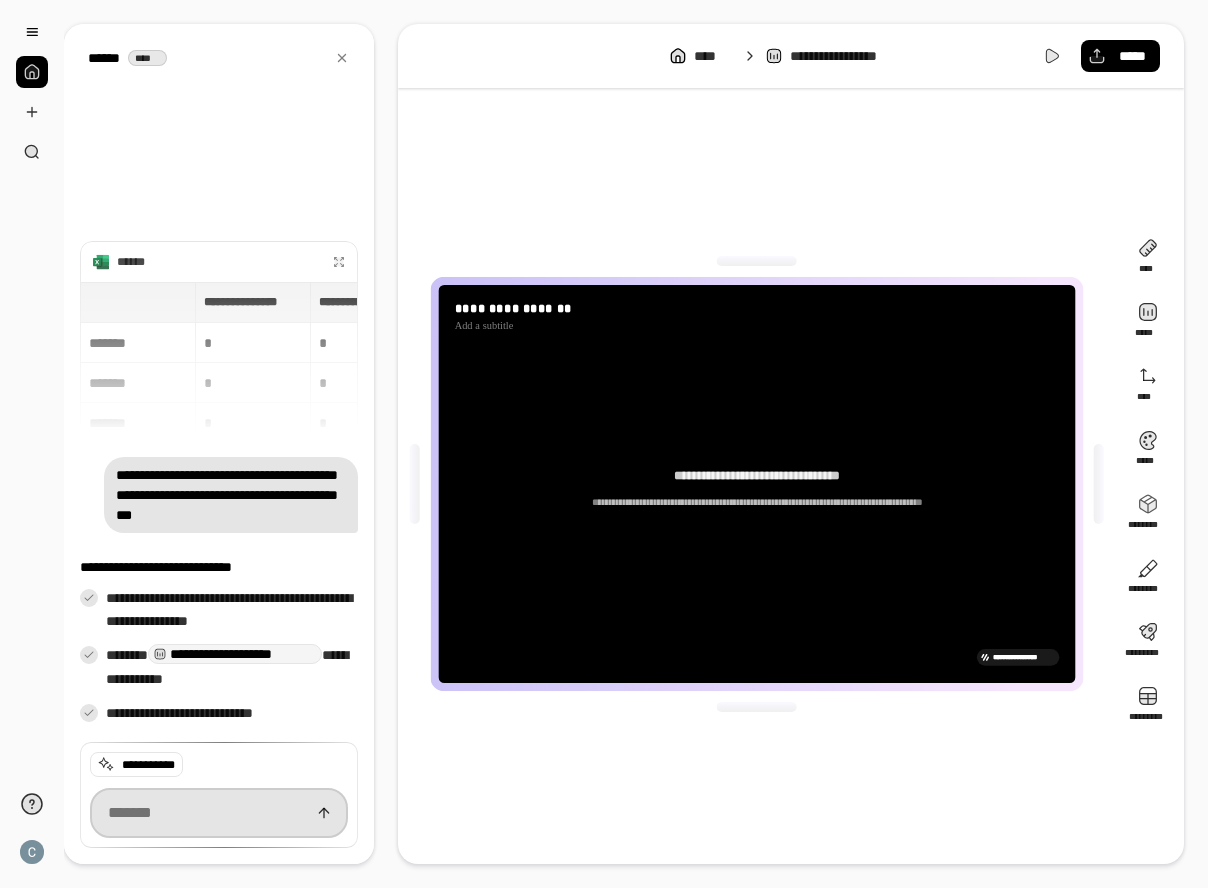 click at bounding box center [219, 813] 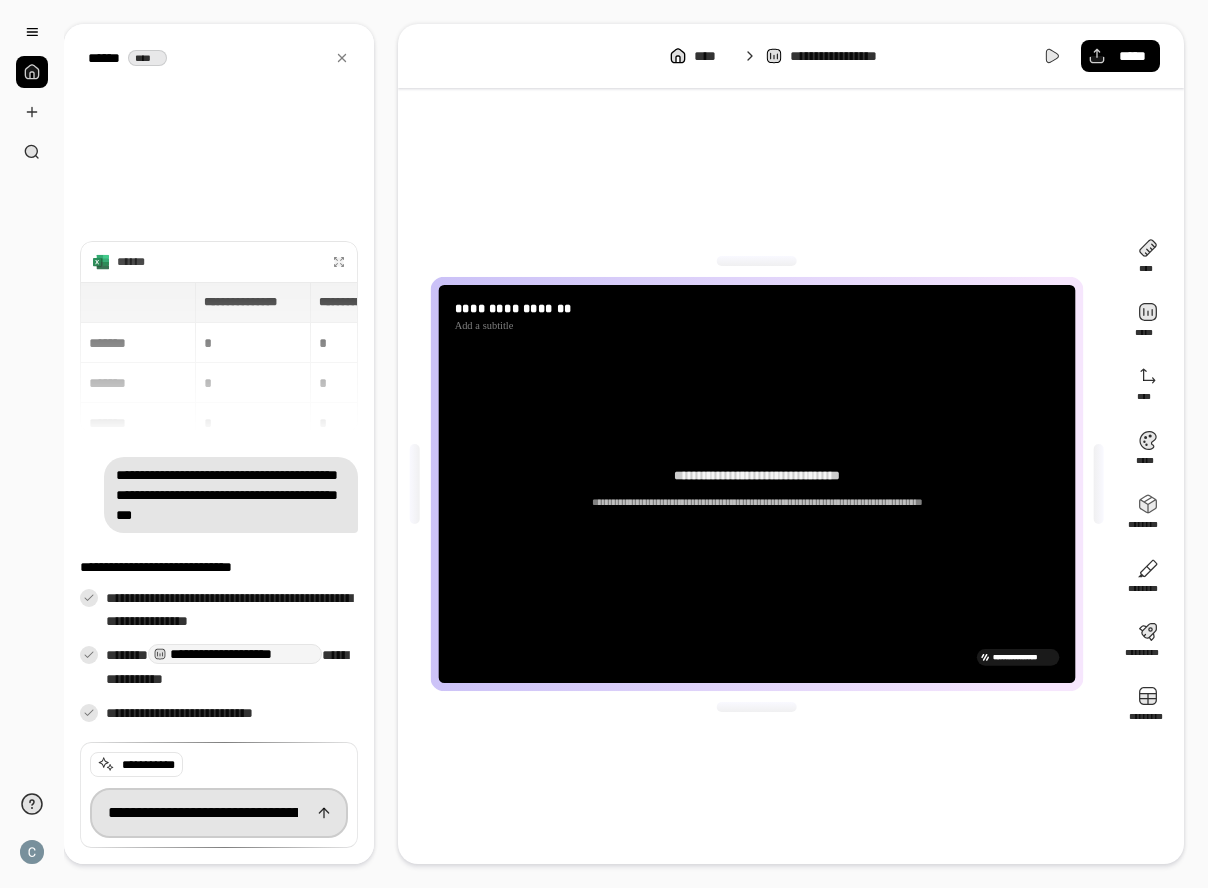 scroll, scrollTop: 0, scrollLeft: 2429, axis: horizontal 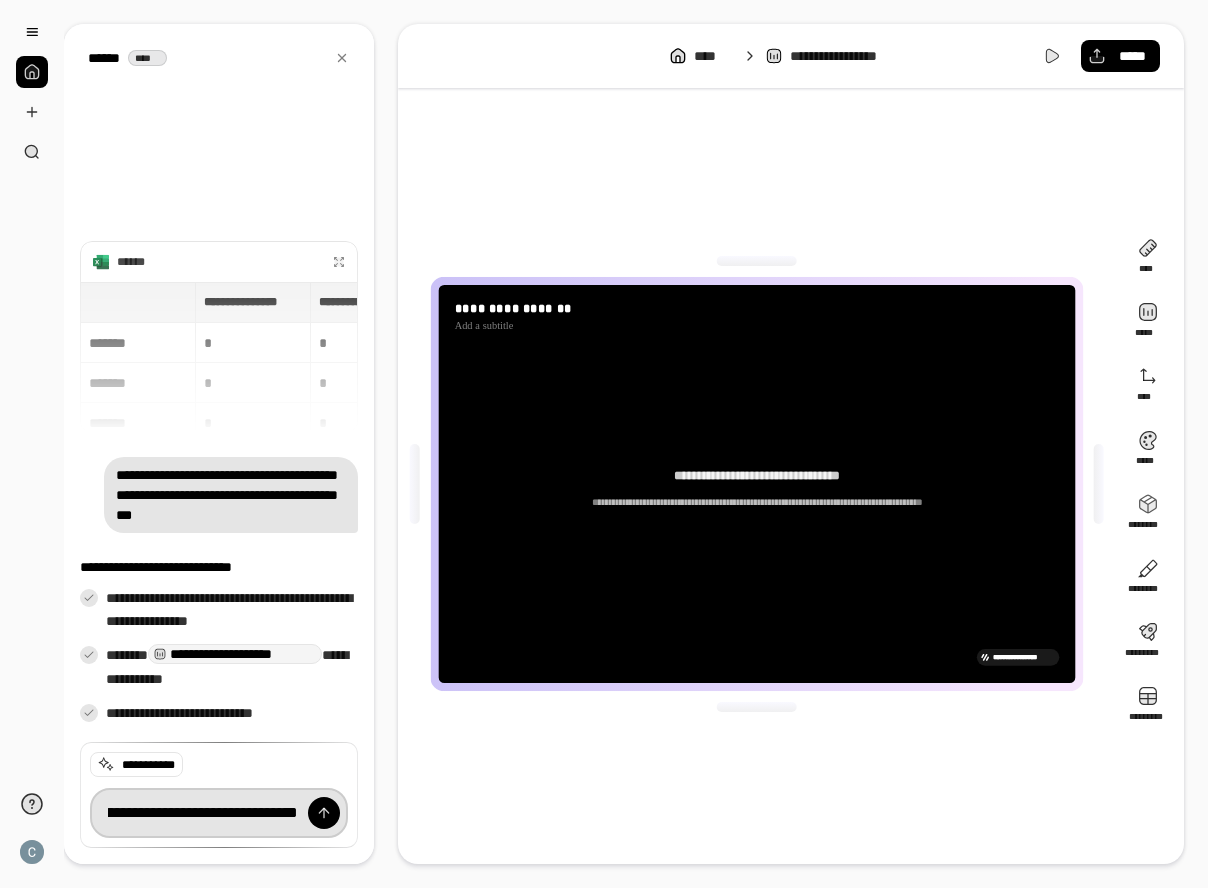 type on "**********" 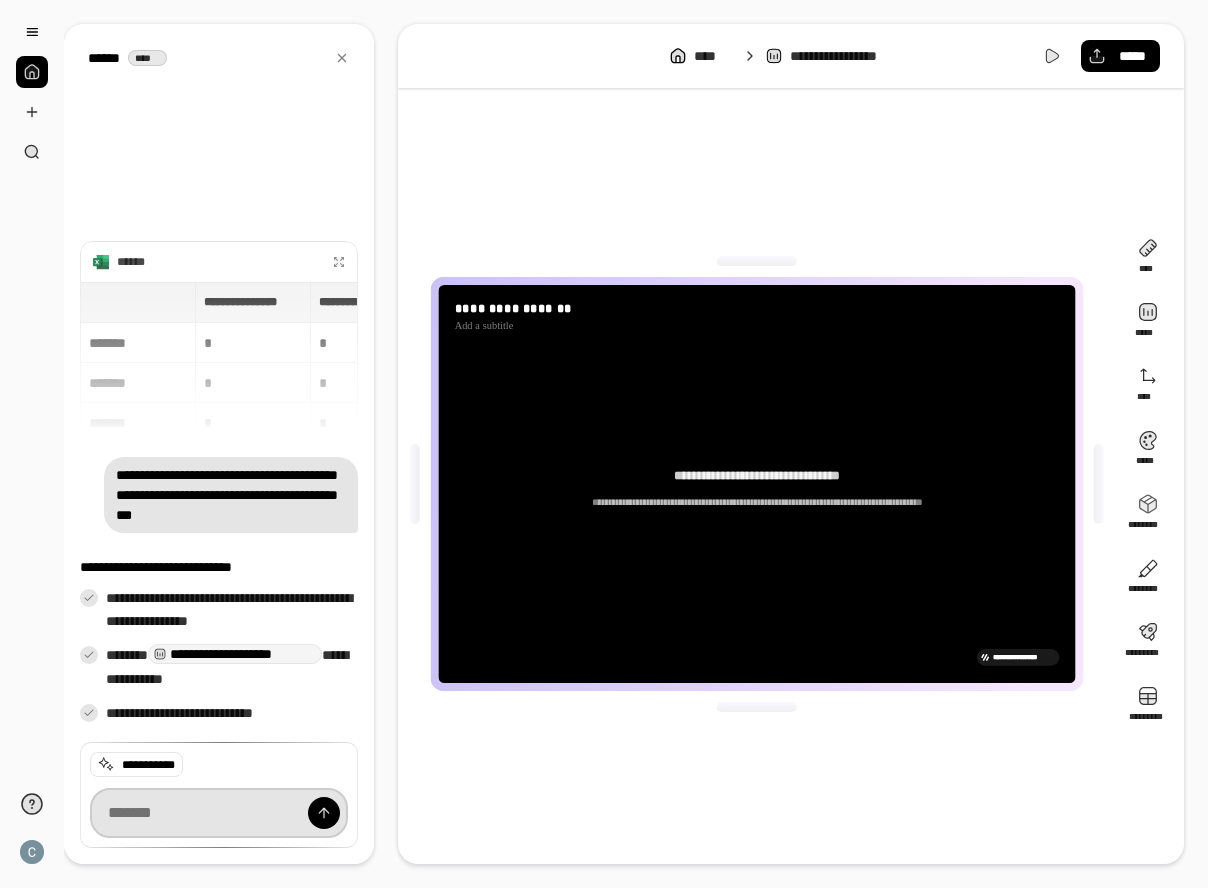 scroll, scrollTop: 0, scrollLeft: 0, axis: both 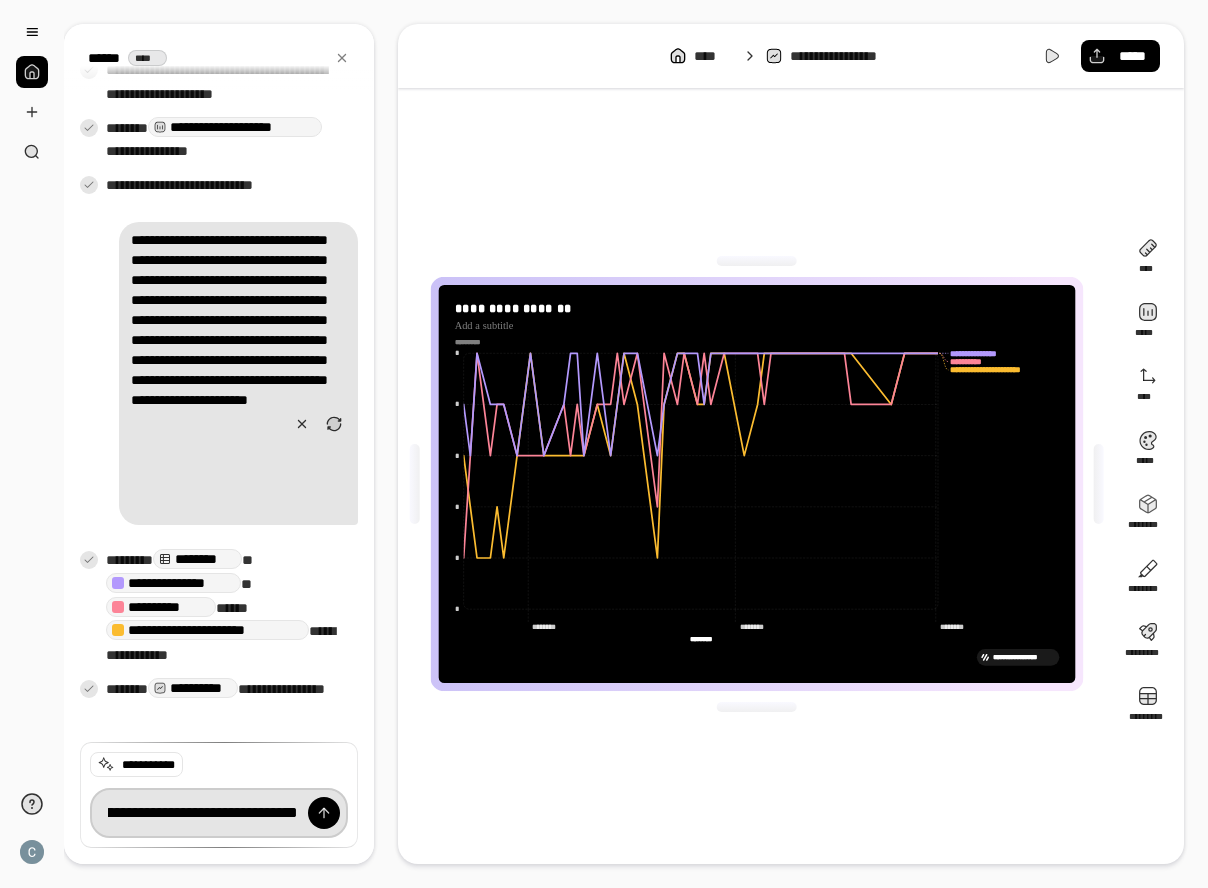 type on "**********" 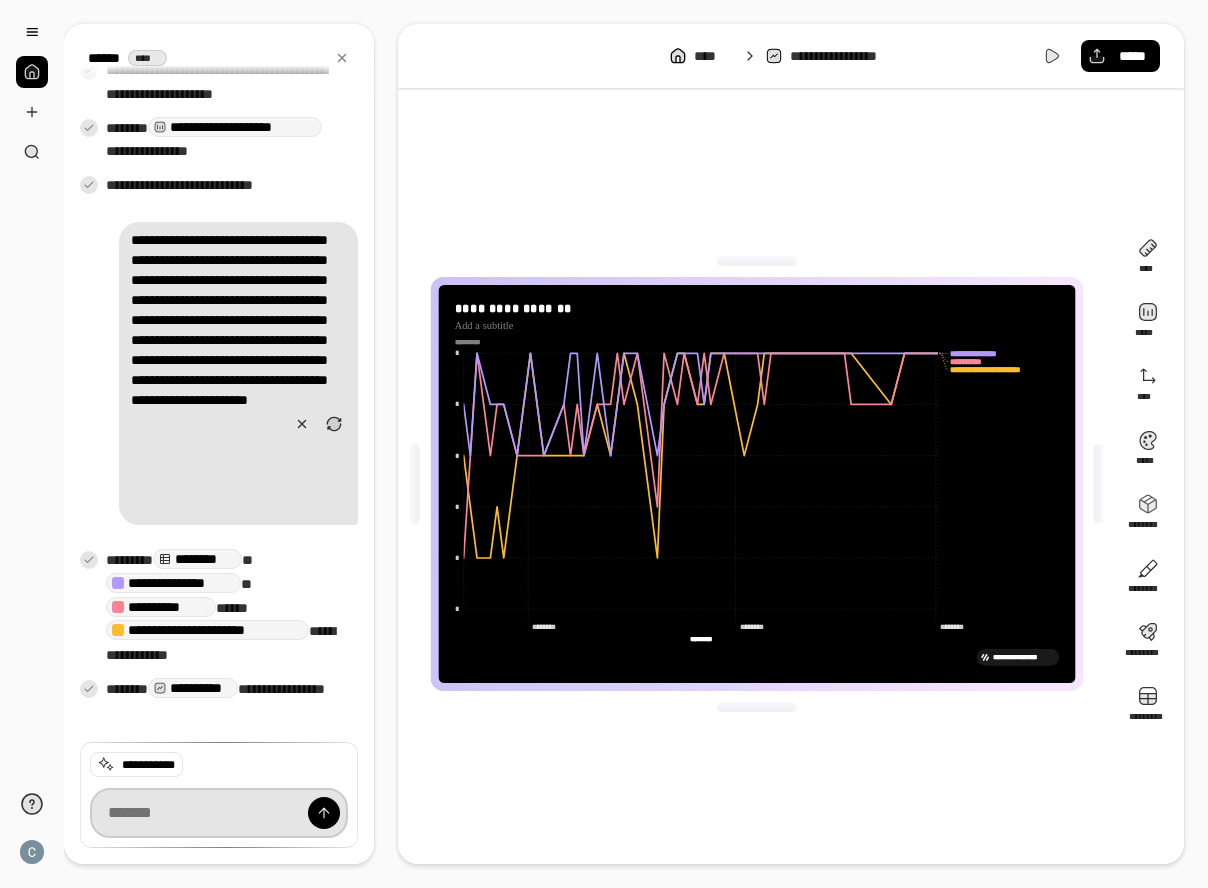 scroll, scrollTop: 349, scrollLeft: 0, axis: vertical 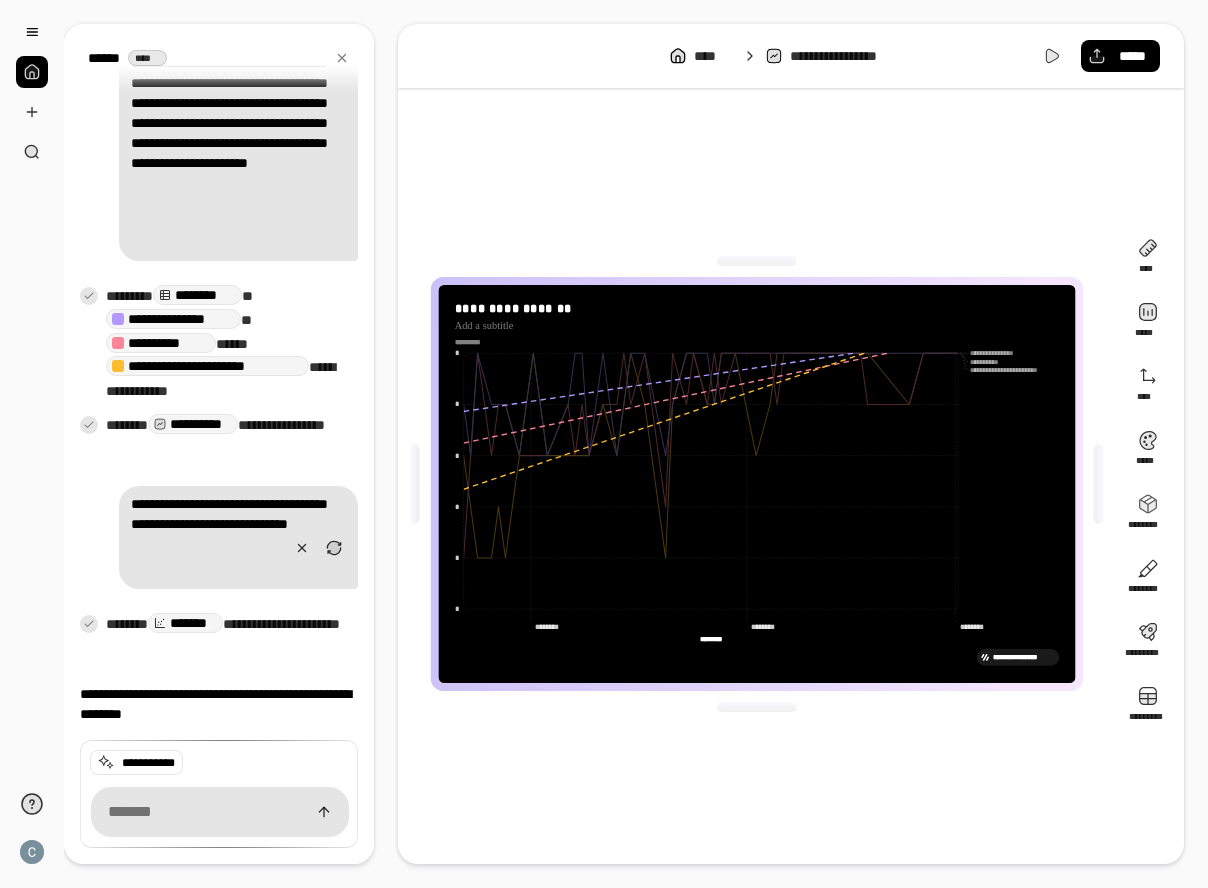 click on "**********" 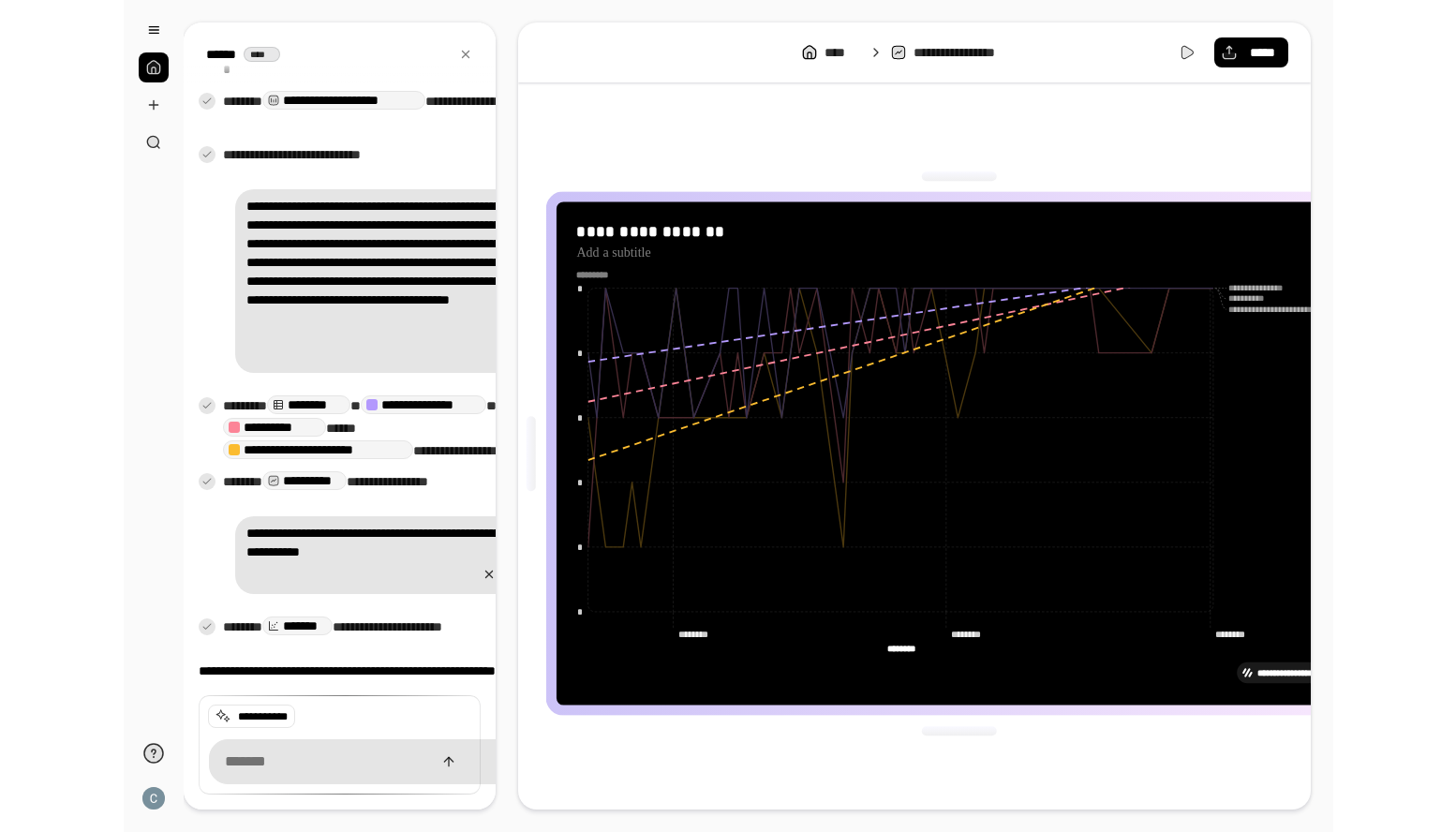 scroll, scrollTop: 324, scrollLeft: 0, axis: vertical 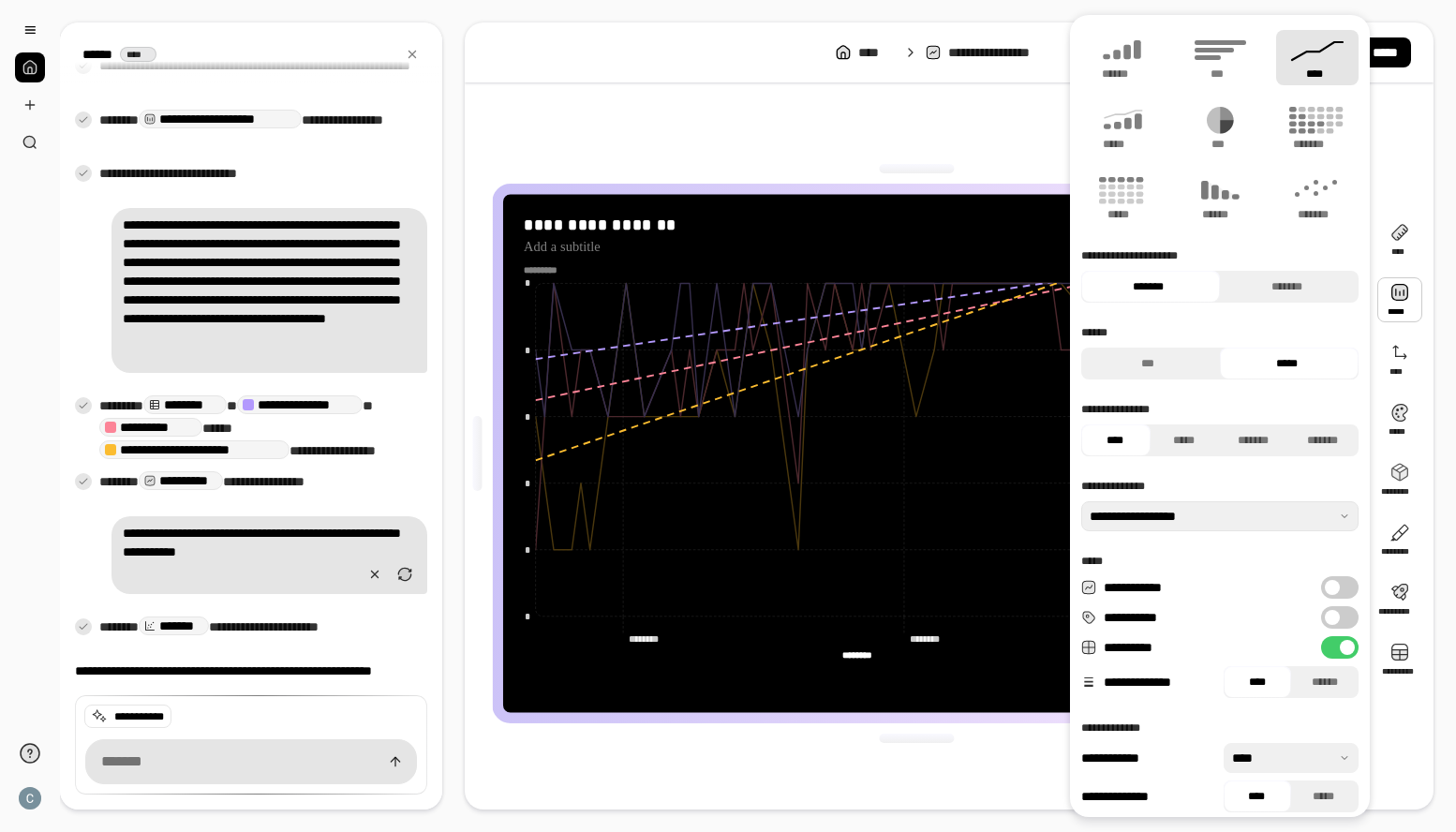 click on "**********" at bounding box center (917, 453) 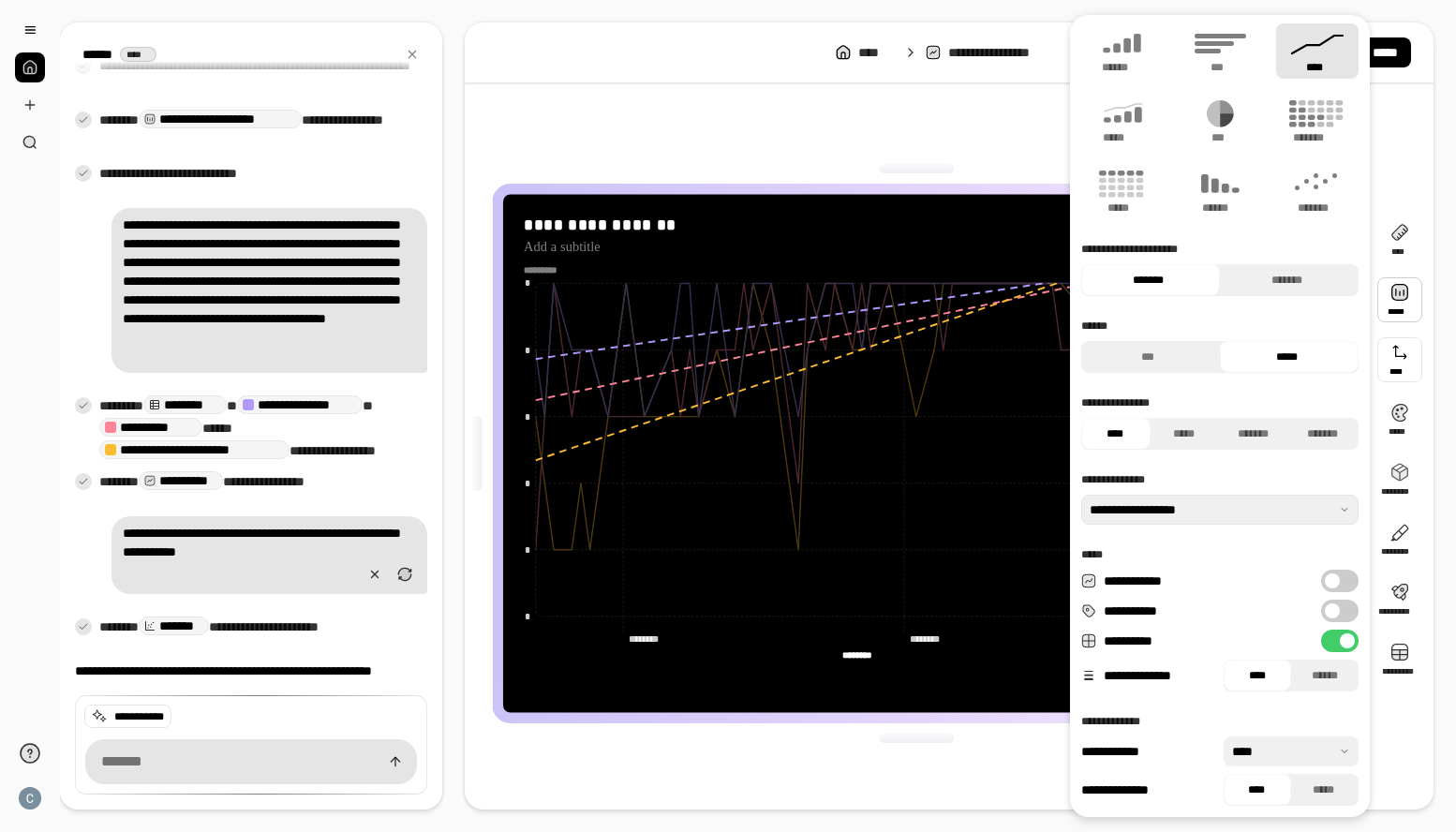 scroll, scrollTop: 10, scrollLeft: 0, axis: vertical 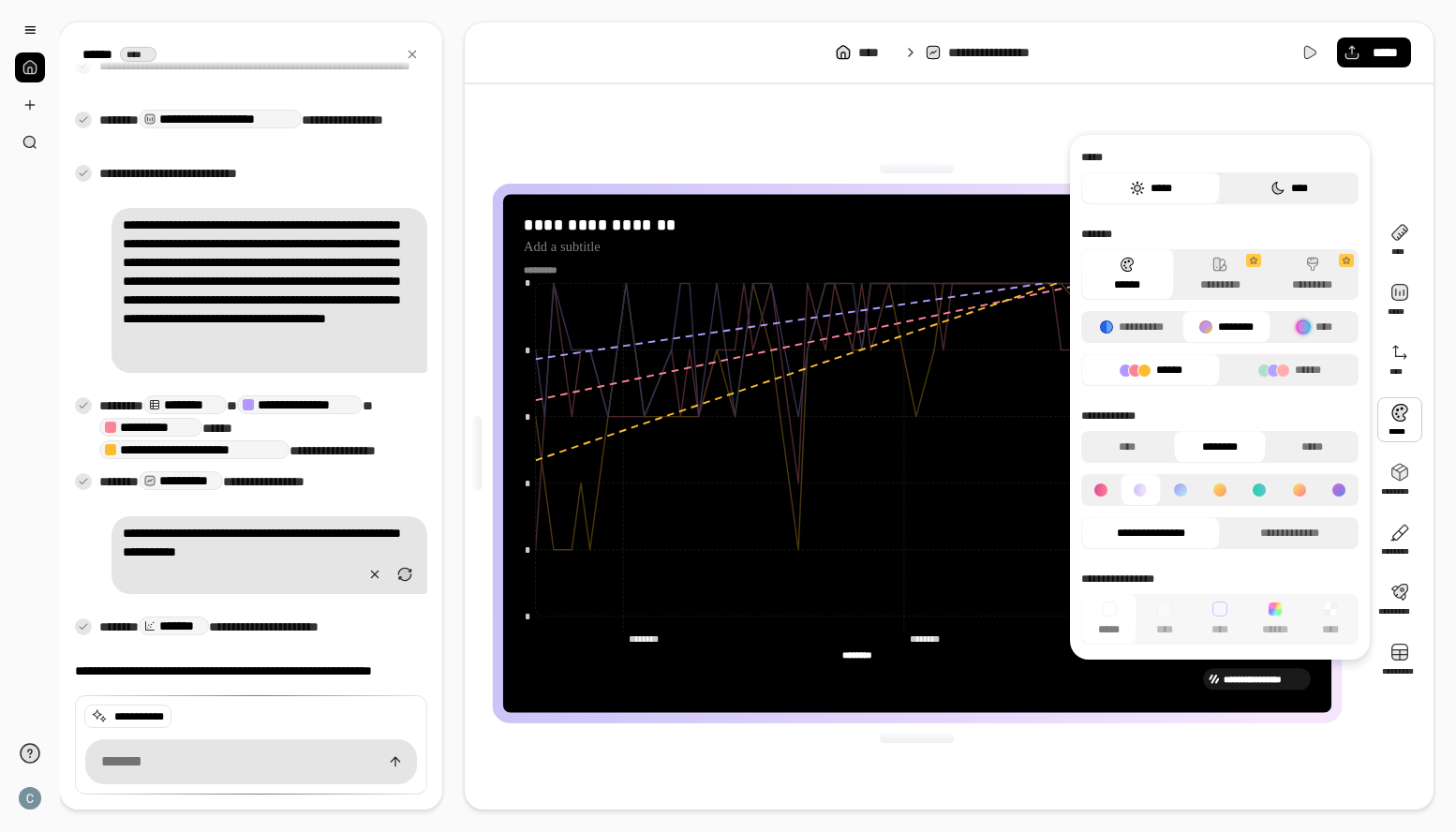 click on "****" at bounding box center (1289, 188) 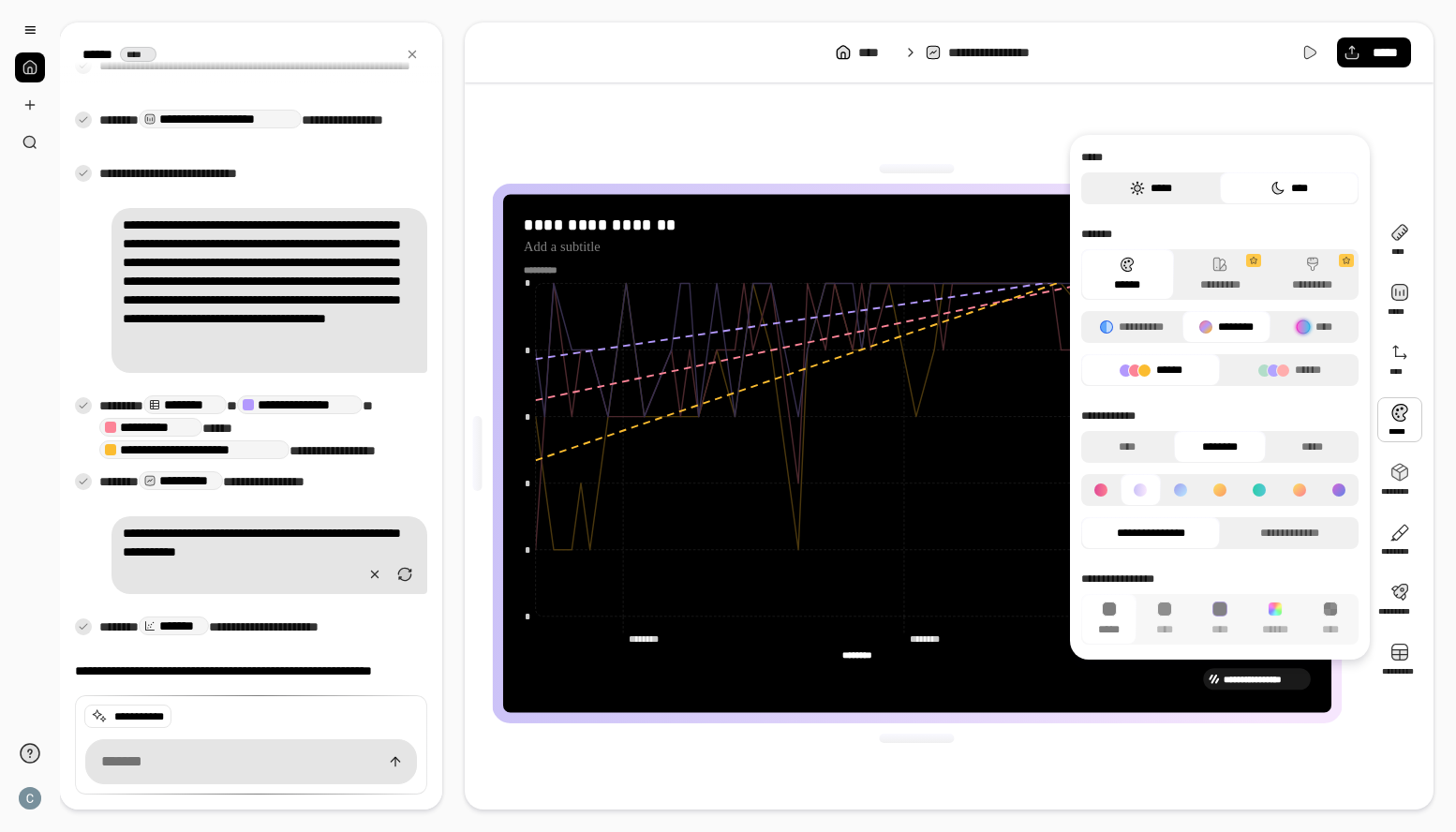 click on "*****" at bounding box center (1151, 188) 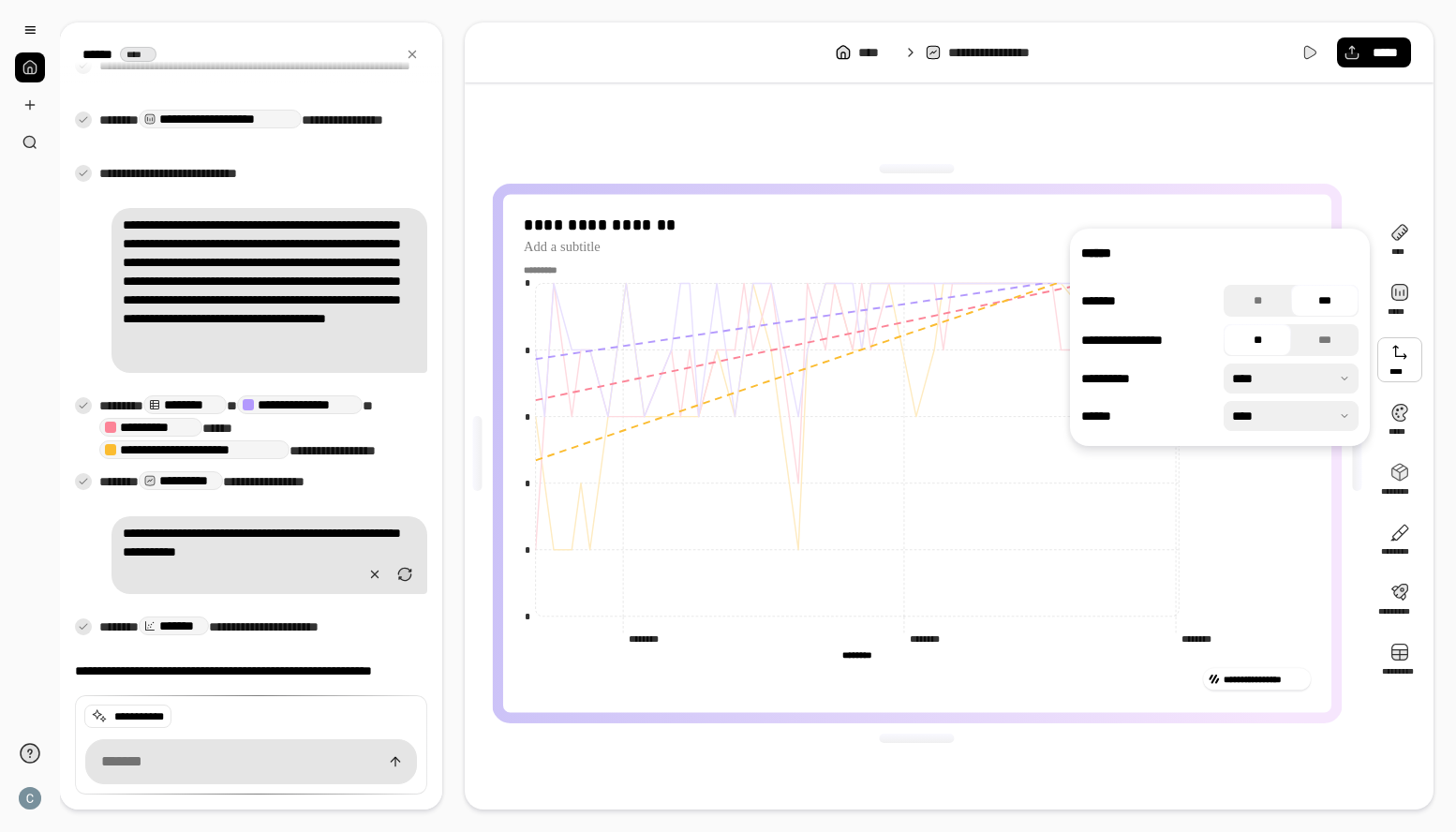 click at bounding box center (1291, 379) 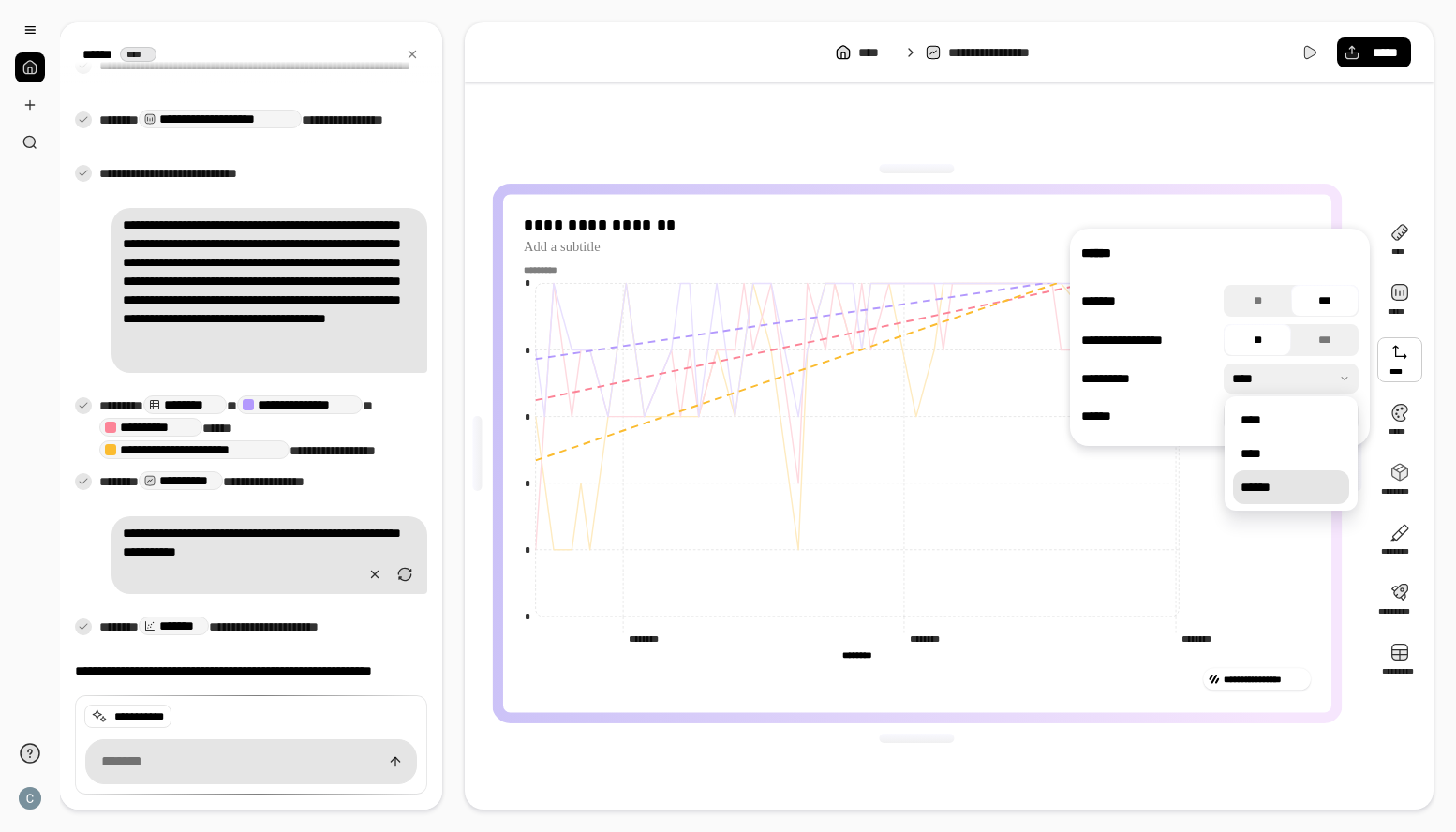 click on "******" at bounding box center (1291, 487) 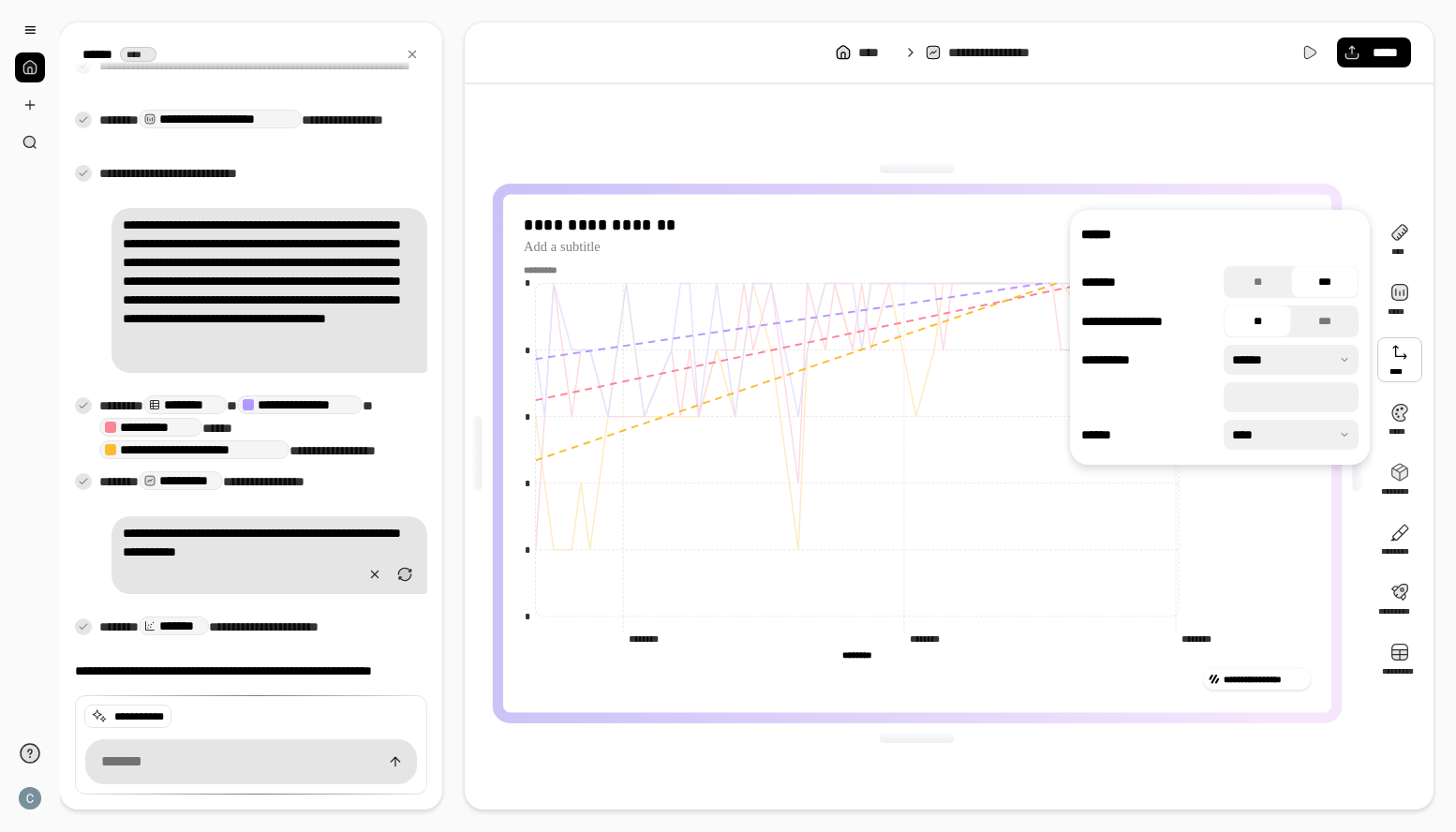 click at bounding box center (1400, 360) 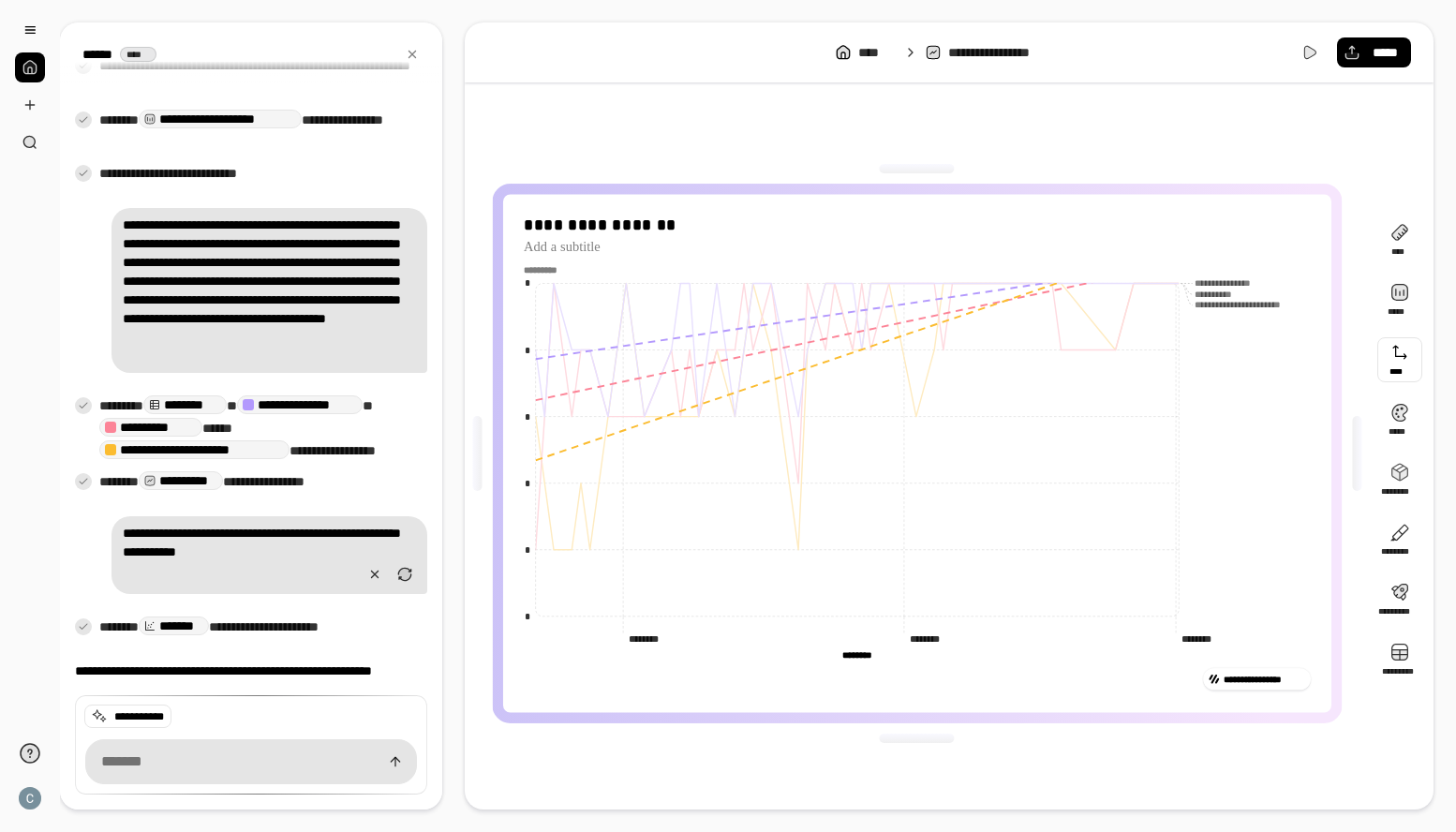 click at bounding box center [1400, 360] 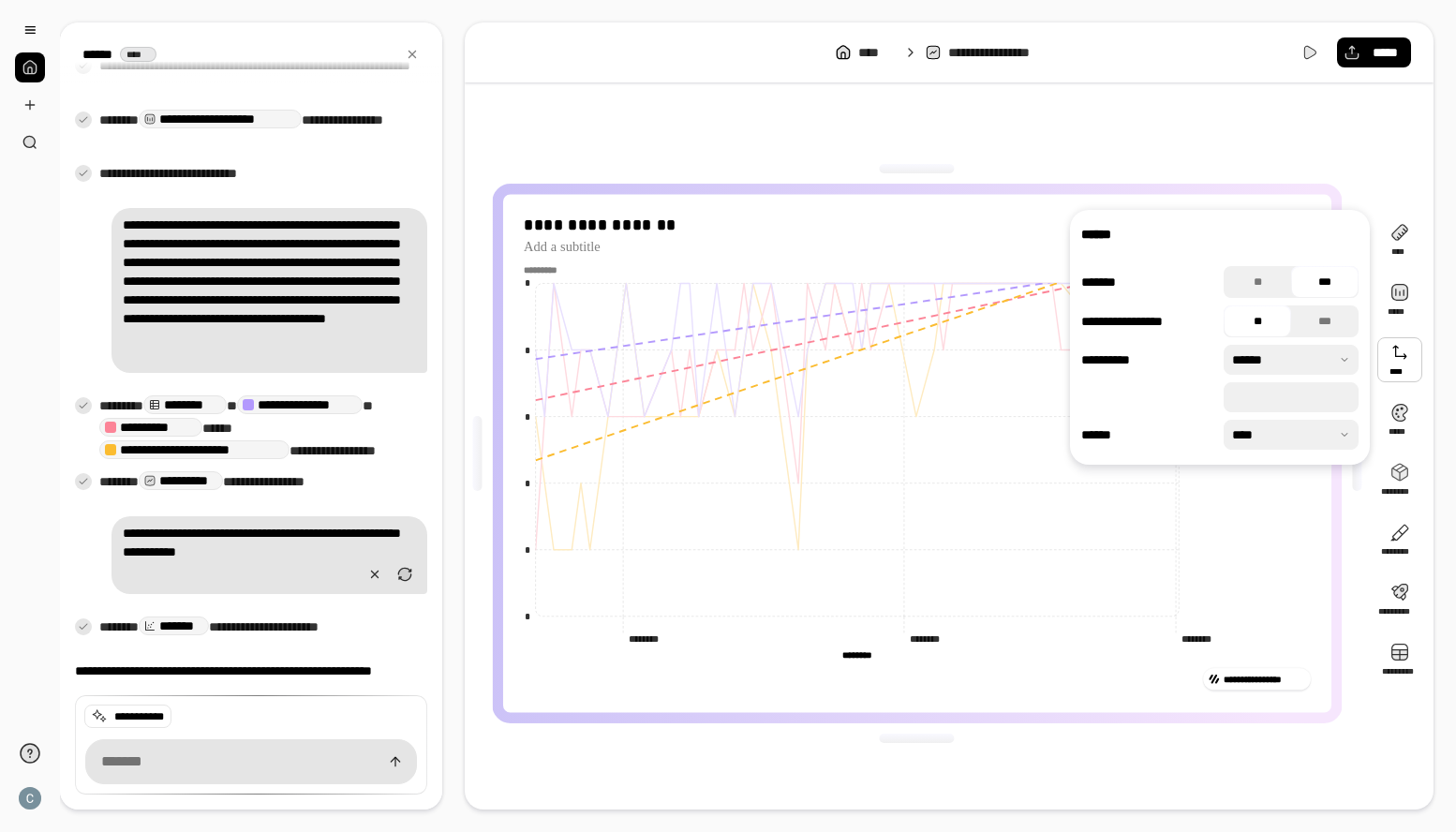 click on "******" at bounding box center [1220, 234] 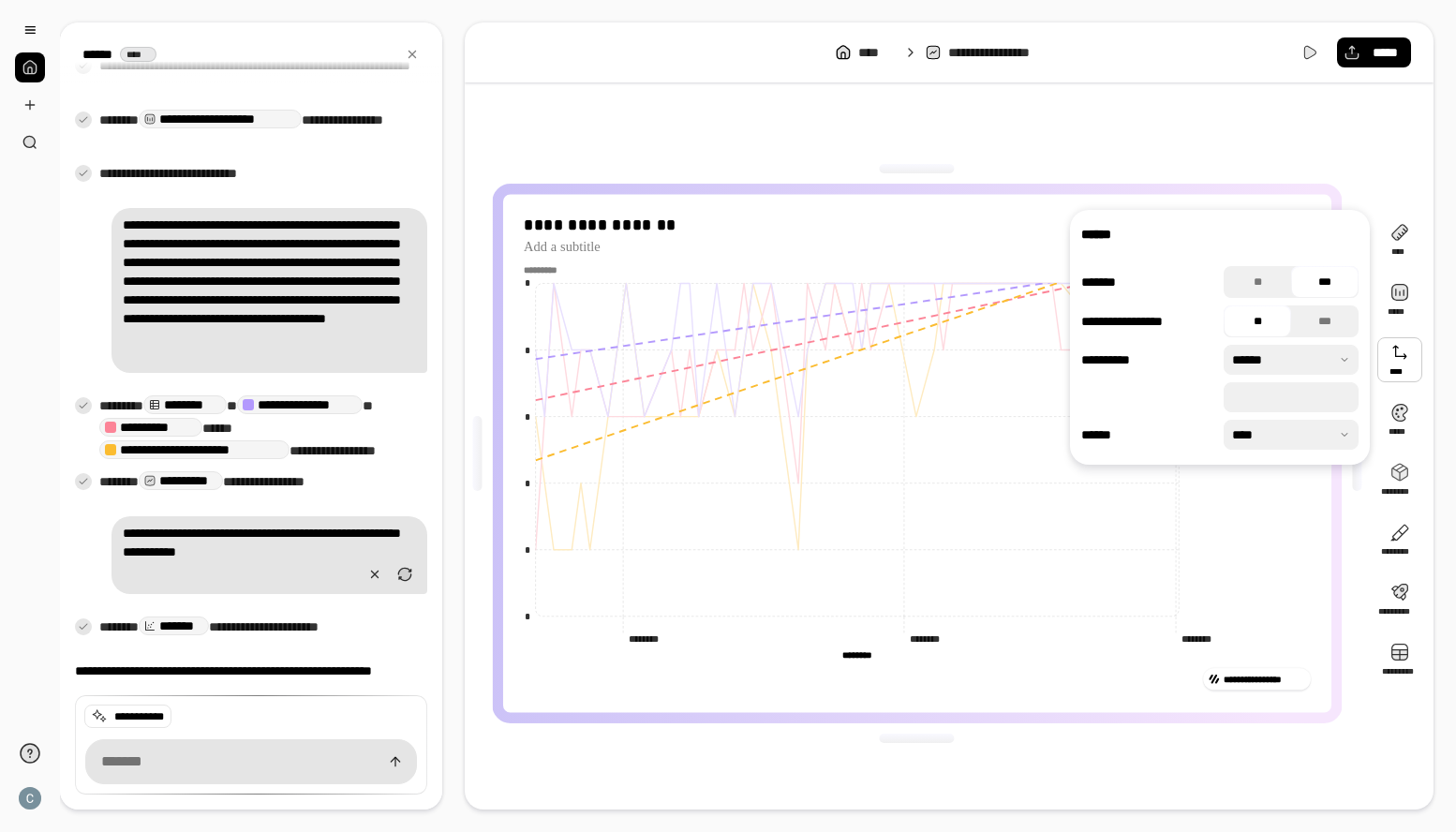 type on "*" 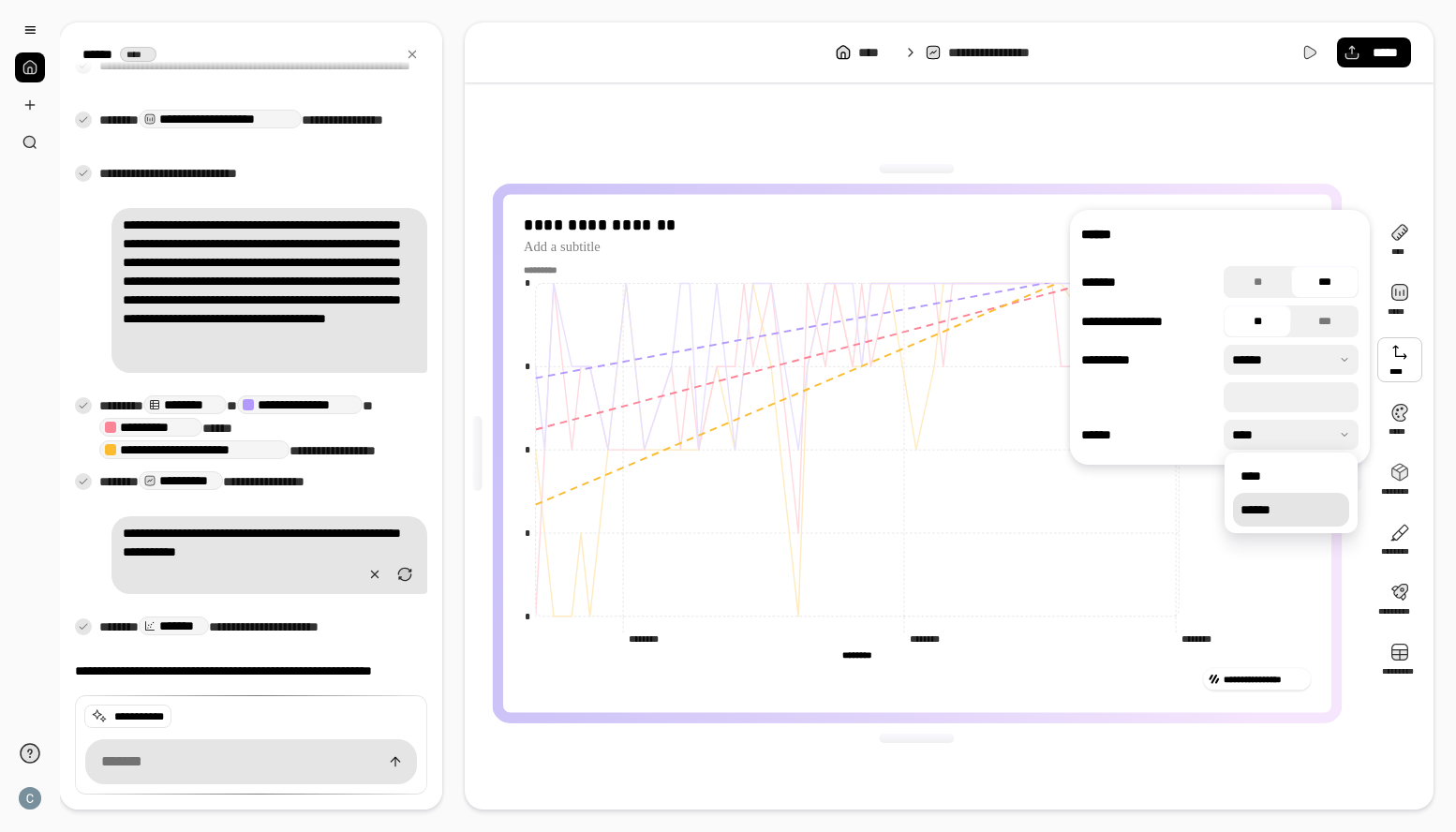 click on "******" at bounding box center [1291, 510] 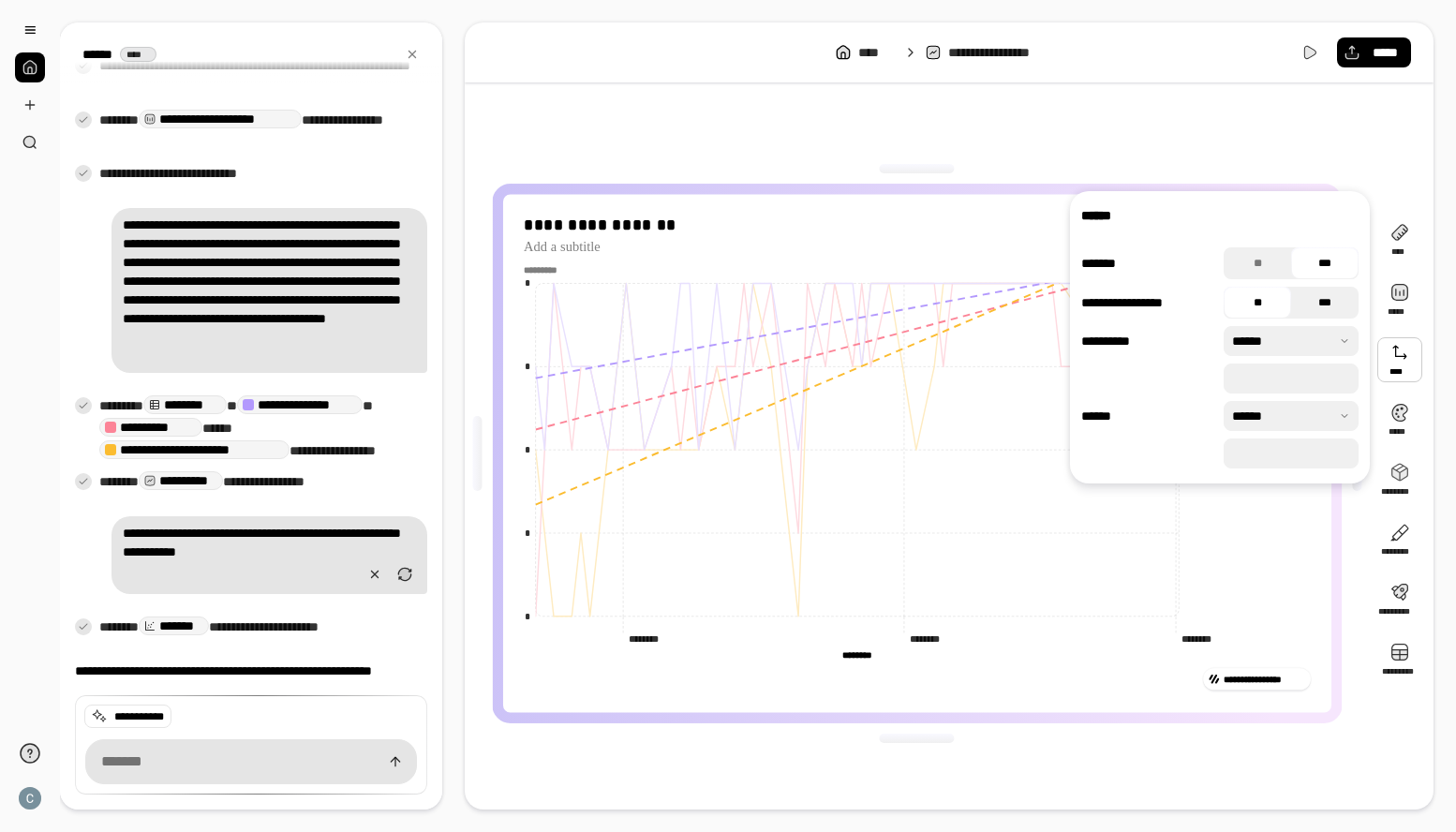 click on "***" at bounding box center [1325, 303] 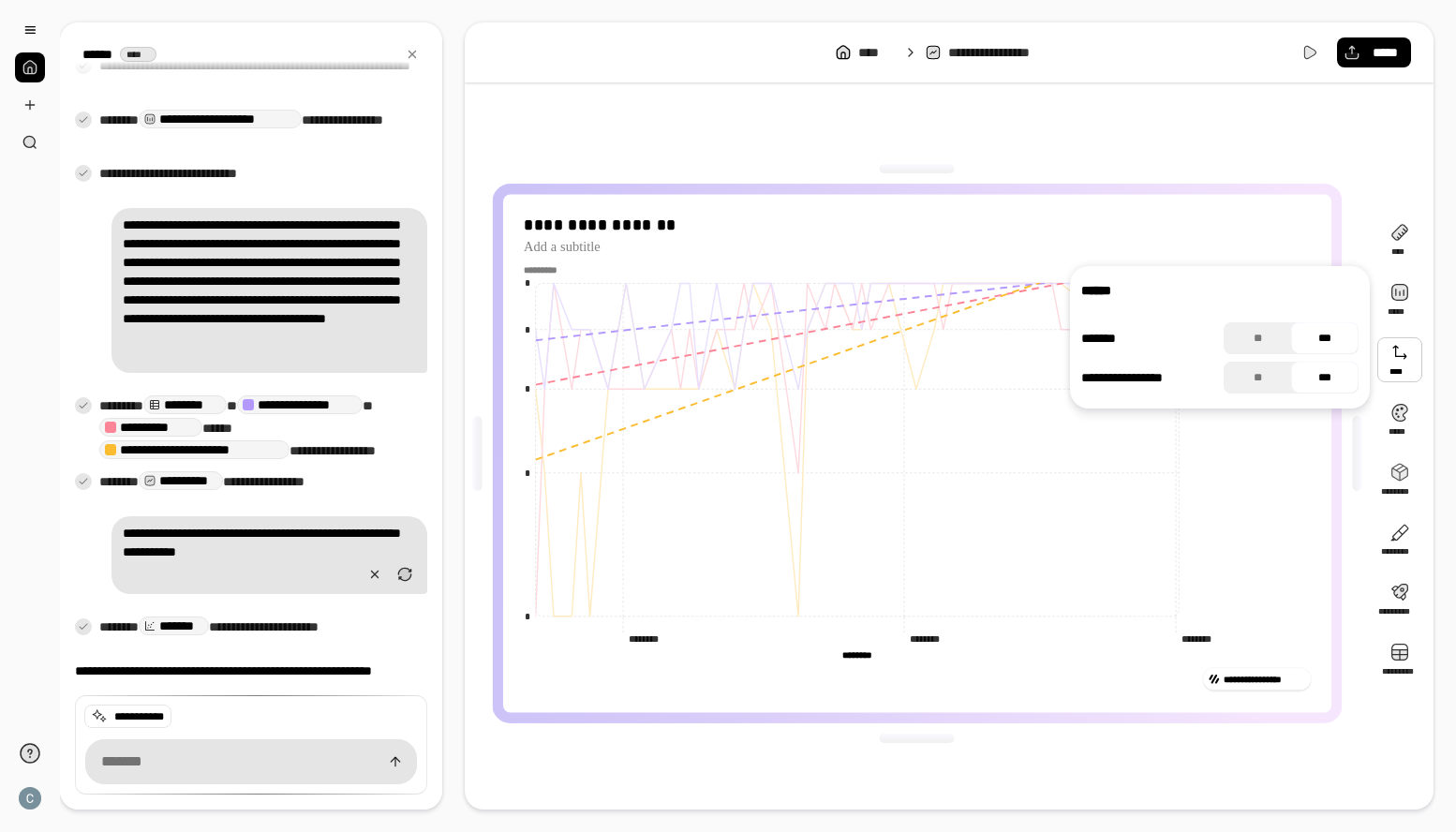 click on "******" at bounding box center (1220, 290) 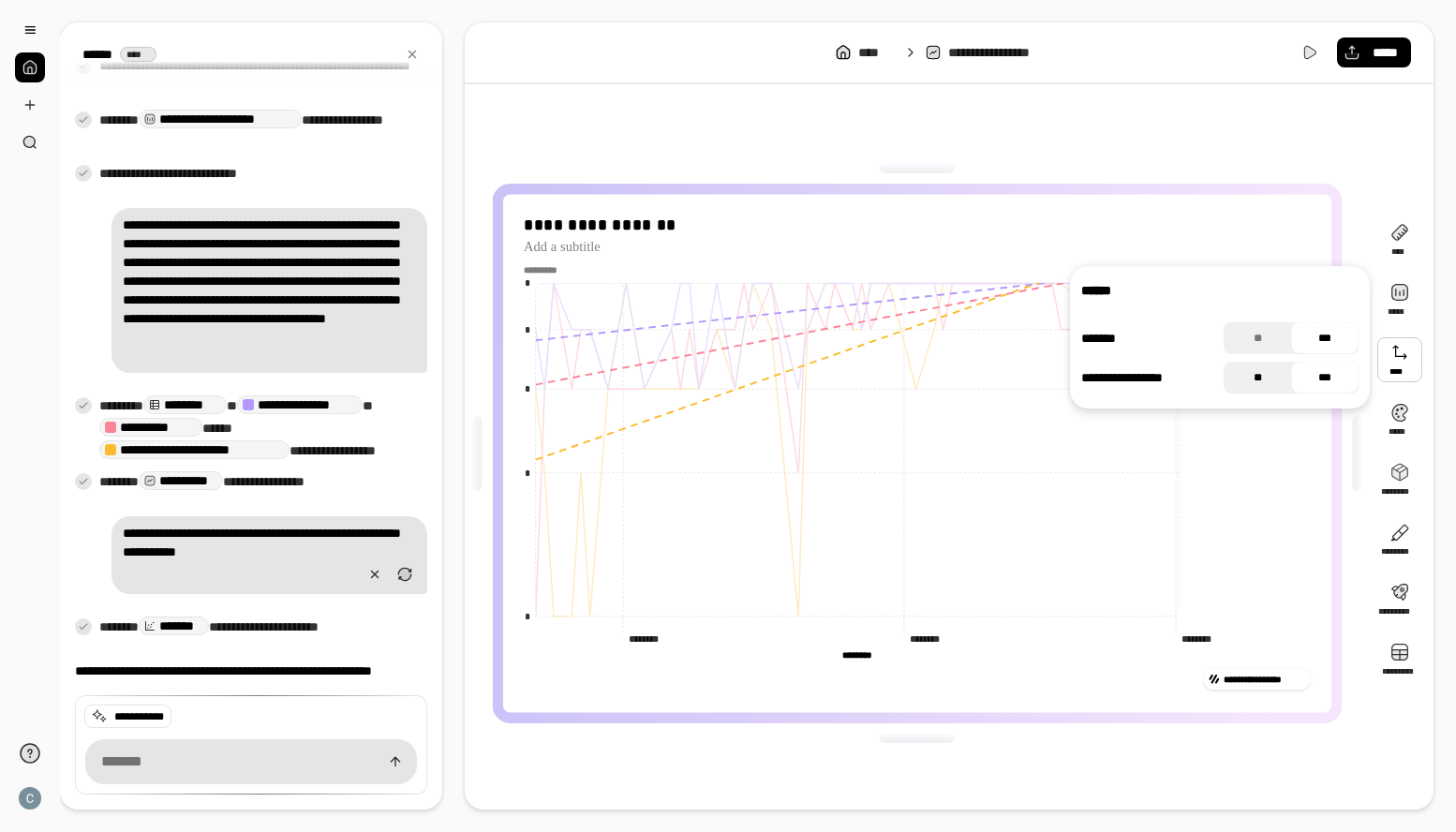 click on "**" at bounding box center (1257, 378) 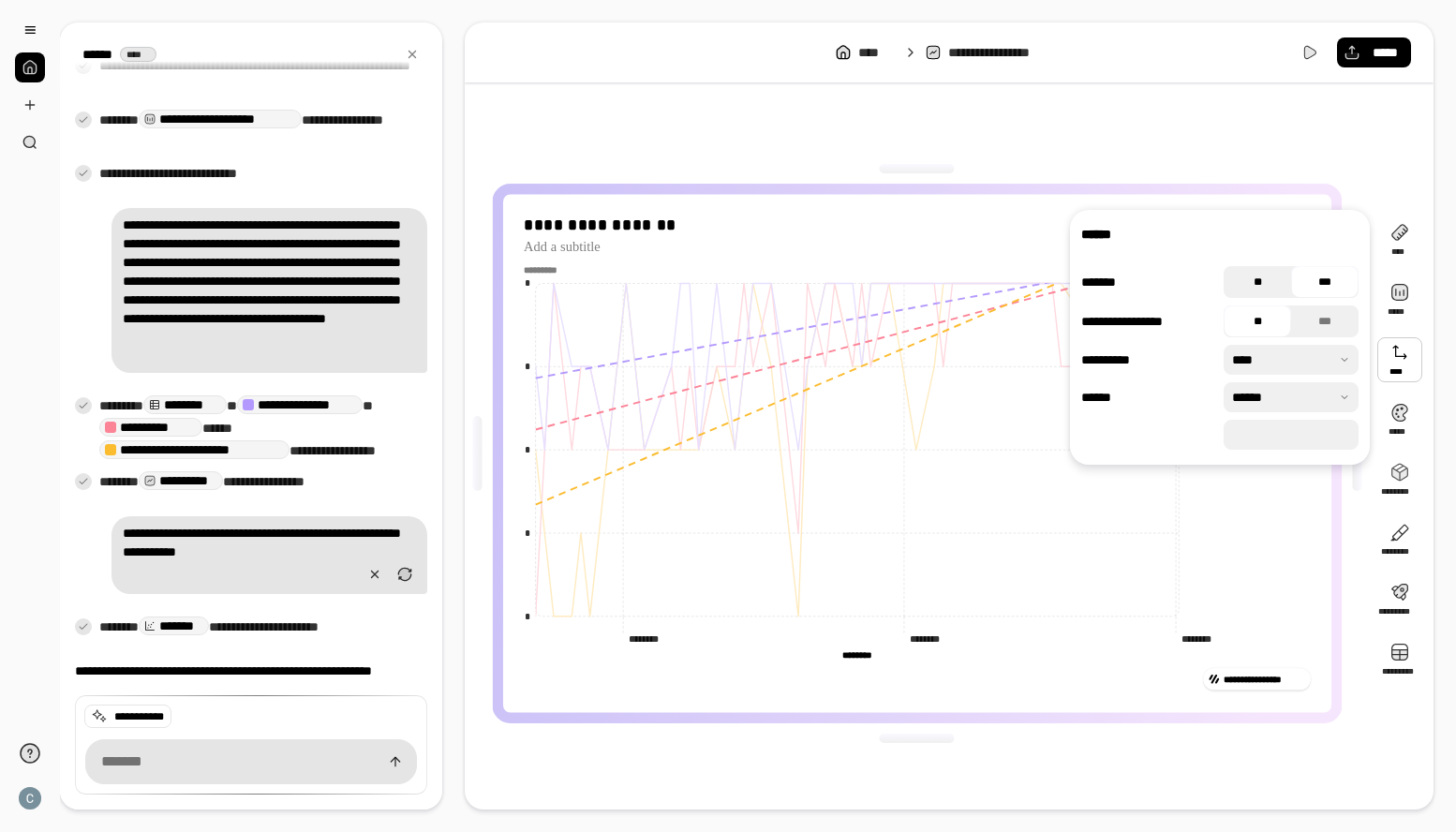 click on "**" at bounding box center [1257, 282] 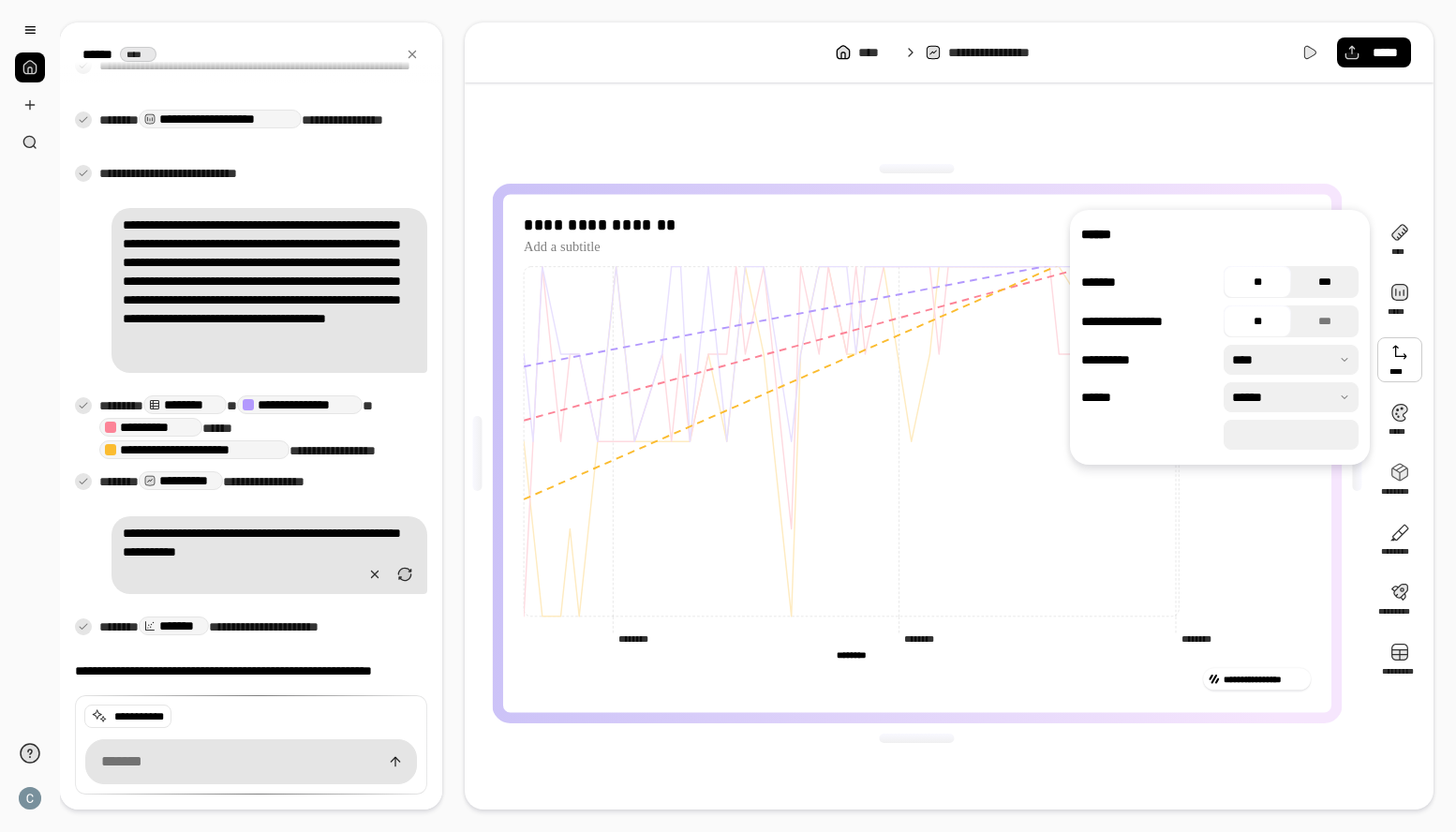 click on "***" at bounding box center (1325, 282) 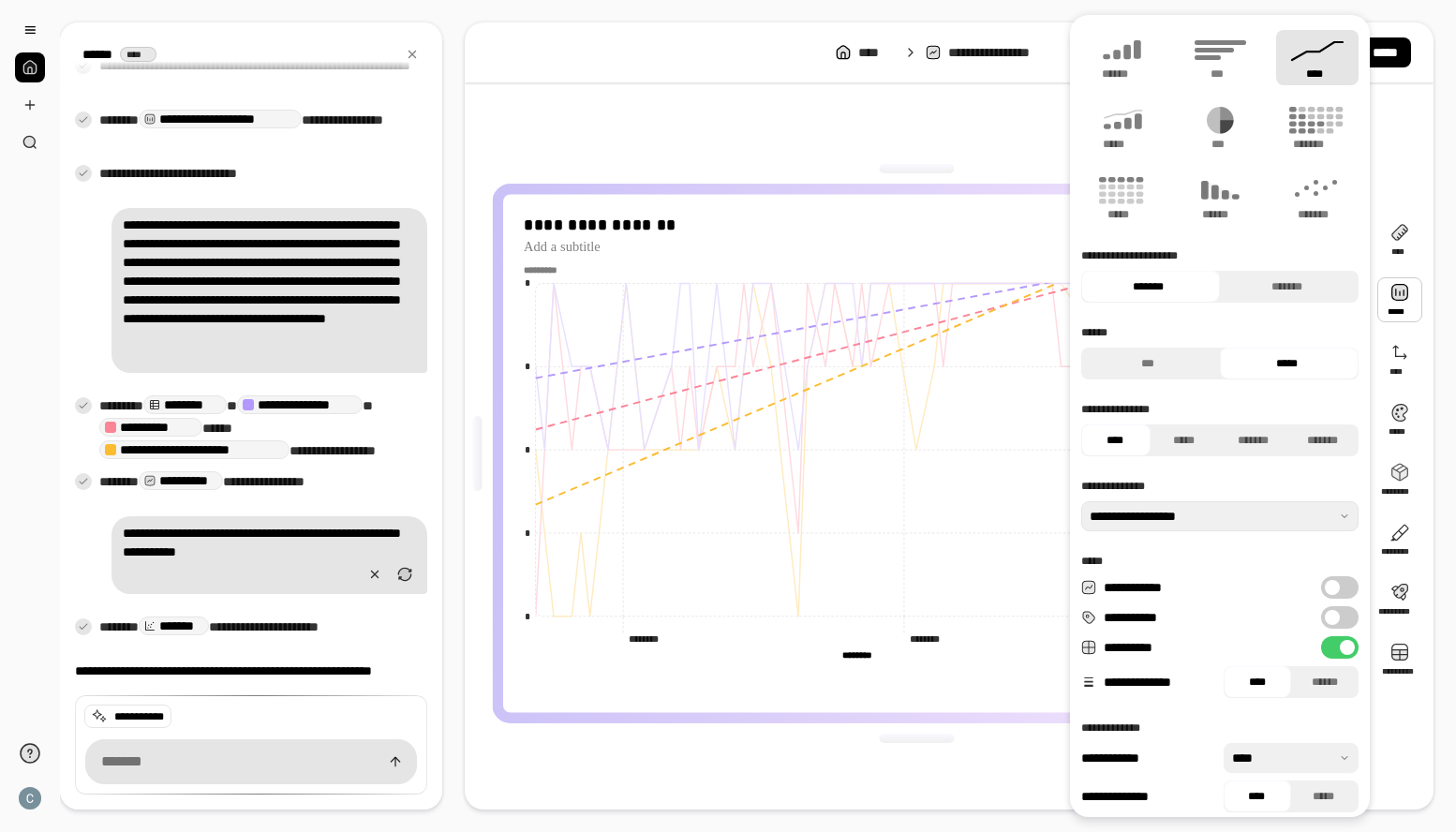 click at bounding box center (1400, 300) 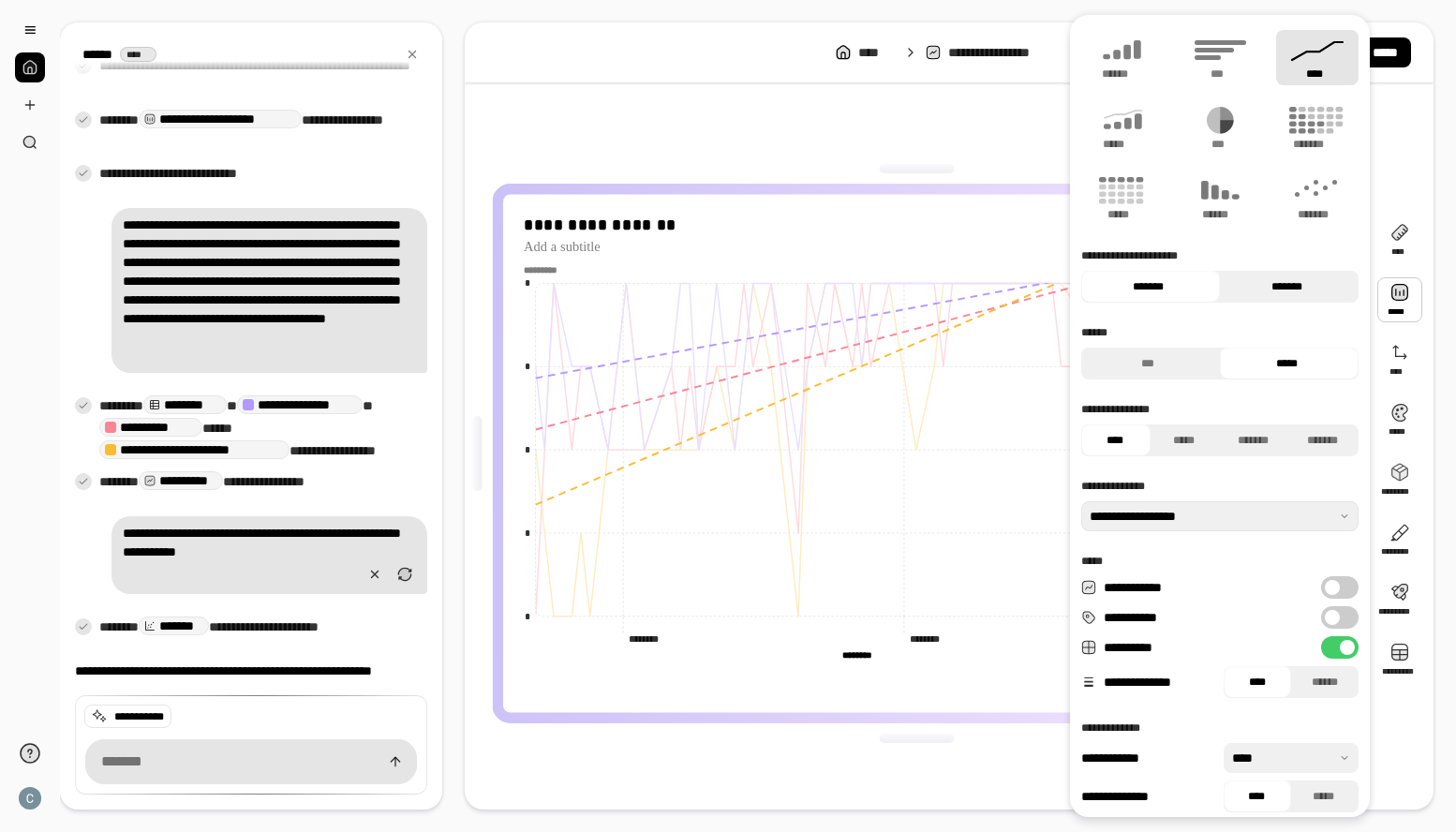 click on "*******" at bounding box center (1286, 287) 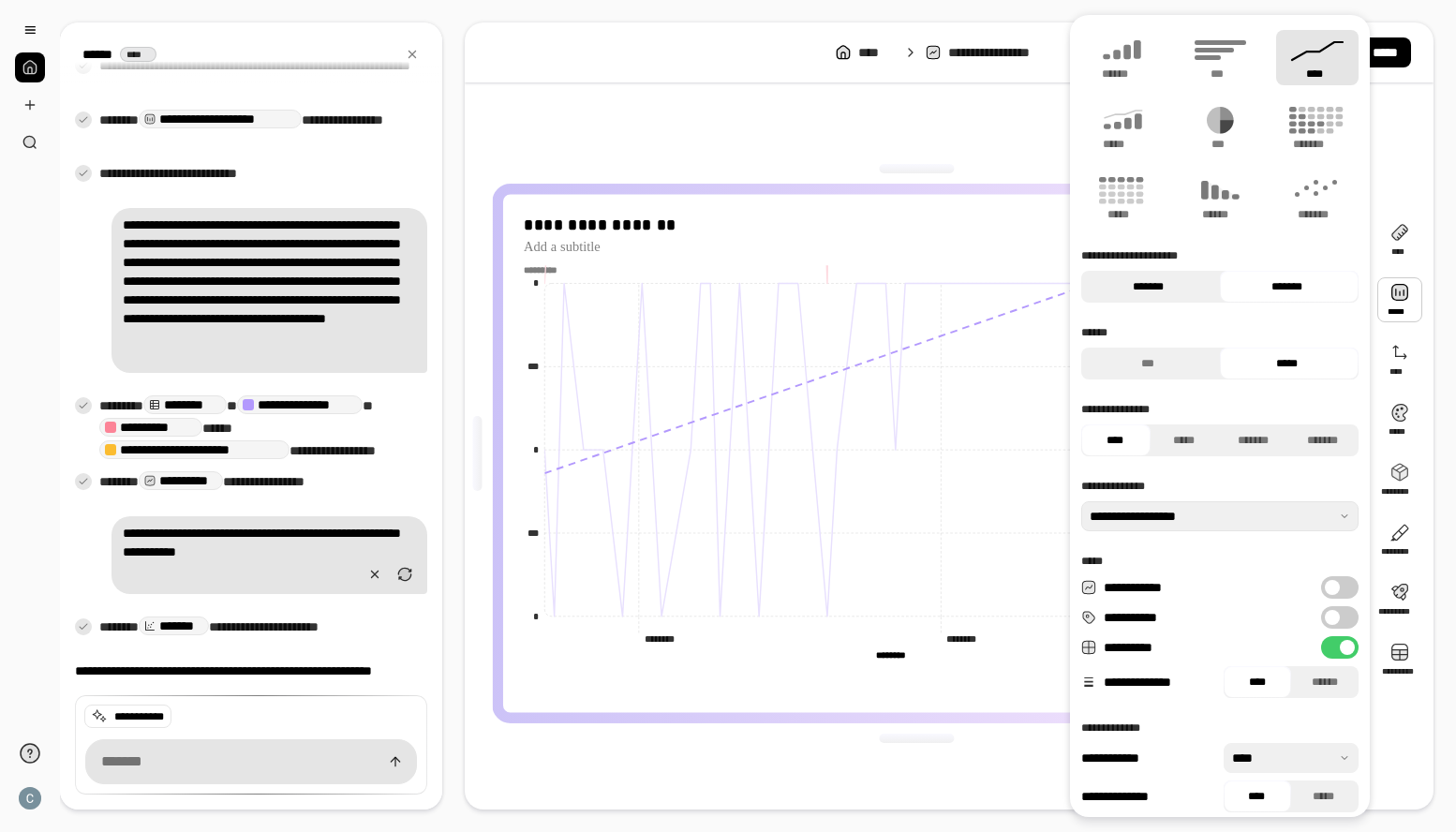 click on "*******" at bounding box center [1148, 287] 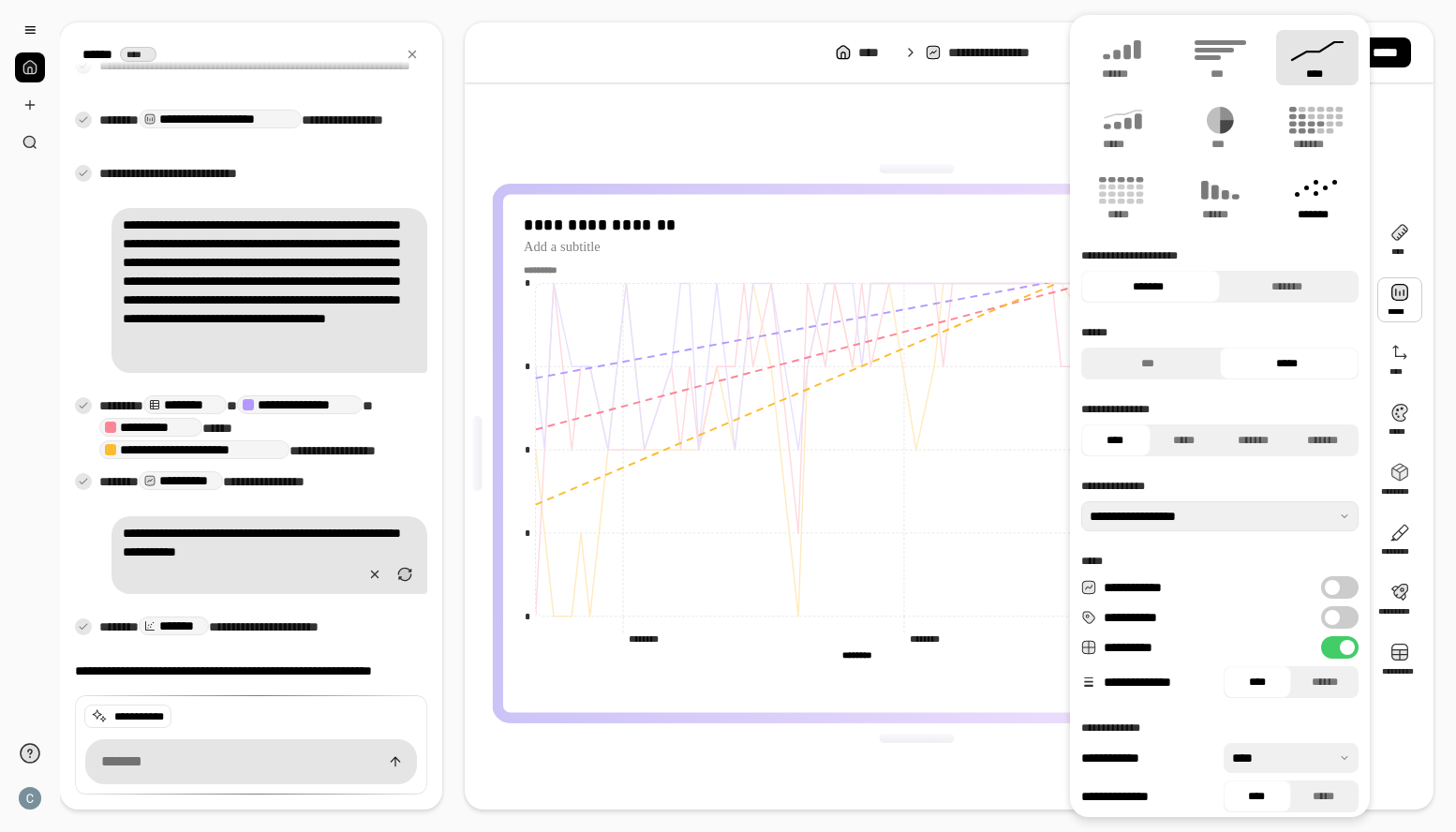 click on "*******" at bounding box center (1317, 215) 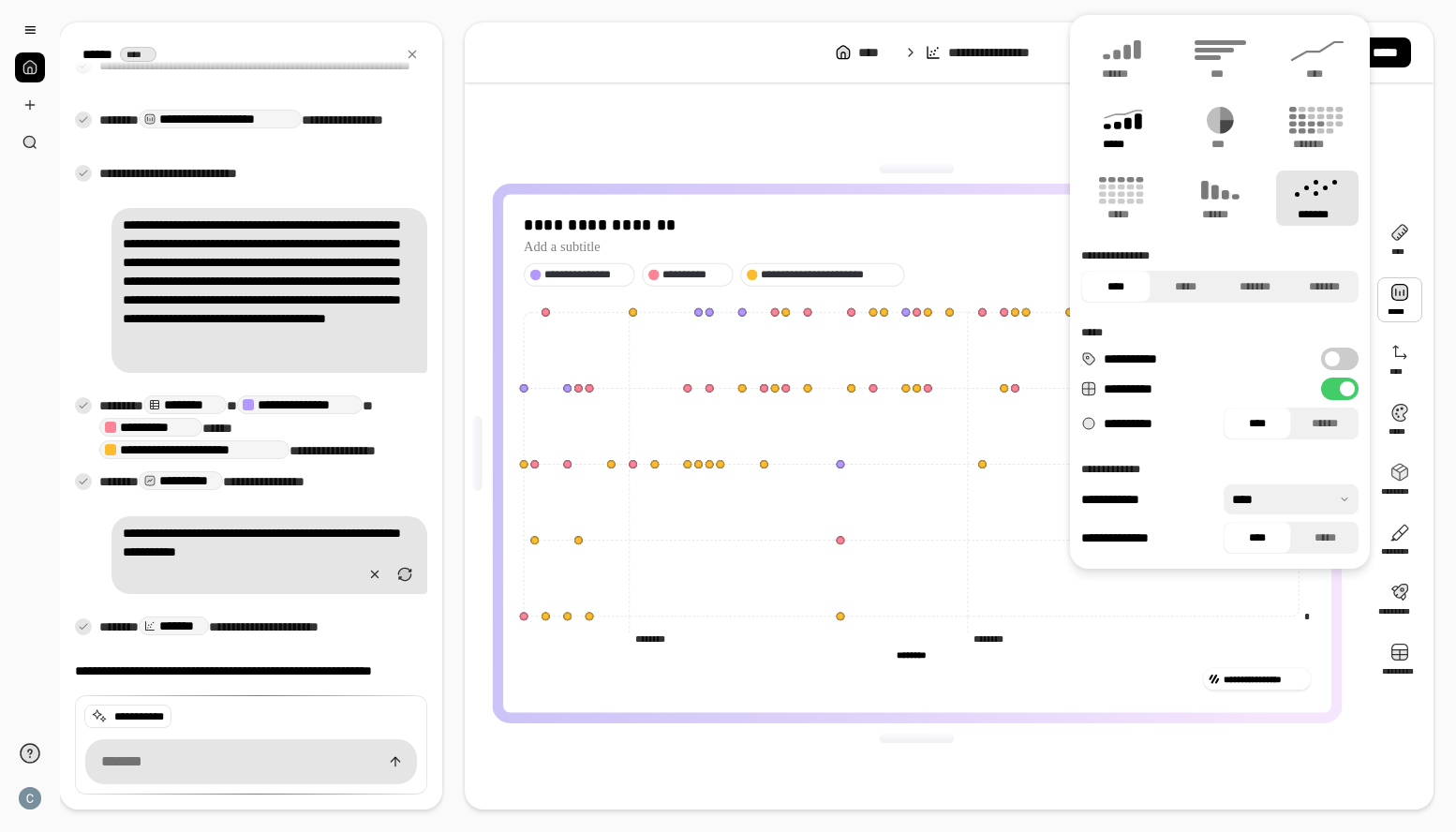 click 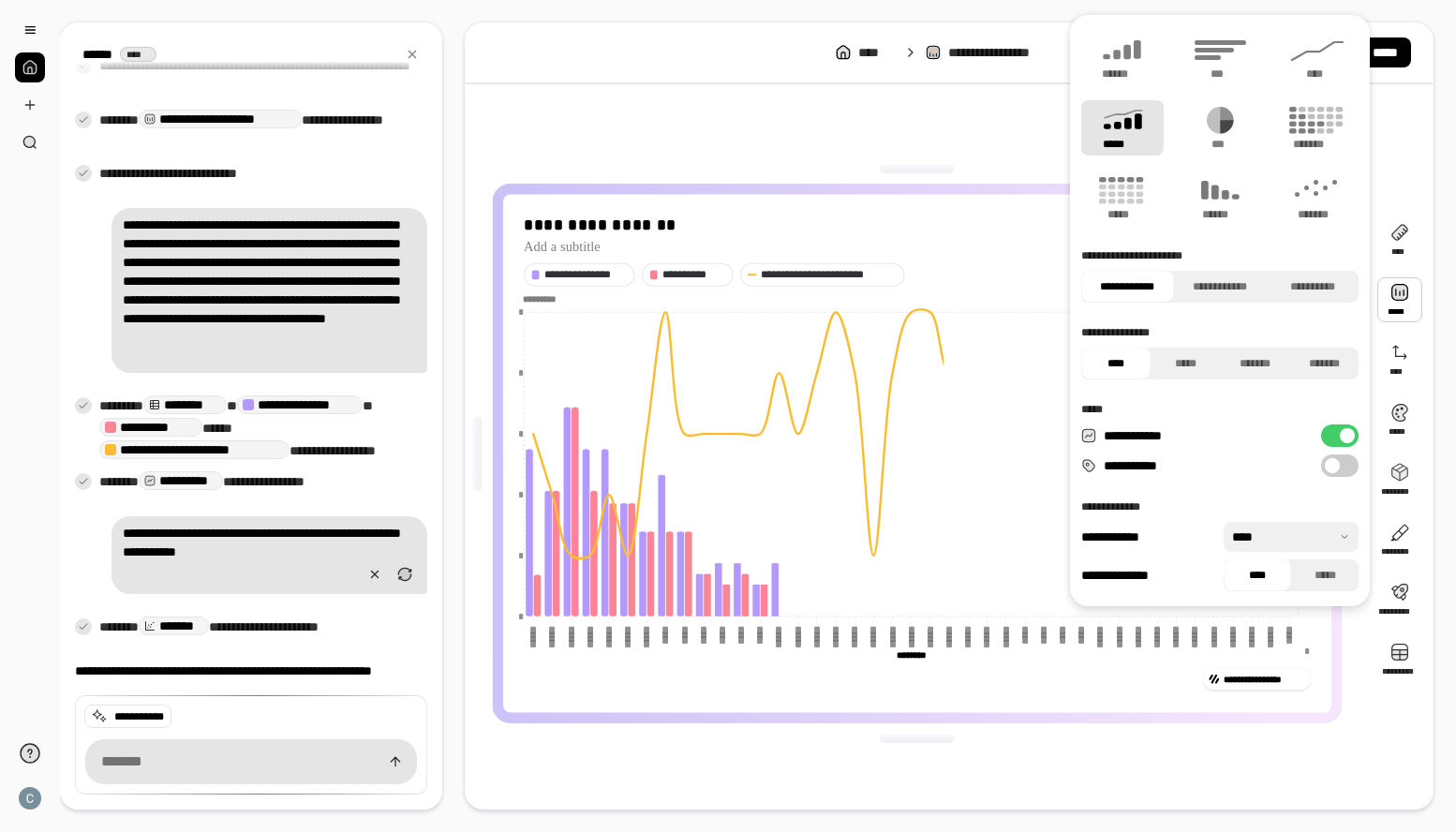 type on "**********" 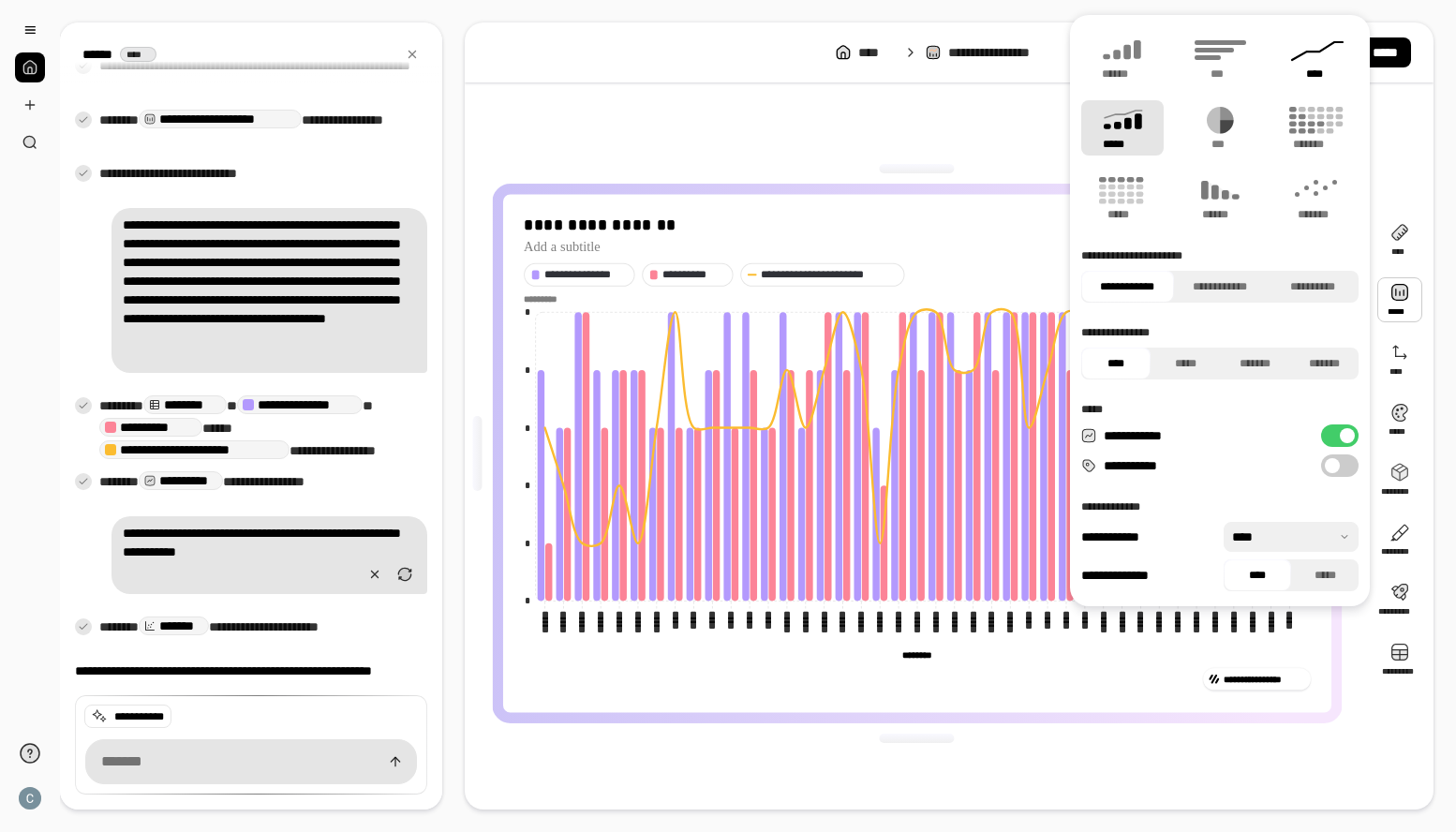 click 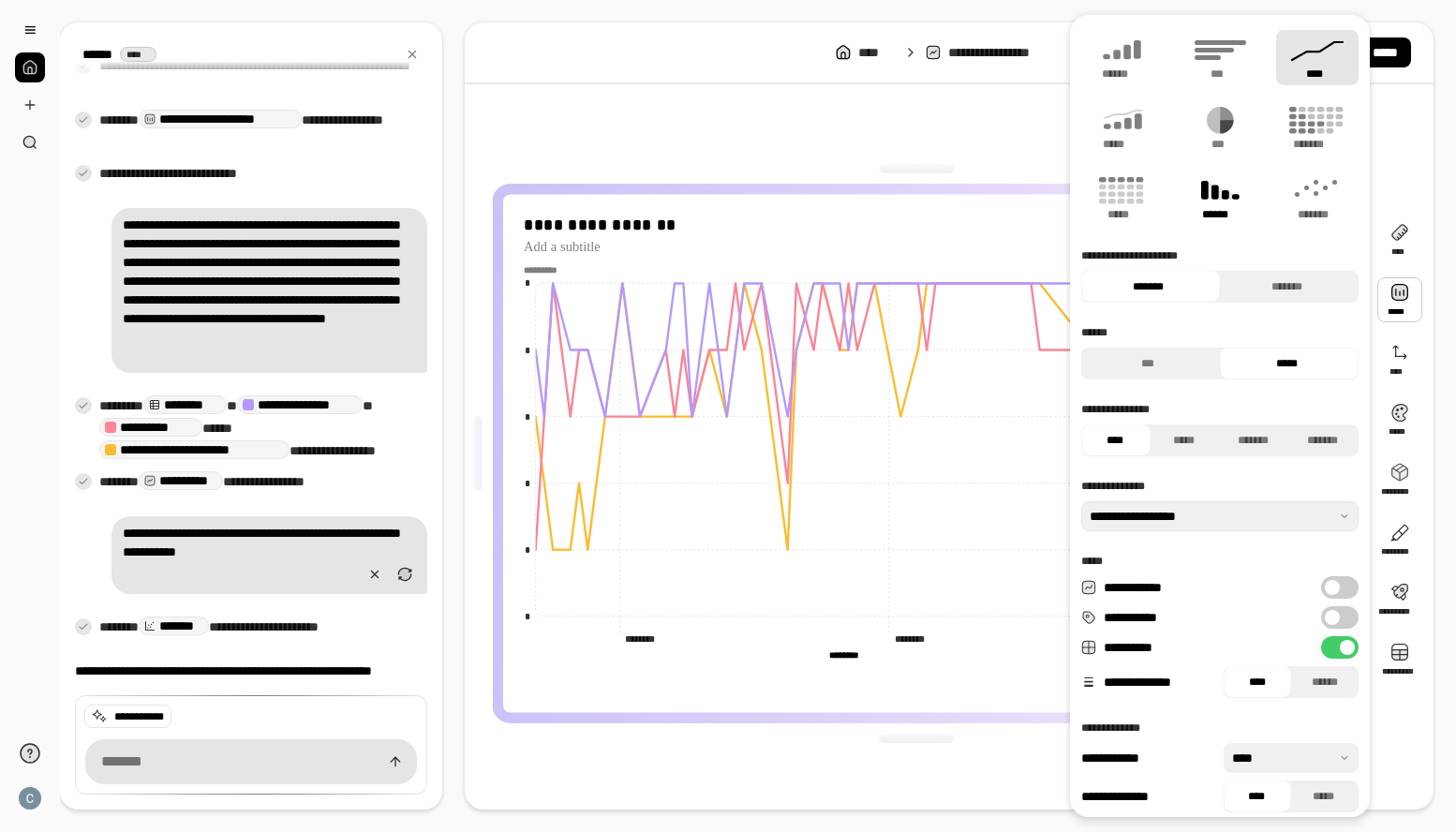 scroll, scrollTop: 0, scrollLeft: 0, axis: both 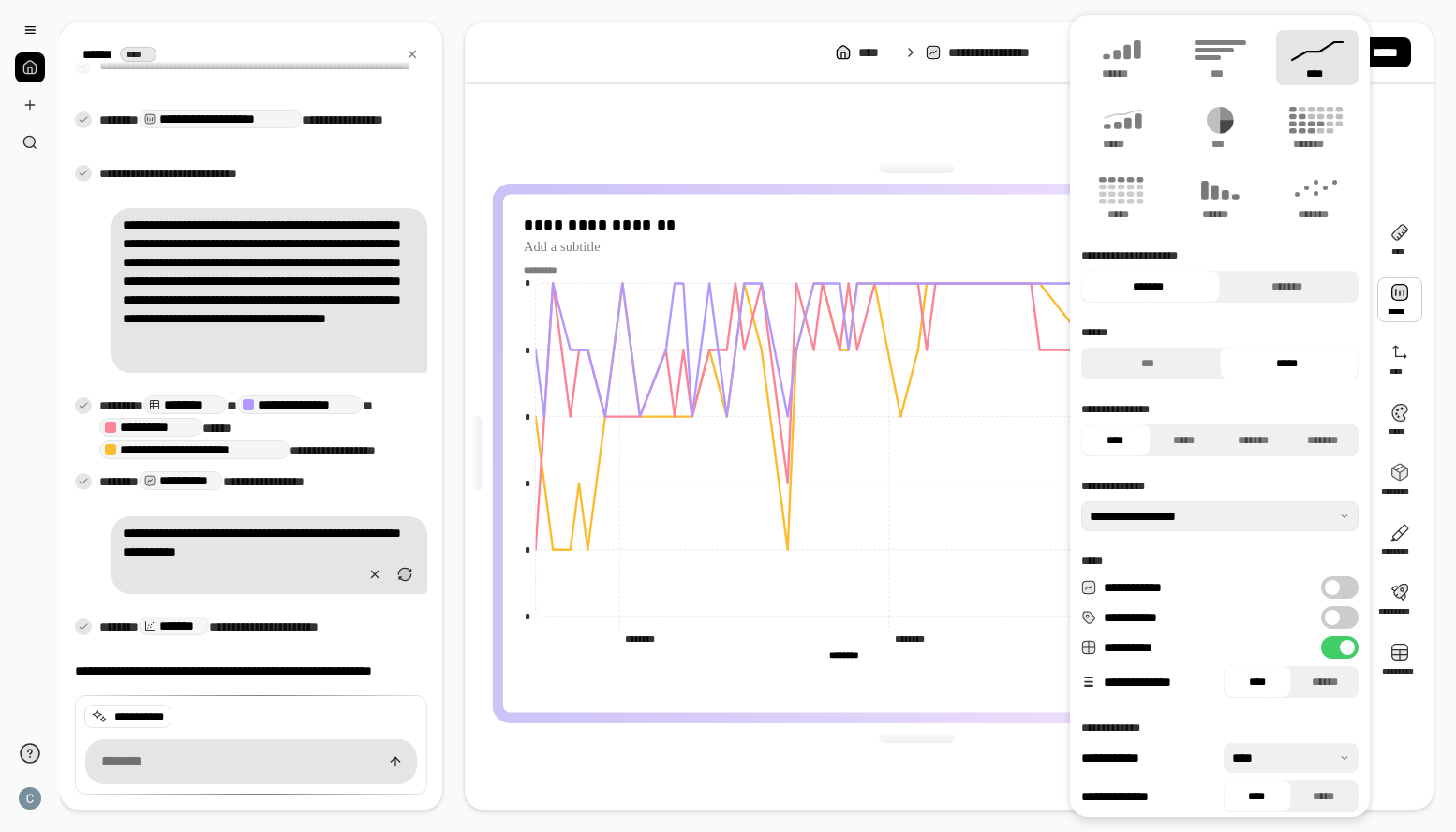 type on "****" 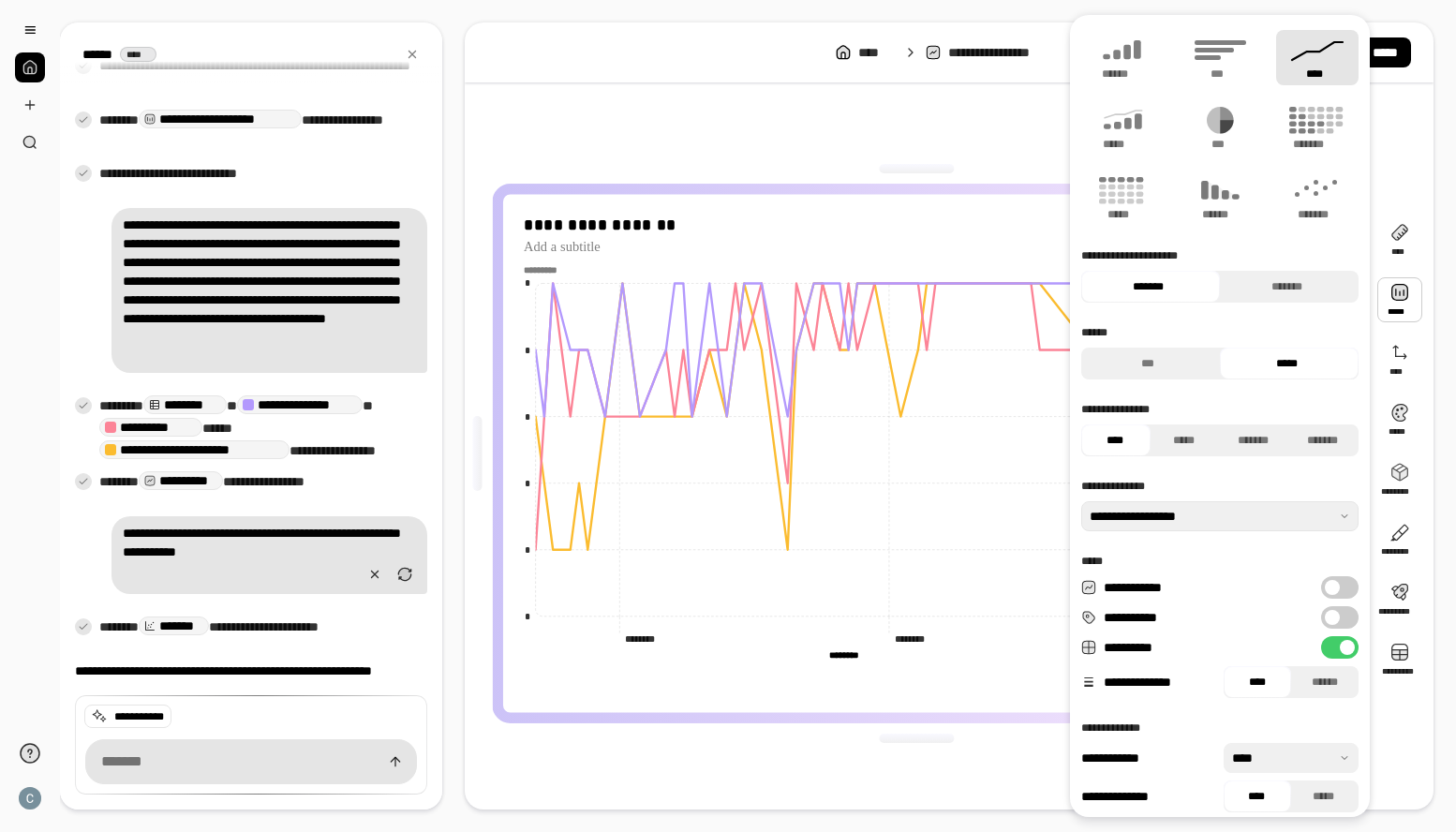 click at bounding box center [917, 169] 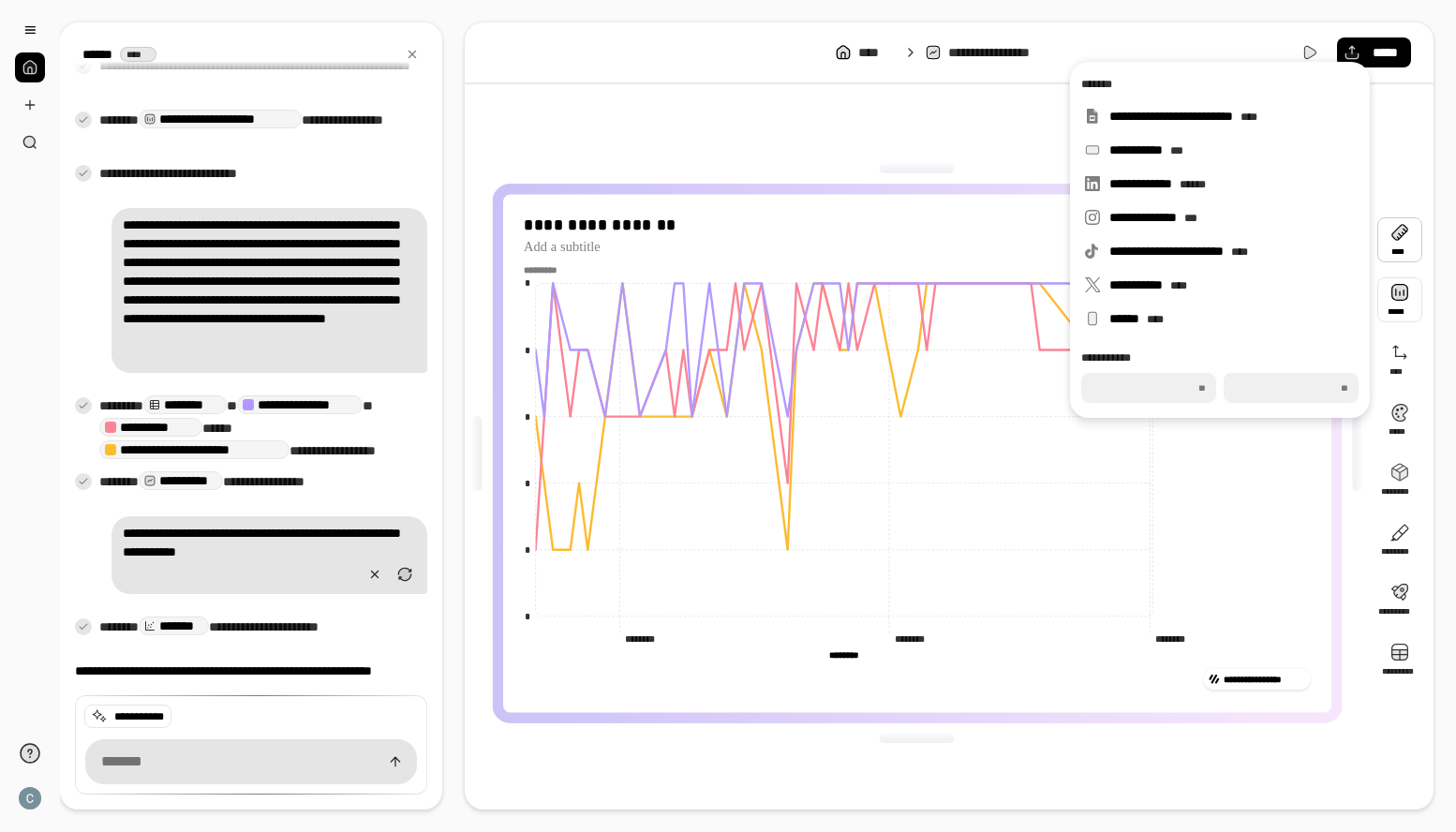 type 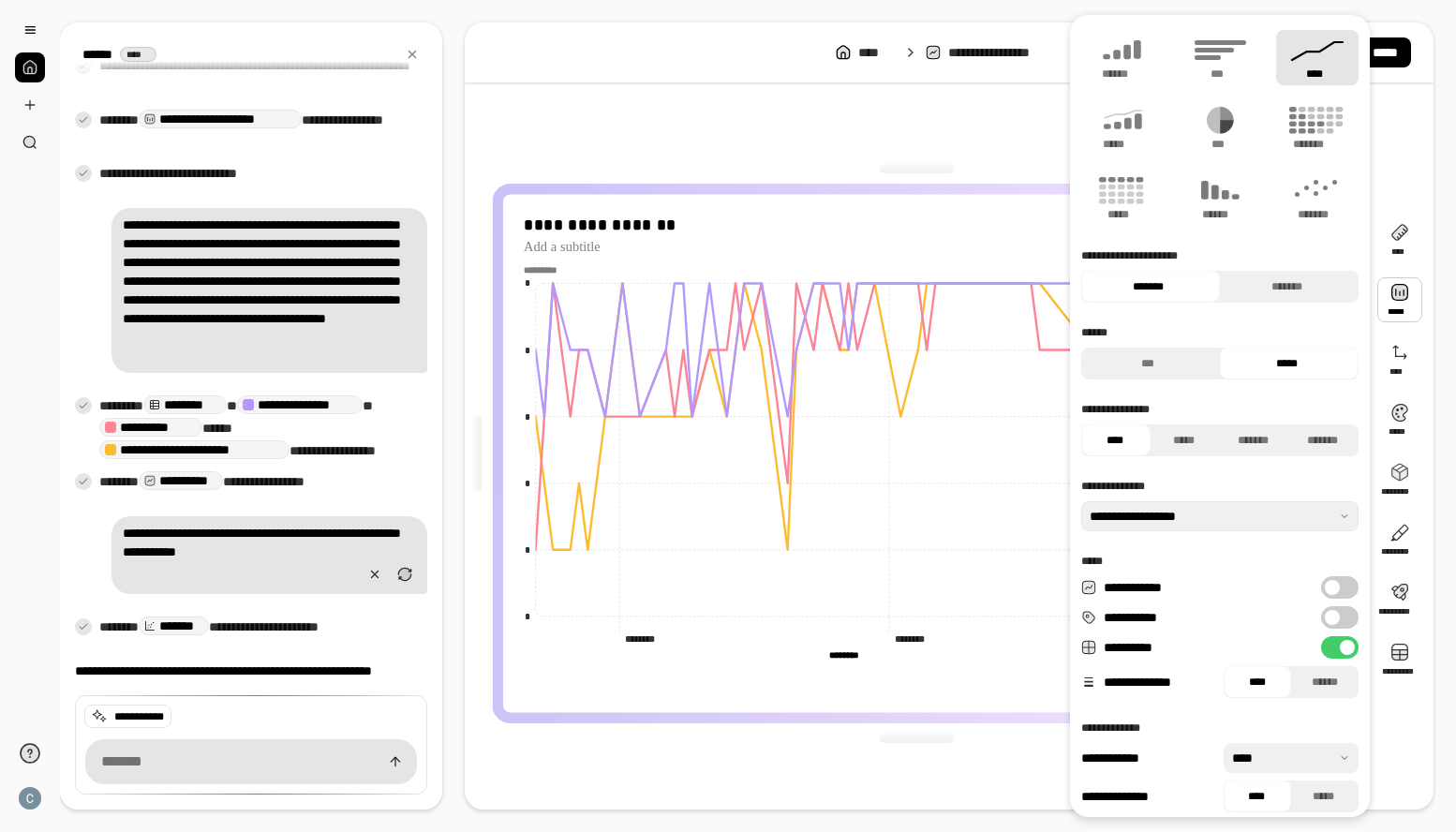 click at bounding box center [1400, 300] 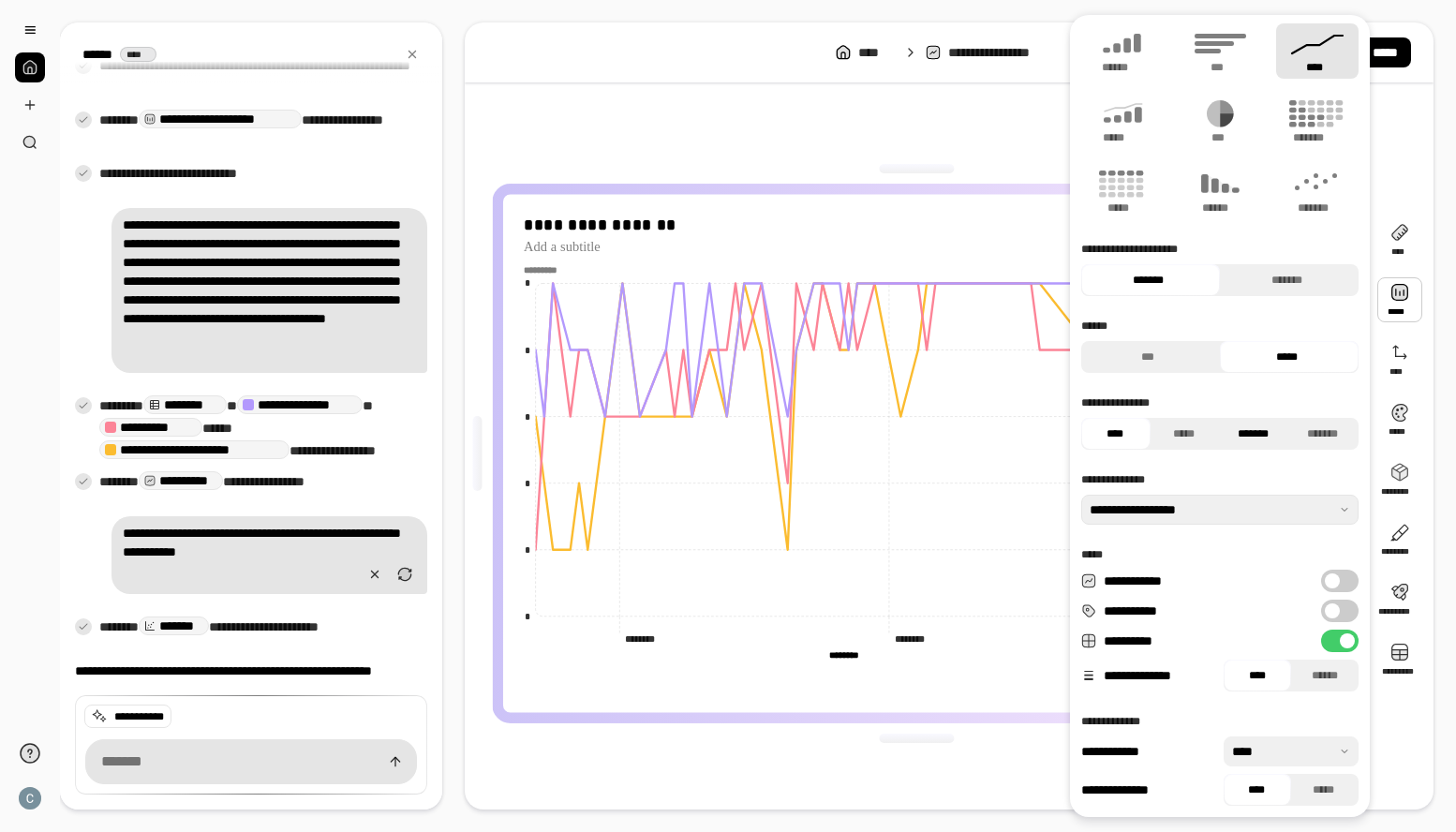 scroll, scrollTop: 10, scrollLeft: 0, axis: vertical 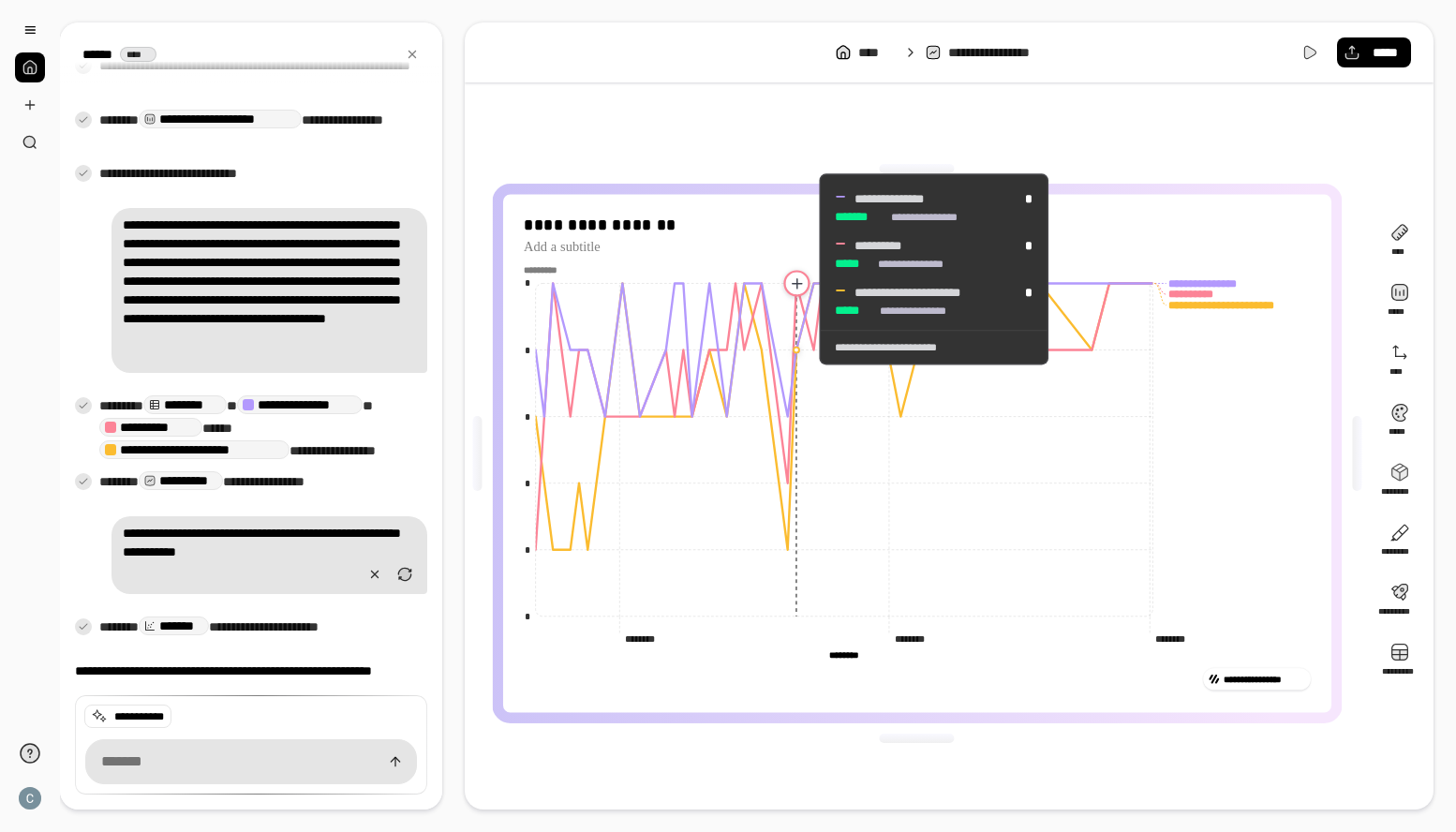 click 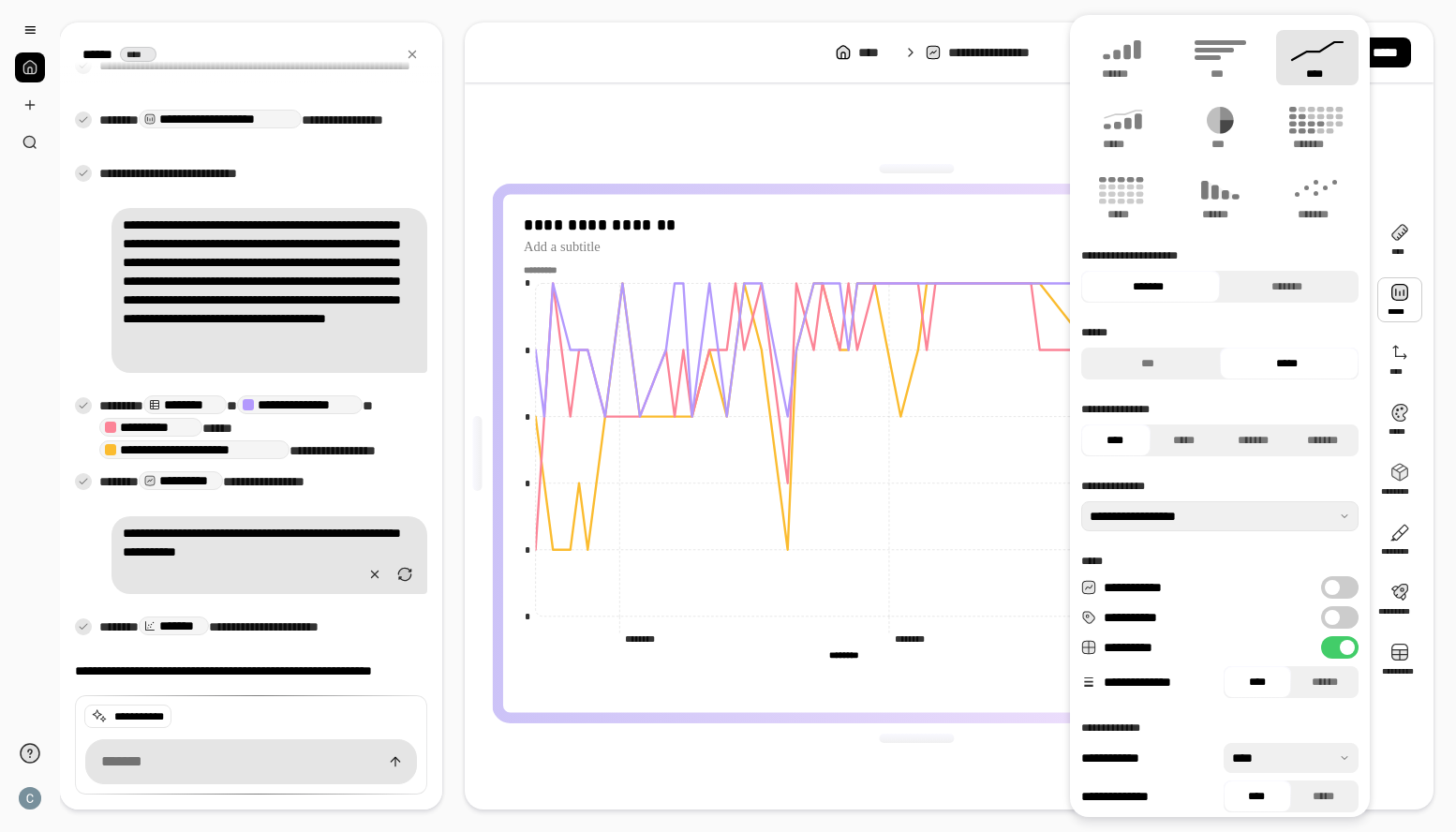 click at bounding box center (405, 574) 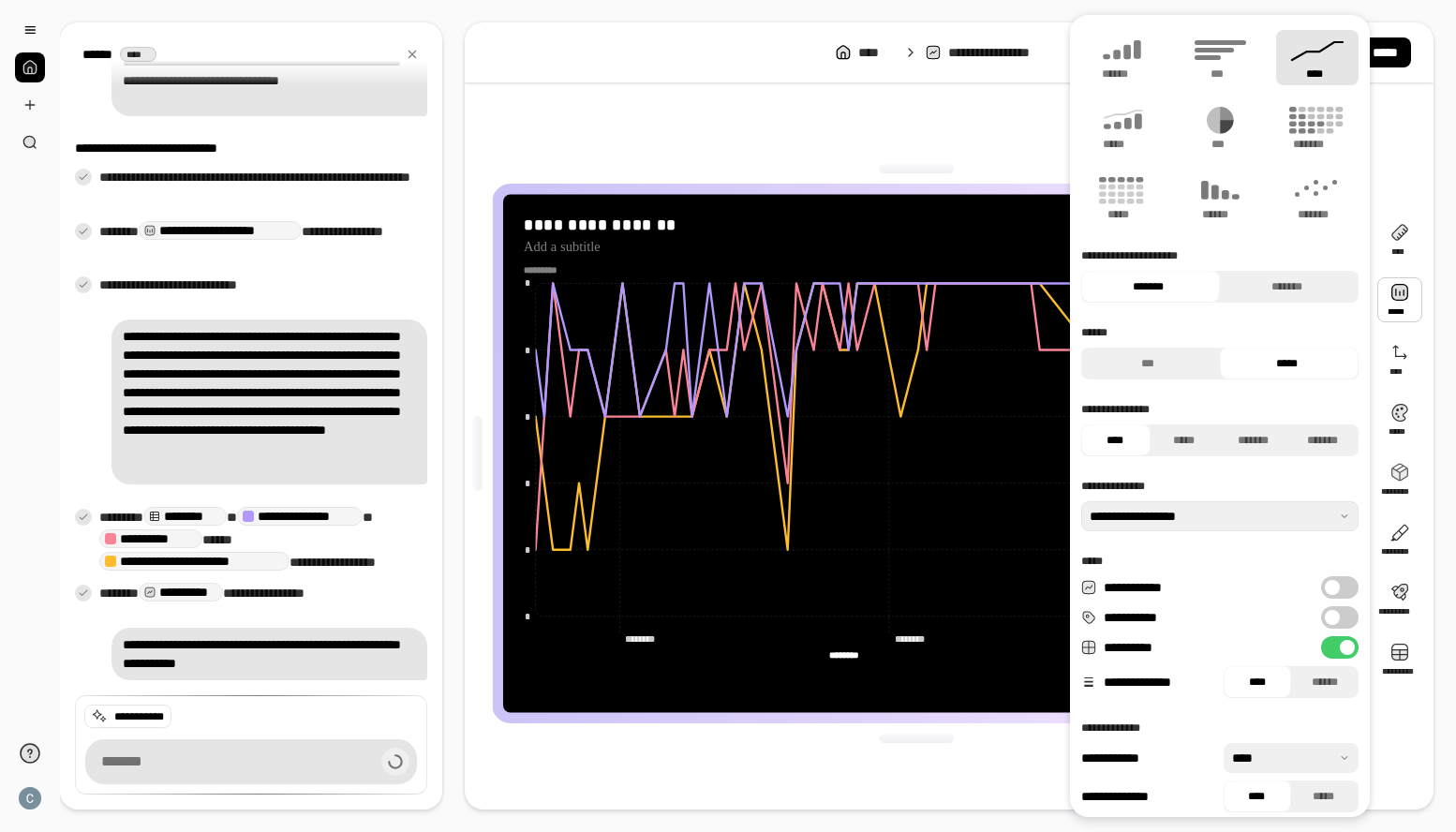 scroll, scrollTop: 194, scrollLeft: 0, axis: vertical 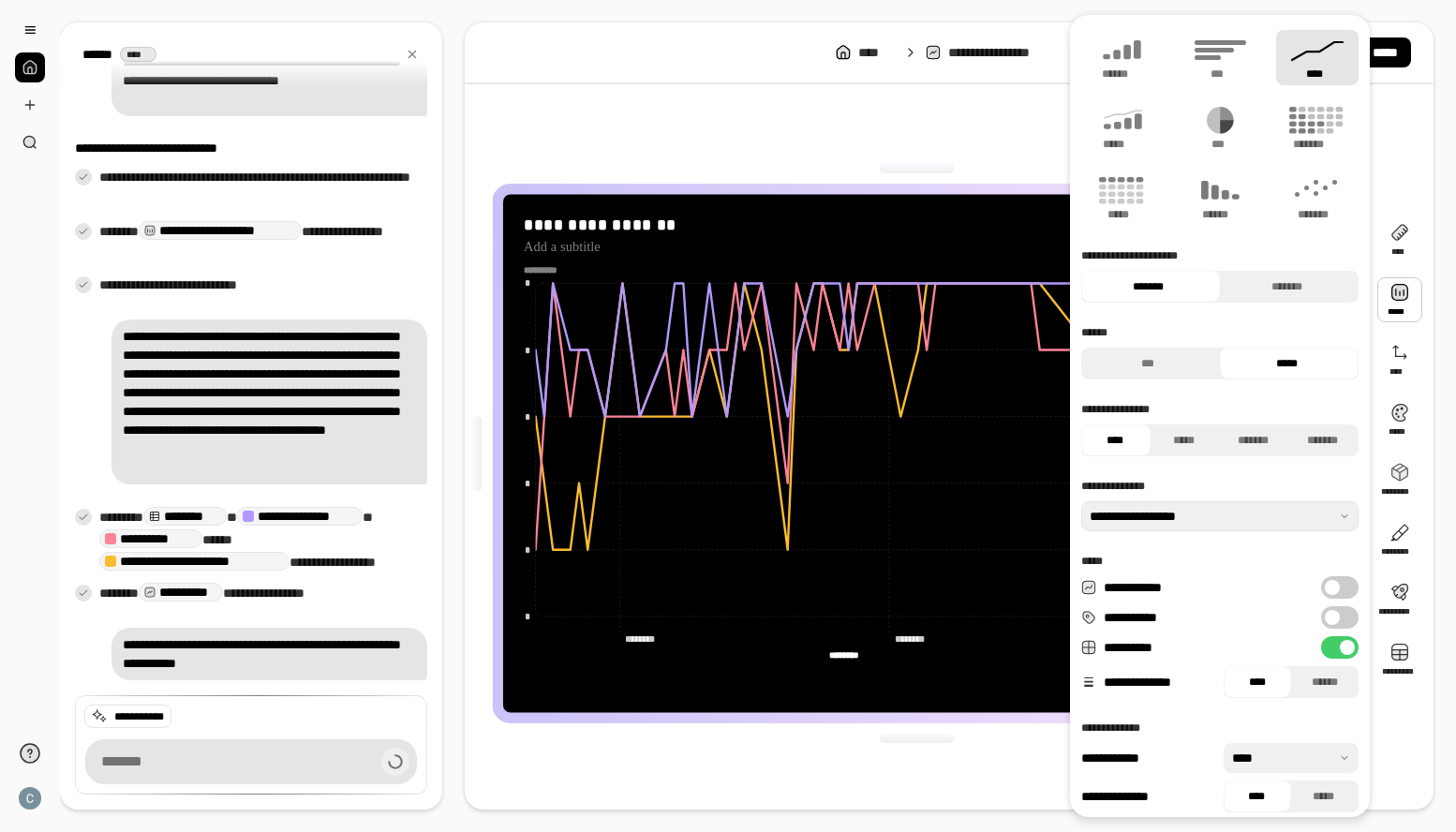 click at bounding box center (1400, 300) 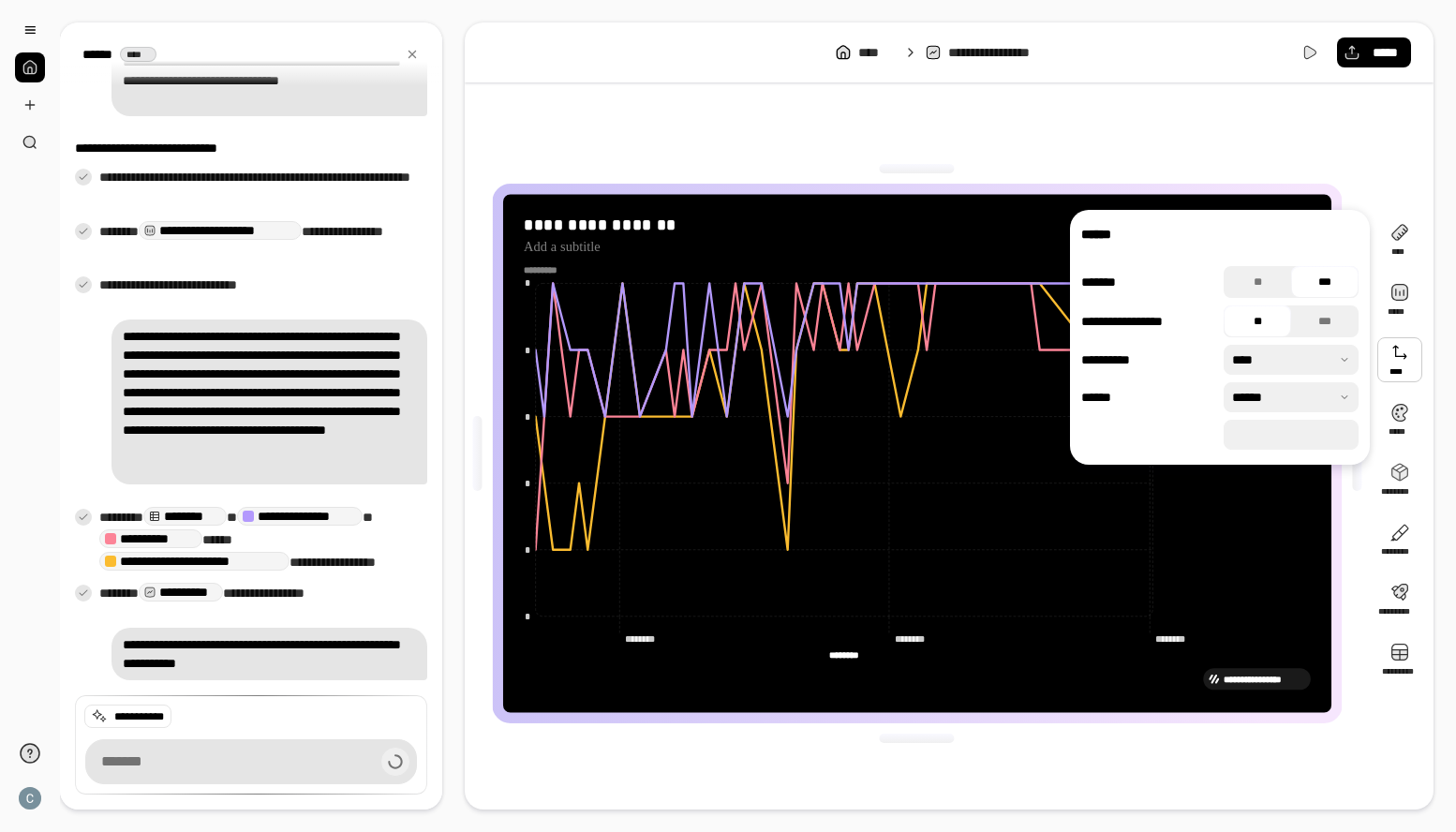 click at bounding box center (1291, 360) 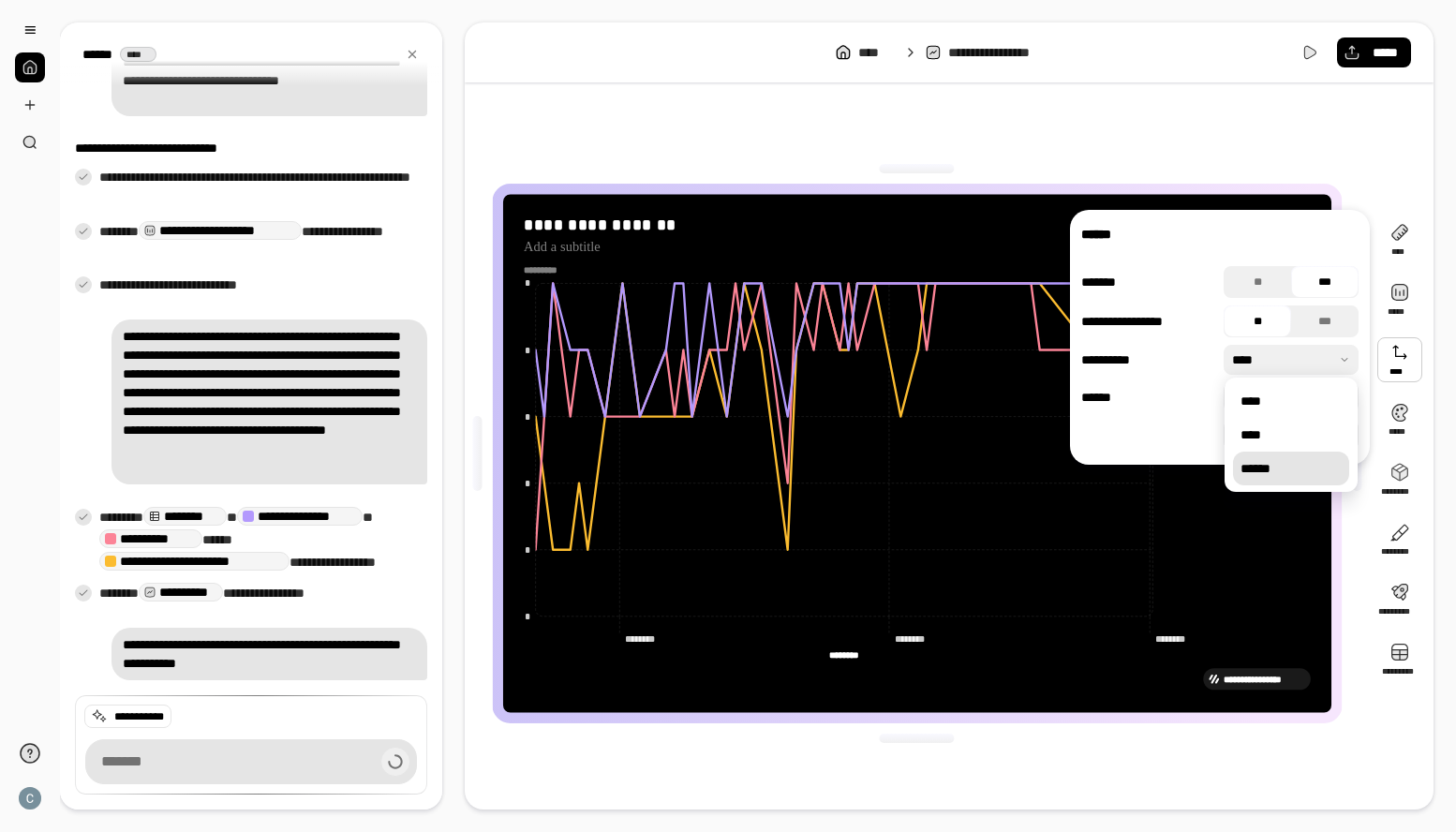 click on "******" at bounding box center [1291, 468] 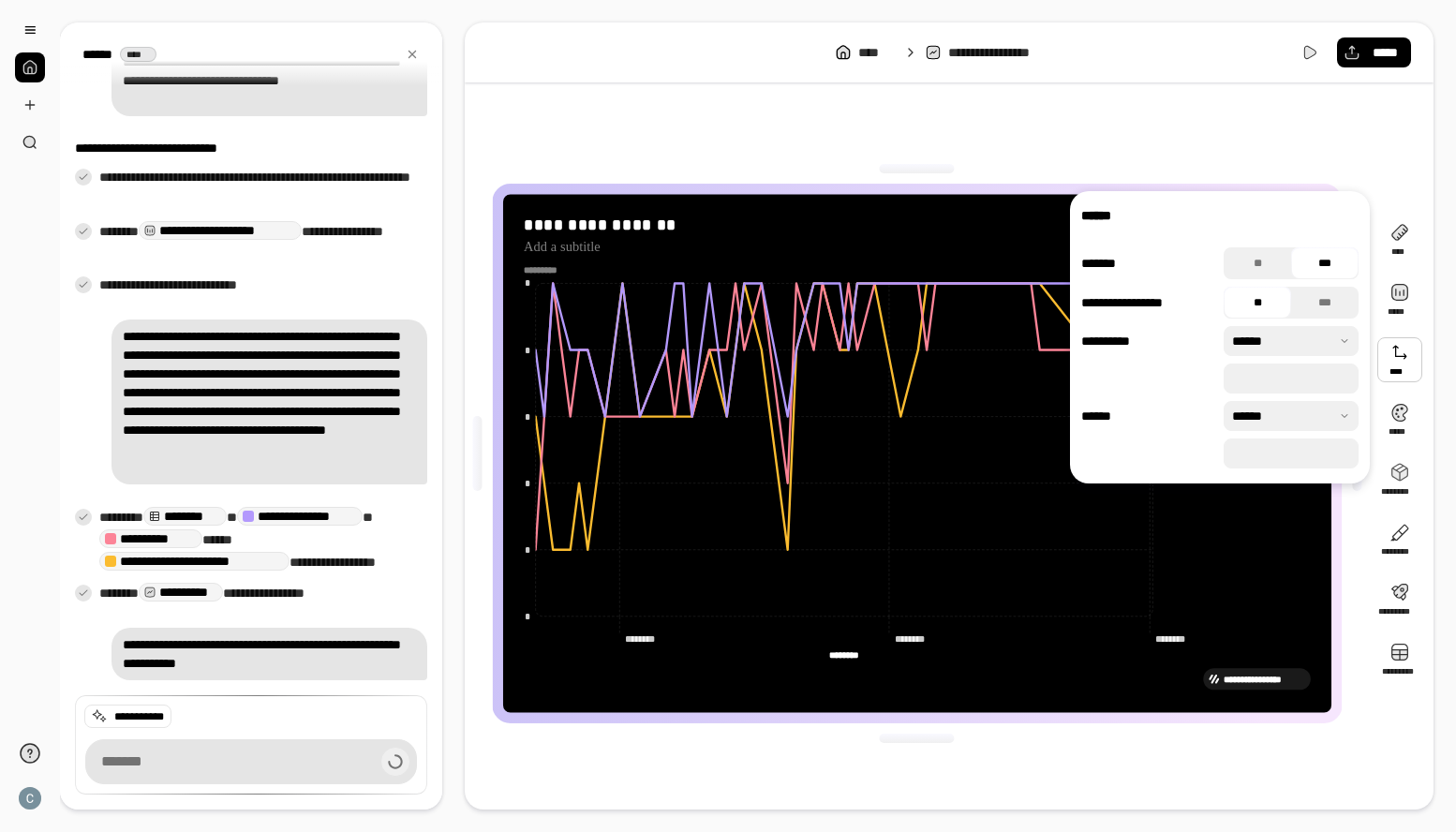 click on "*" at bounding box center (1291, 379) 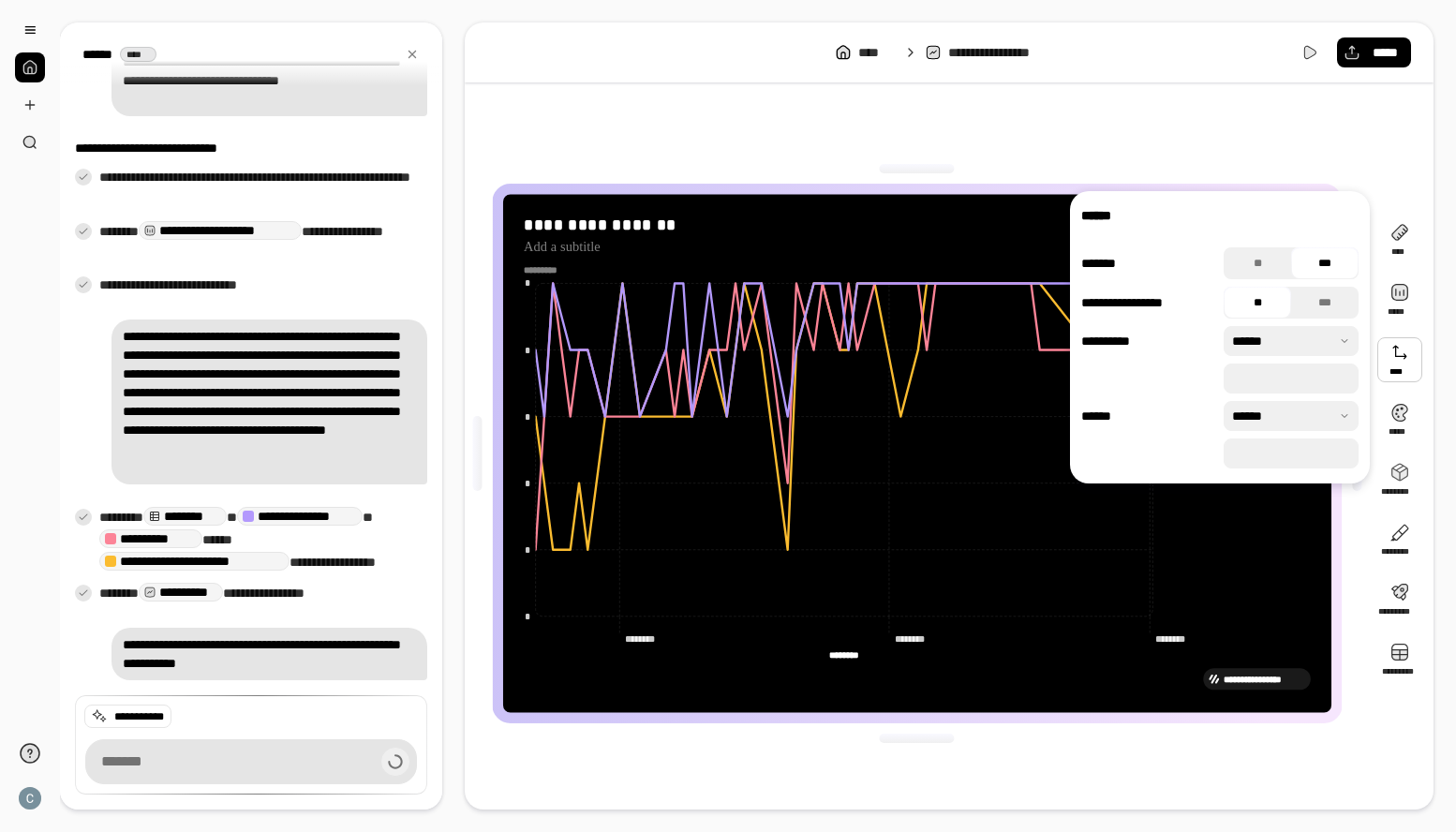 type on "*" 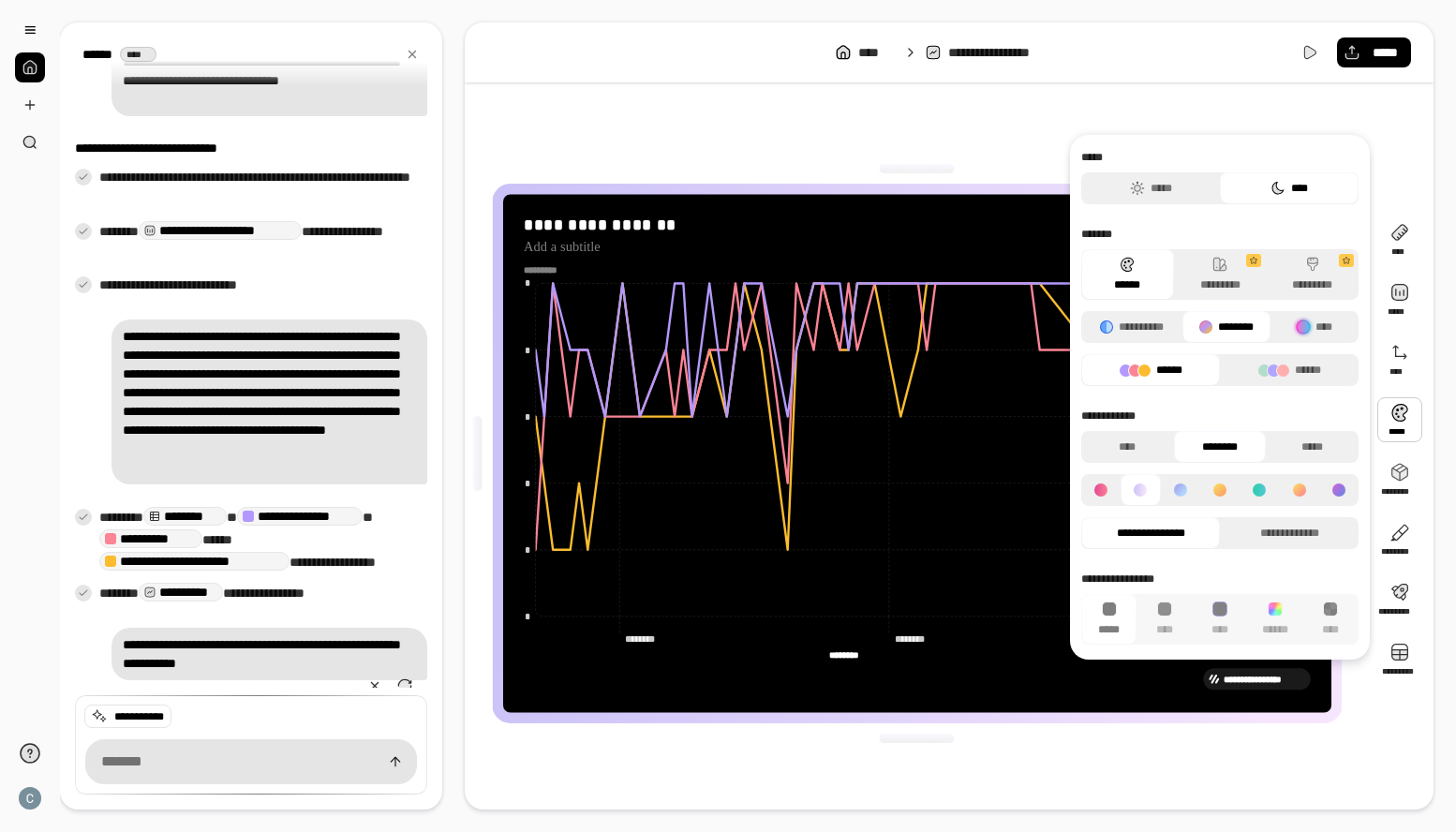 scroll, scrollTop: 219, scrollLeft: 0, axis: vertical 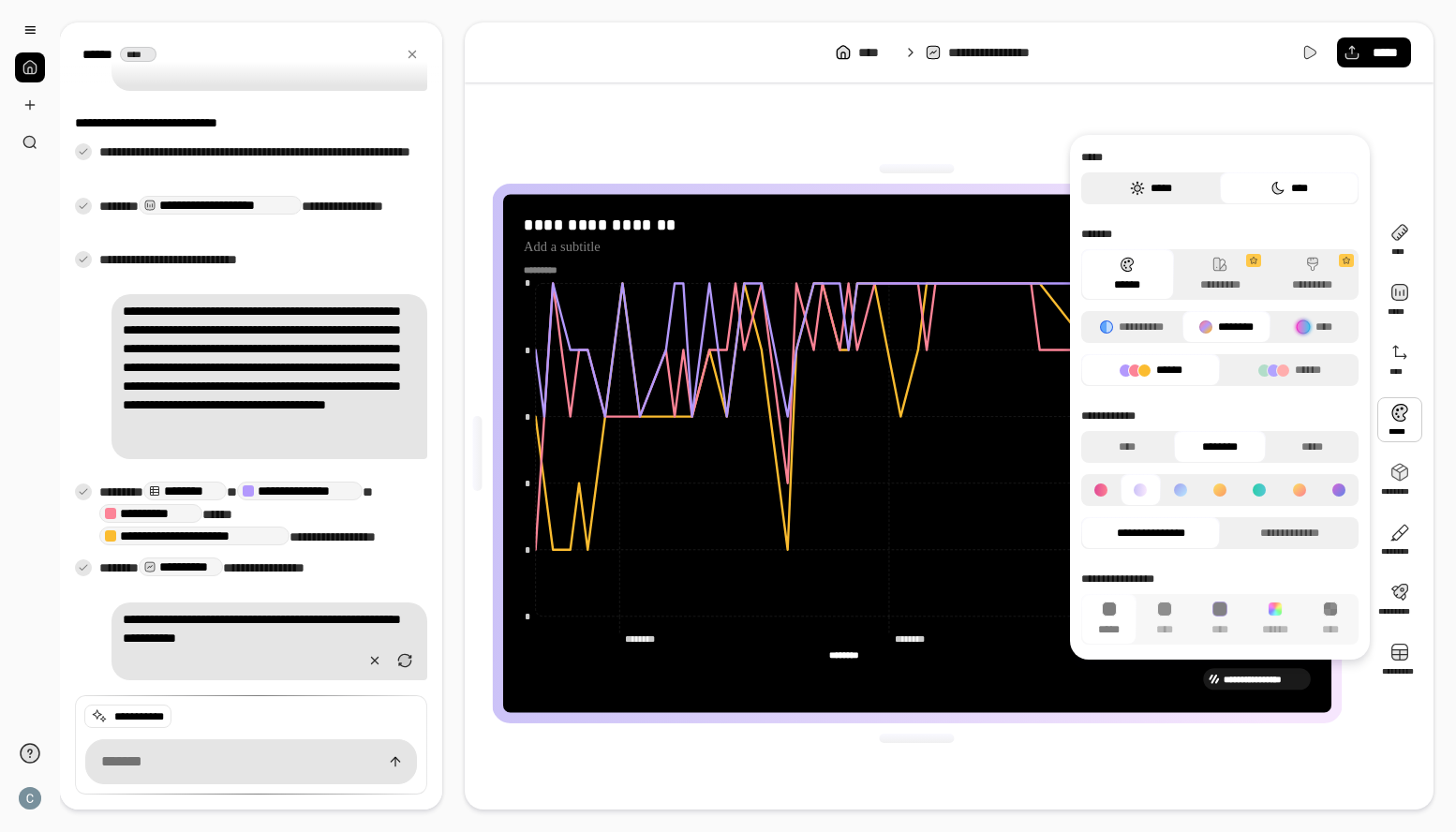click on "*****" at bounding box center [1151, 188] 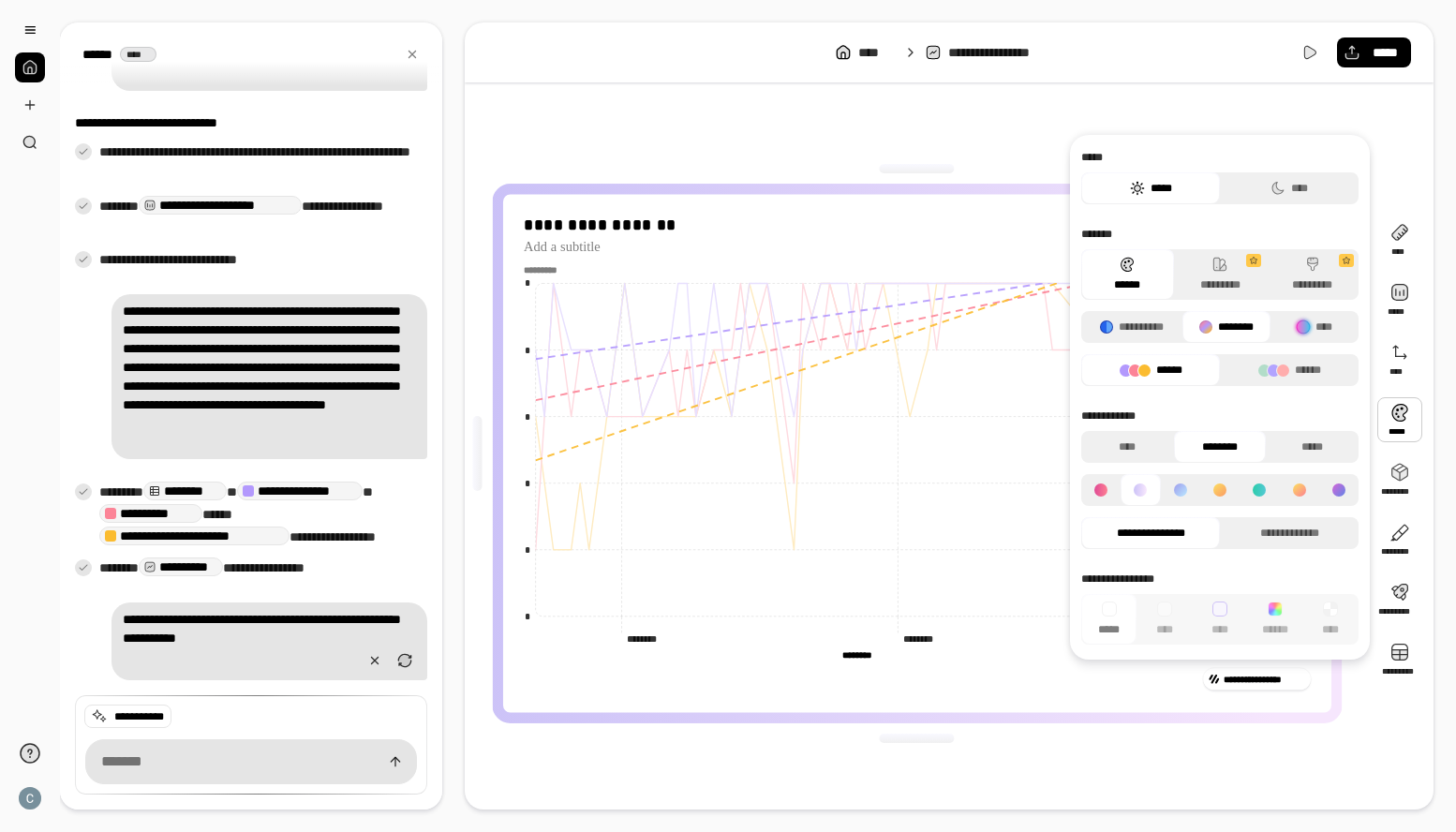 scroll, scrollTop: 324, scrollLeft: 0, axis: vertical 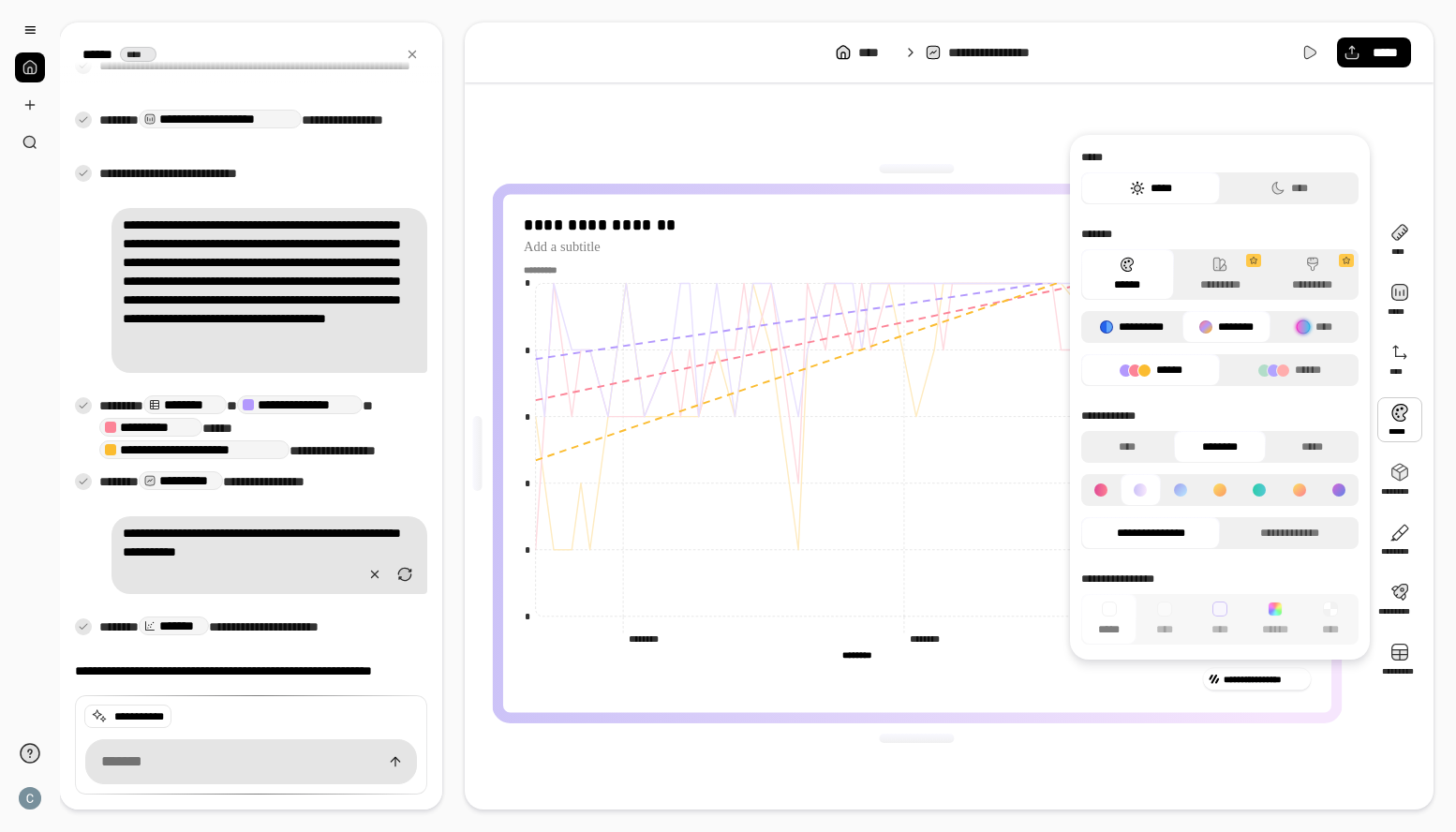 click on "**********" at bounding box center (1132, 327) 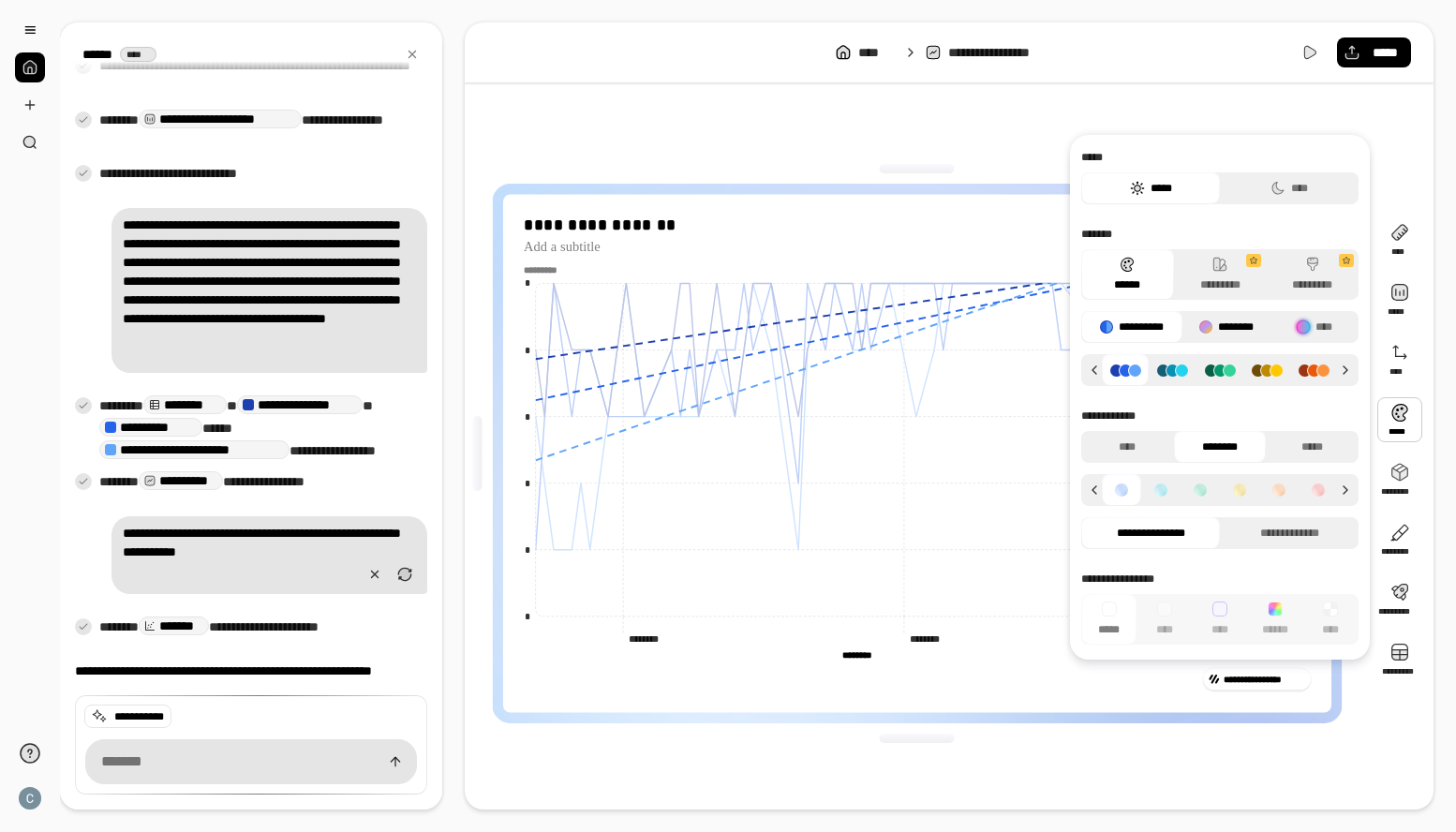 click on "********" at bounding box center (1226, 327) 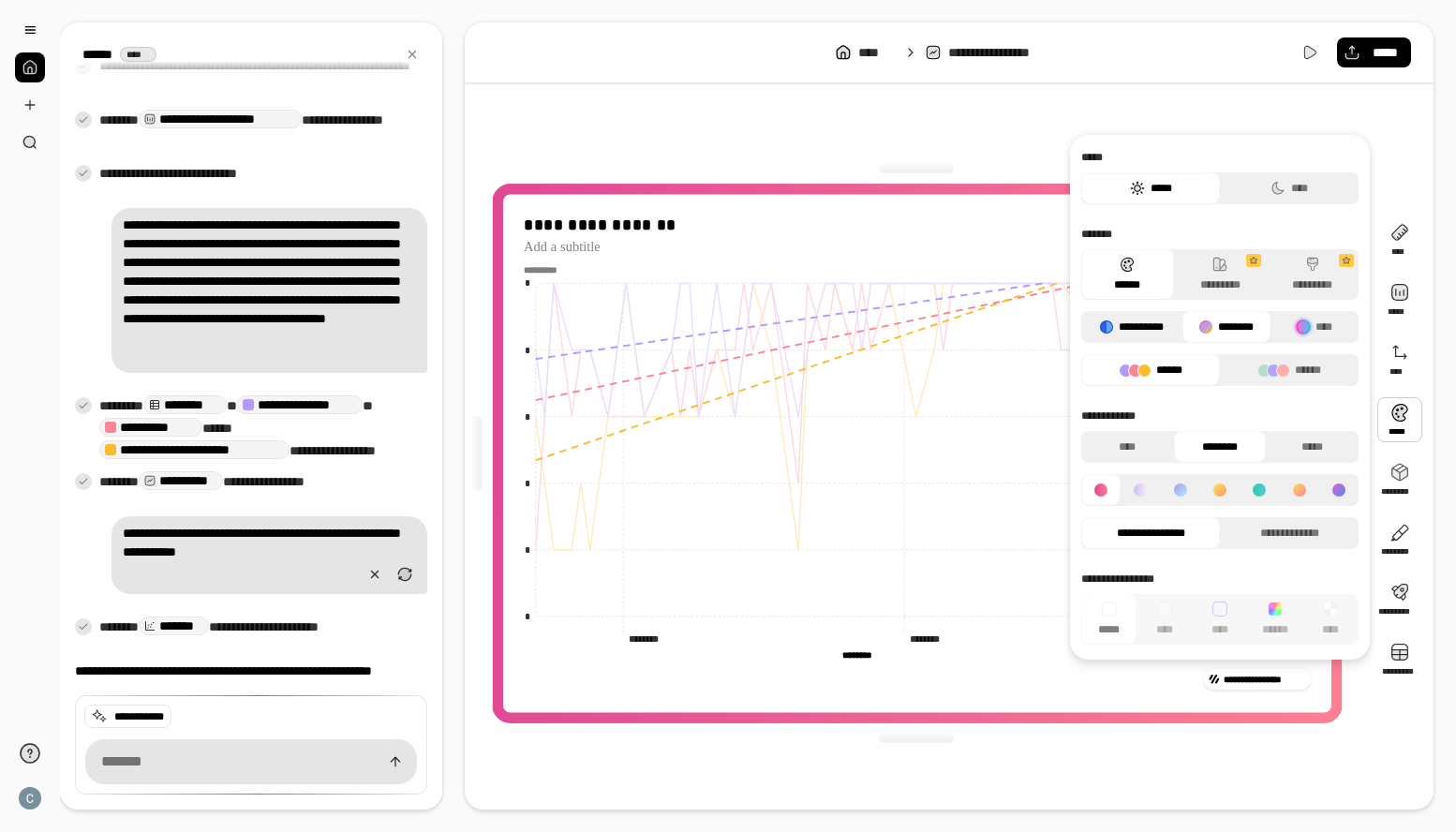 click on "**********" at bounding box center (1132, 327) 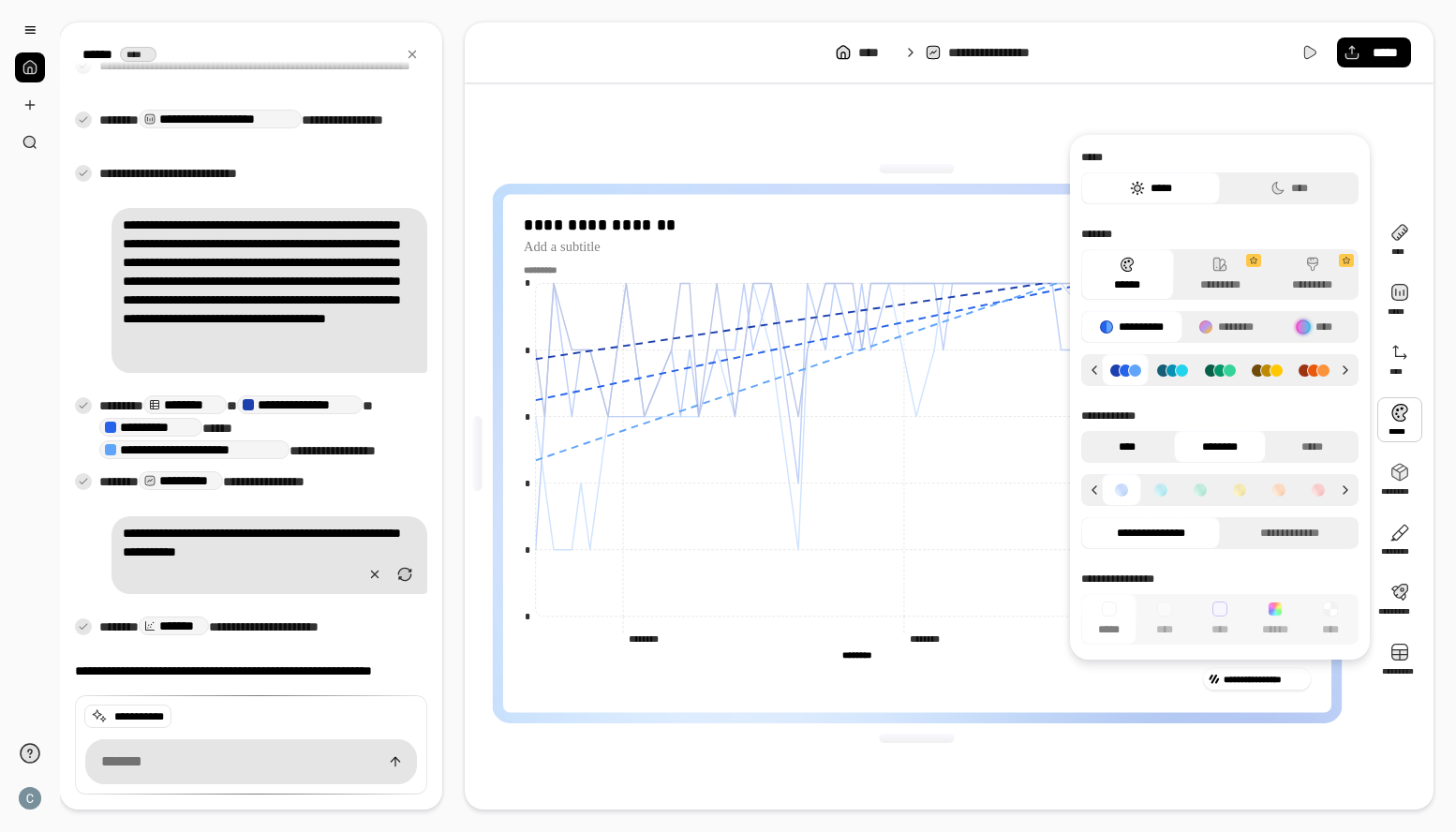 click on "****" at bounding box center (1127, 447) 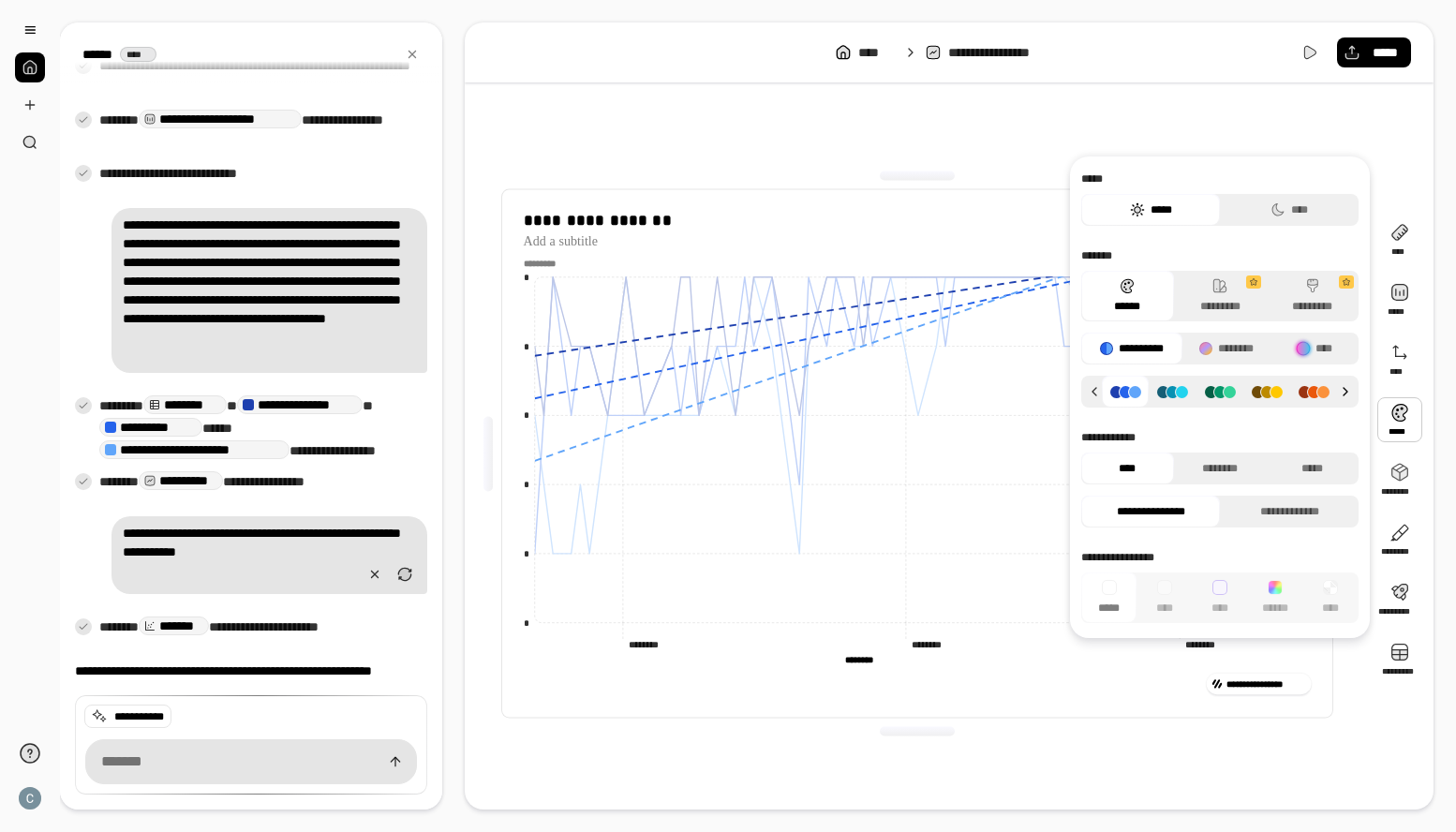 click 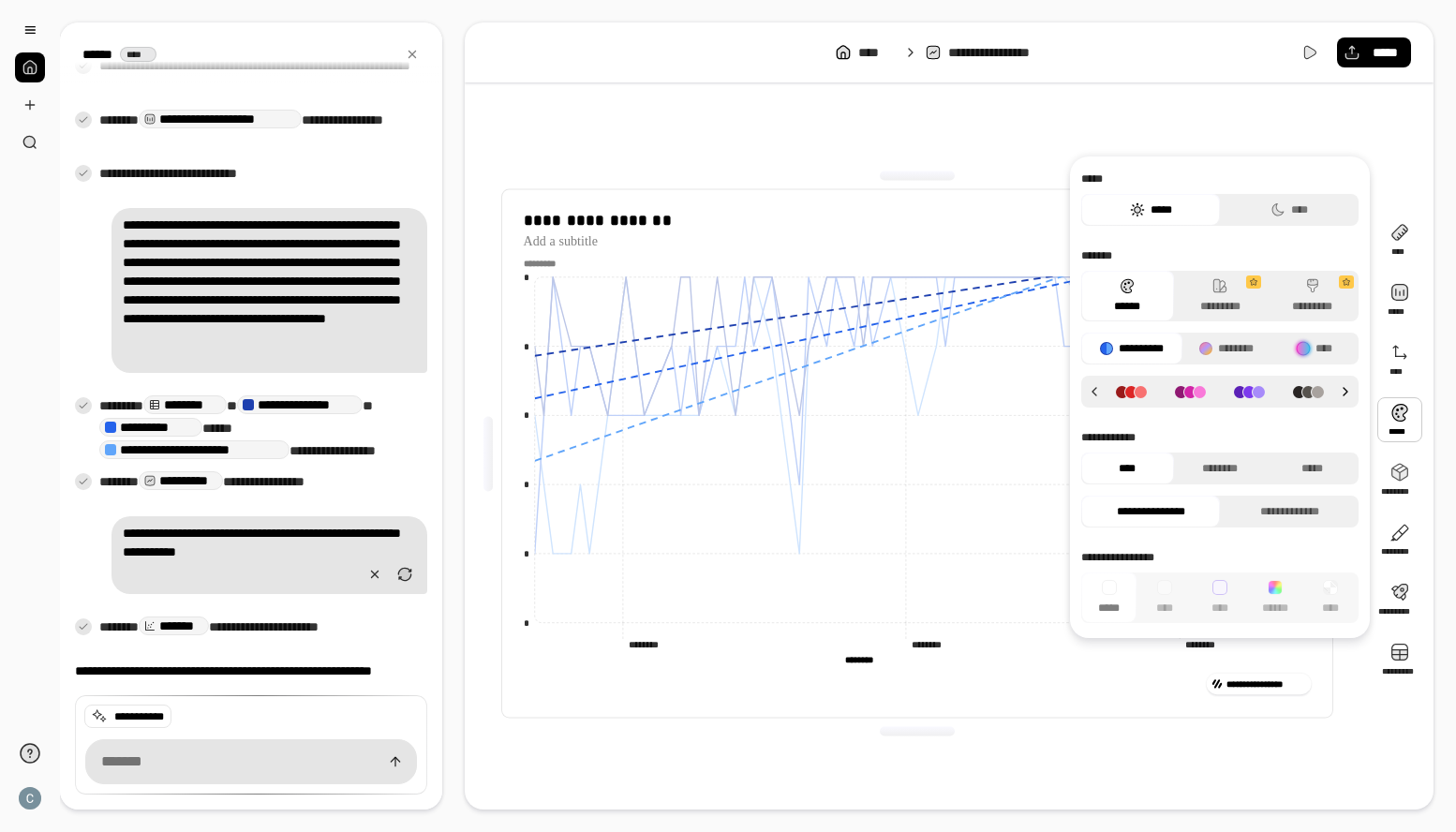 click 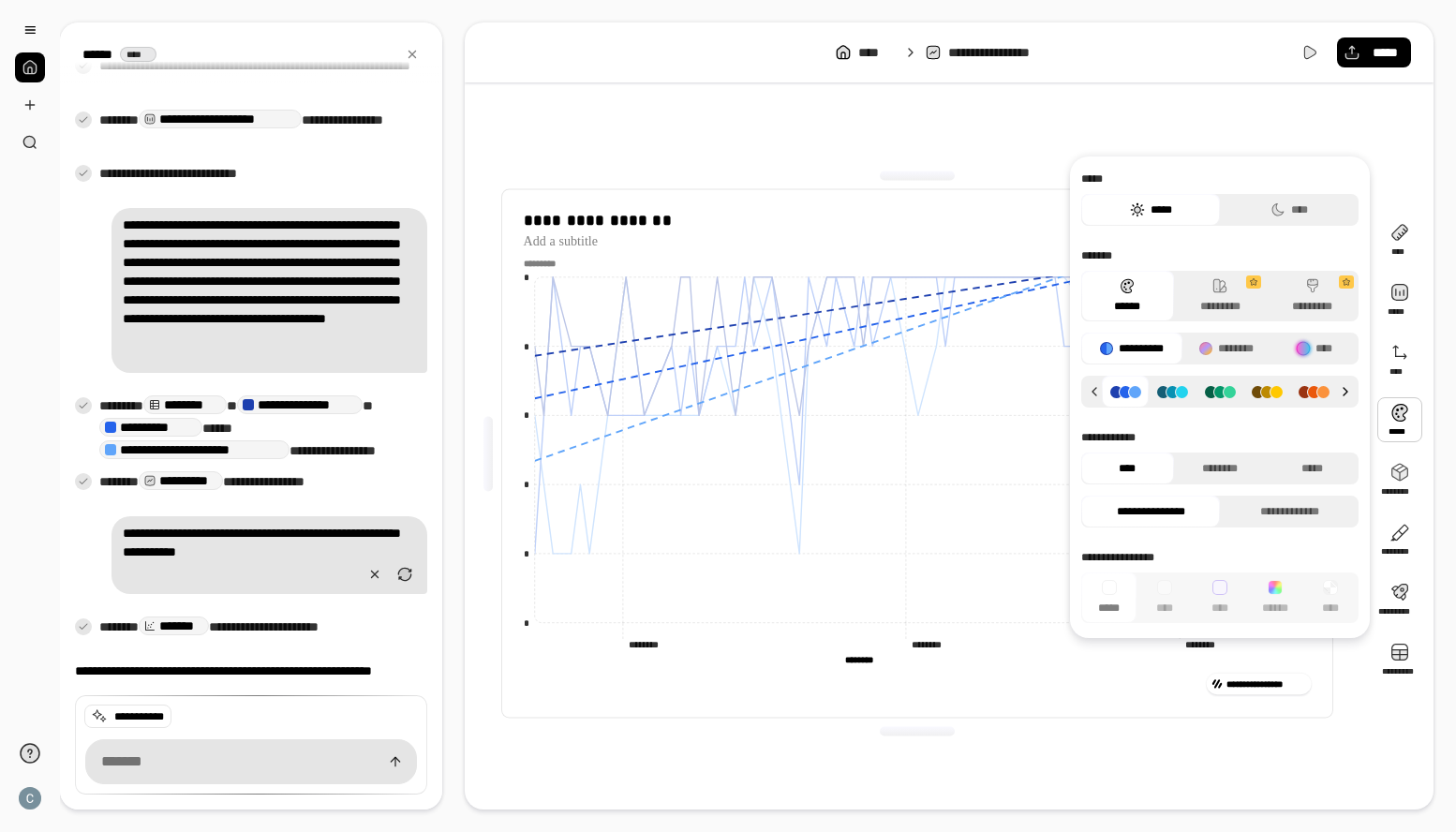 click 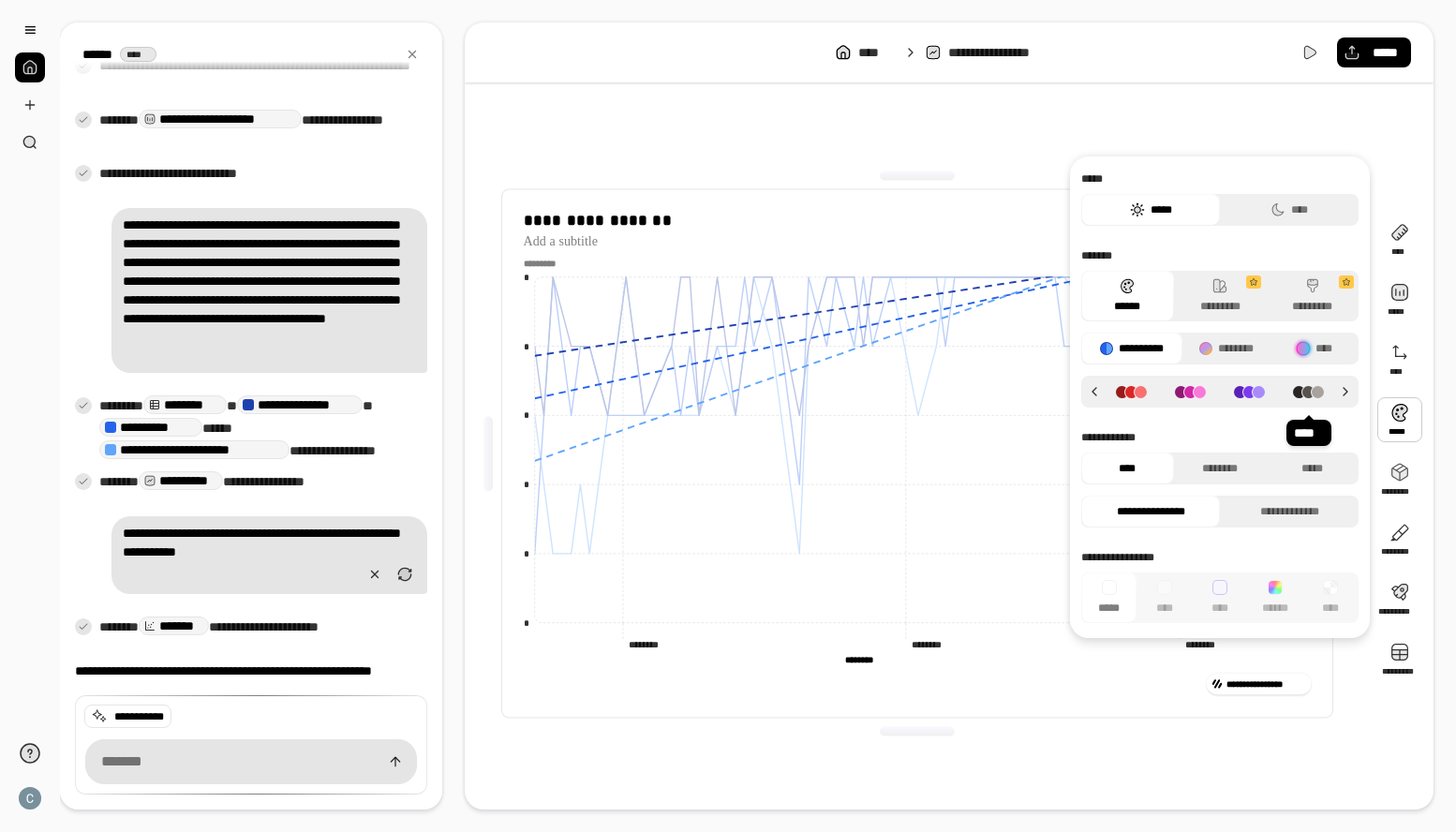 click 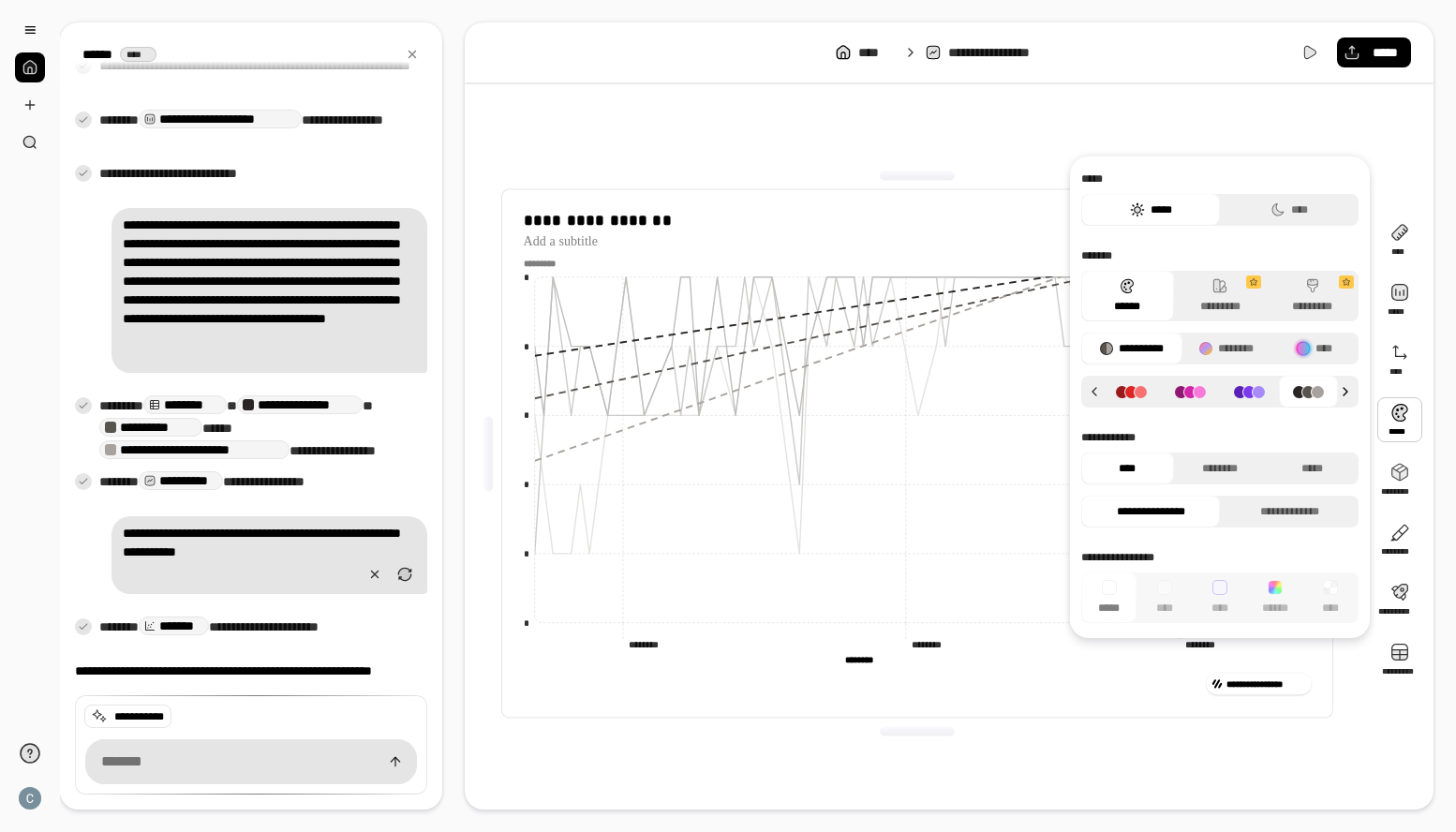click 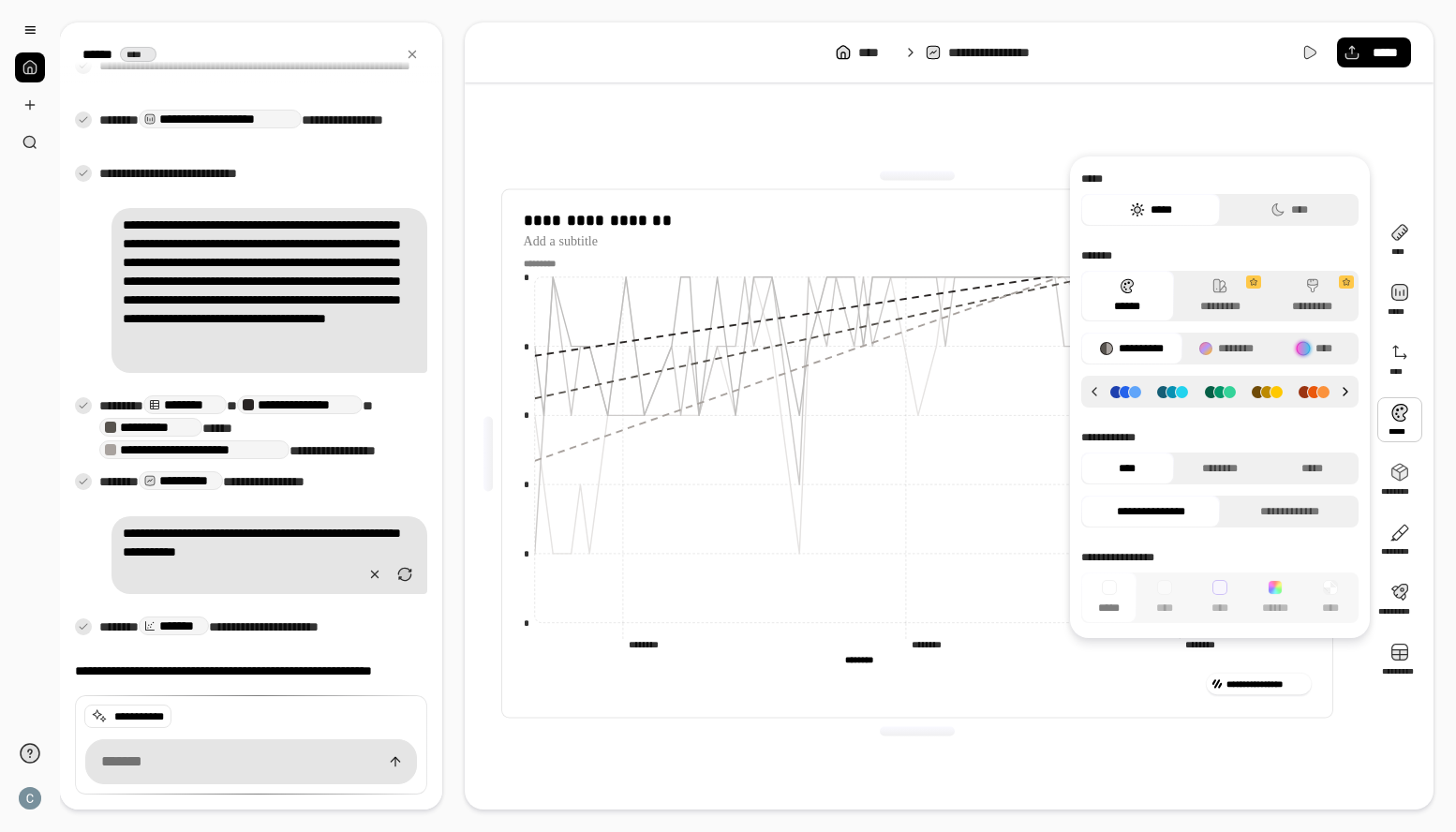 click 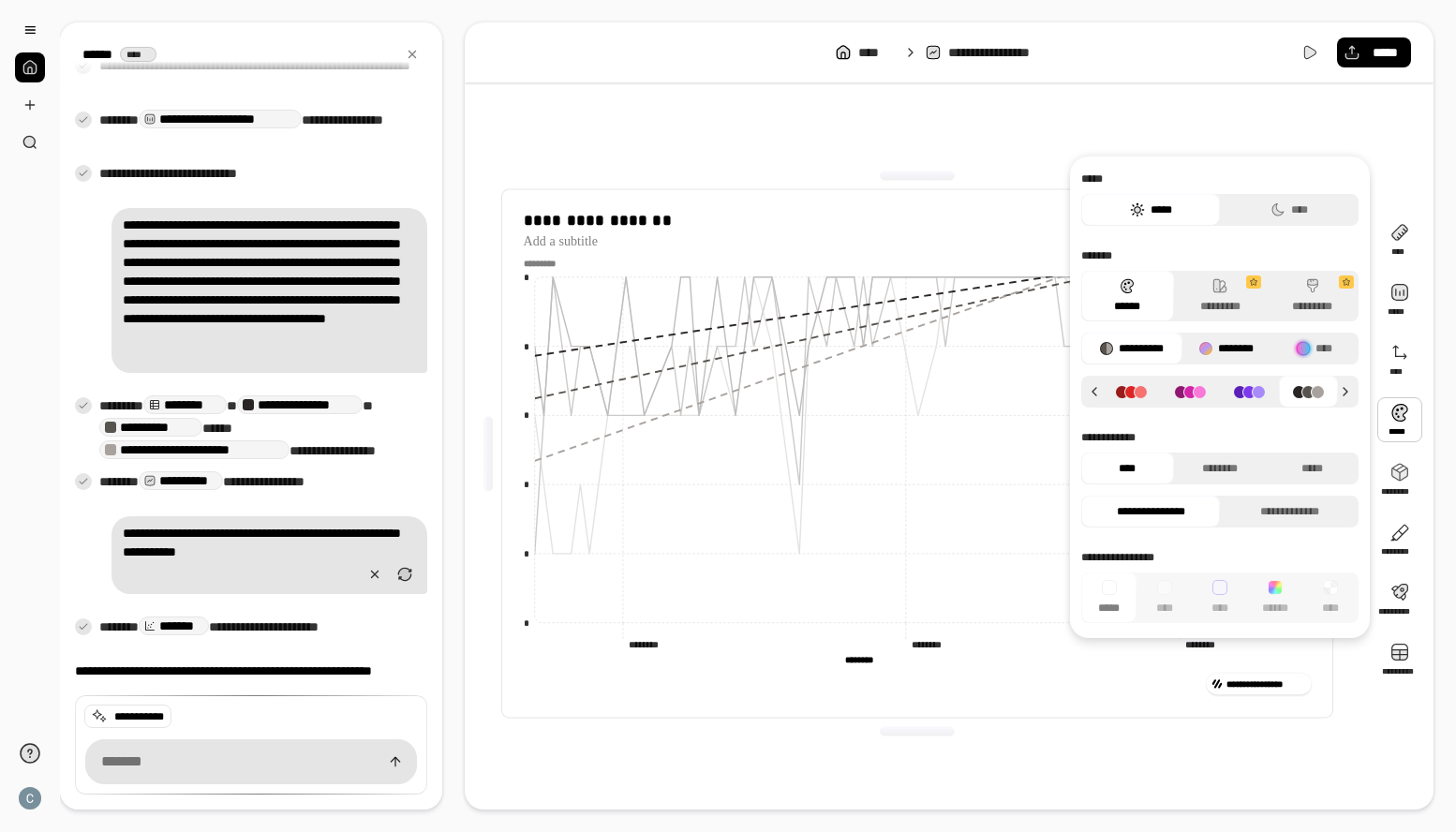 click on "********" at bounding box center (1226, 349) 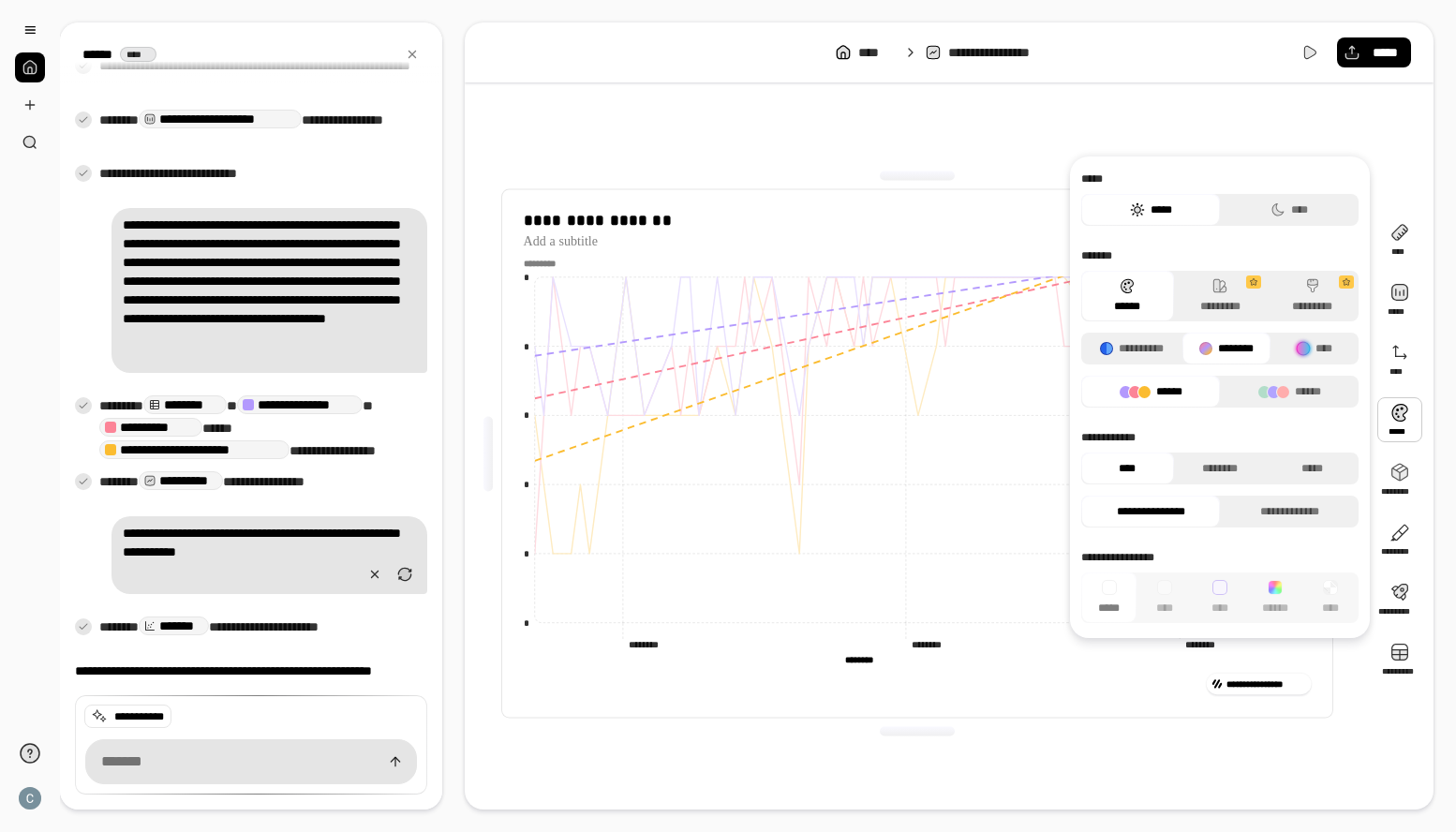 click on "******" at bounding box center [1151, 392] 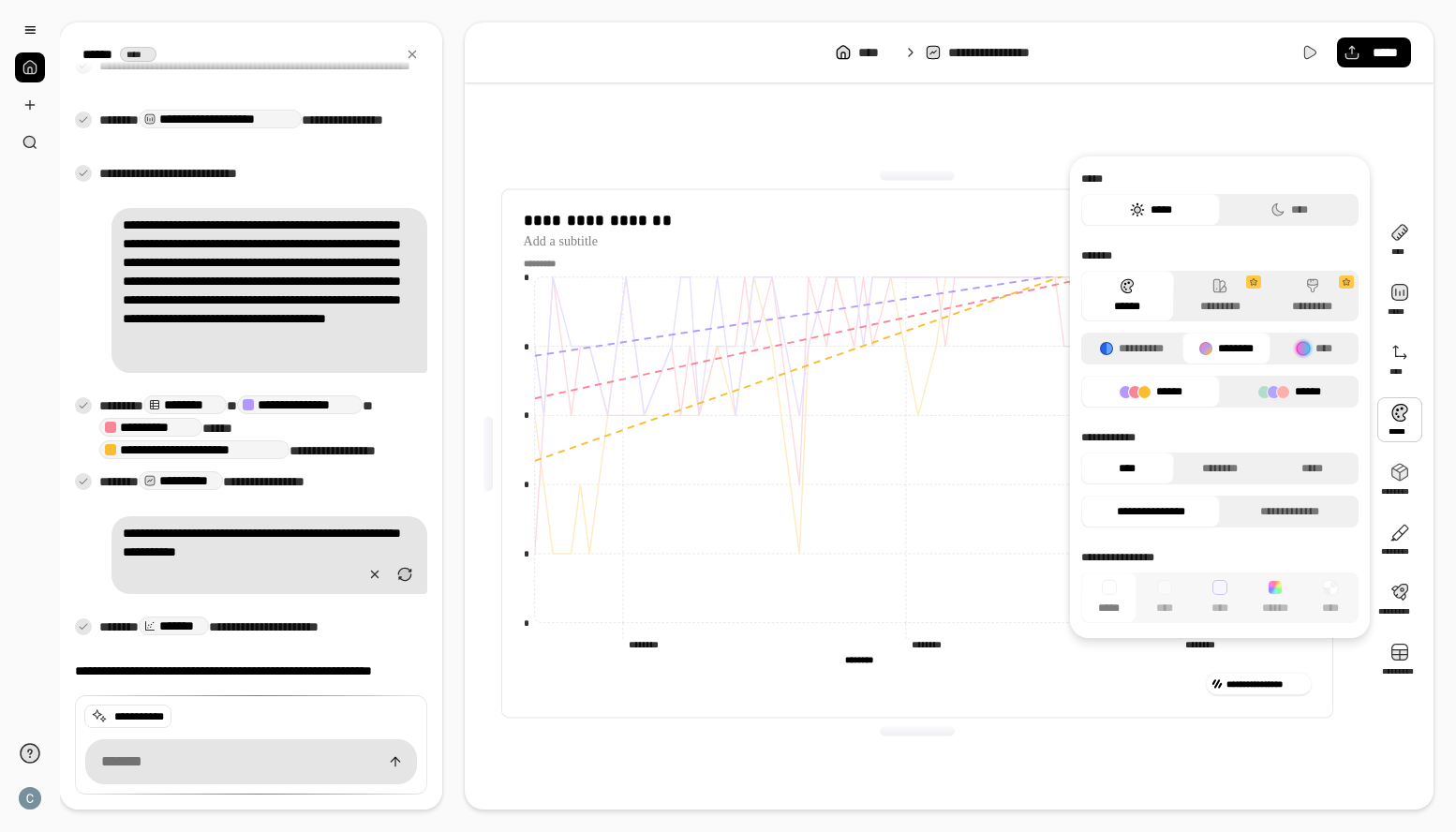click on "******" at bounding box center (1289, 392) 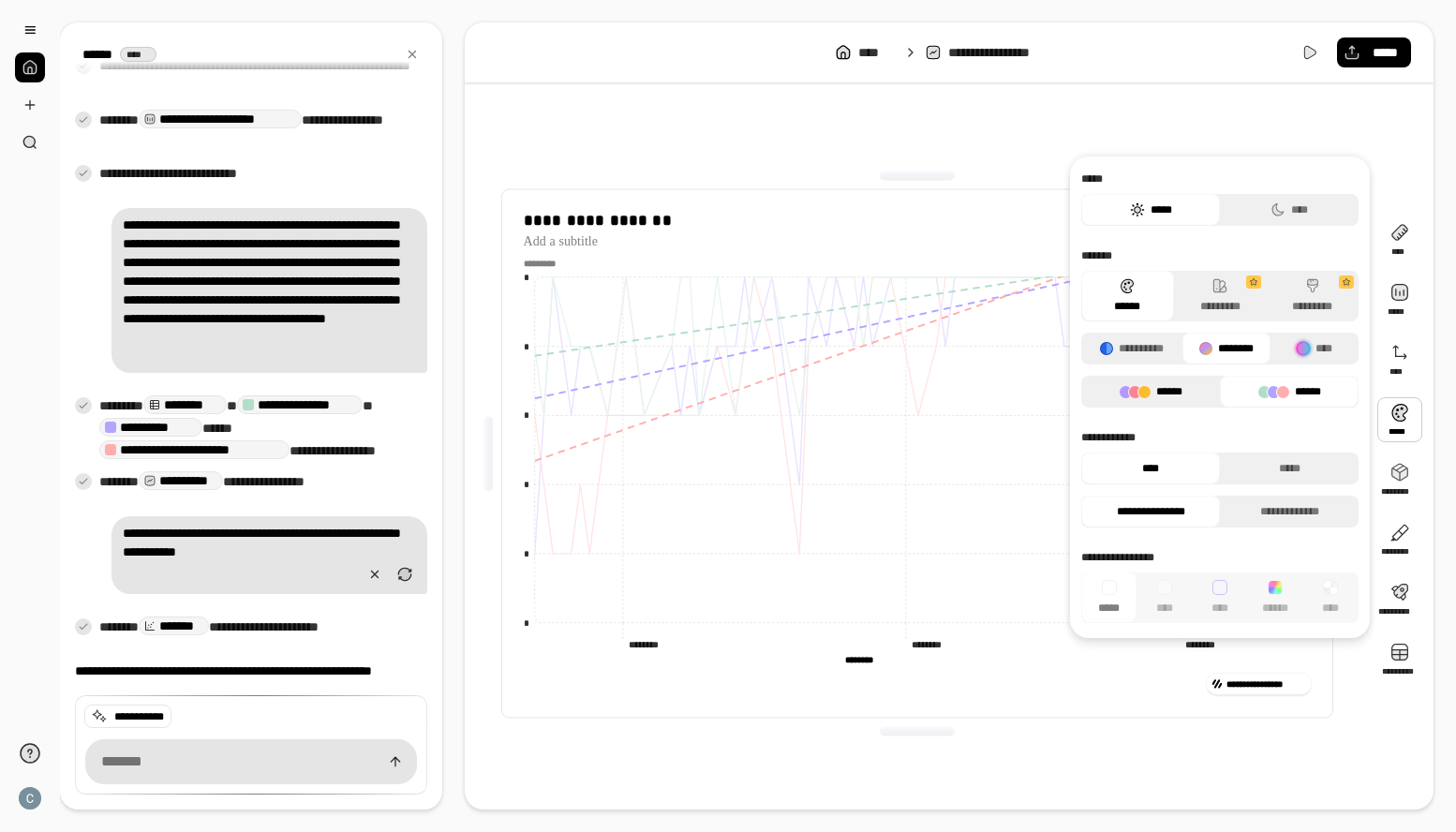 click on "******" at bounding box center (1151, 392) 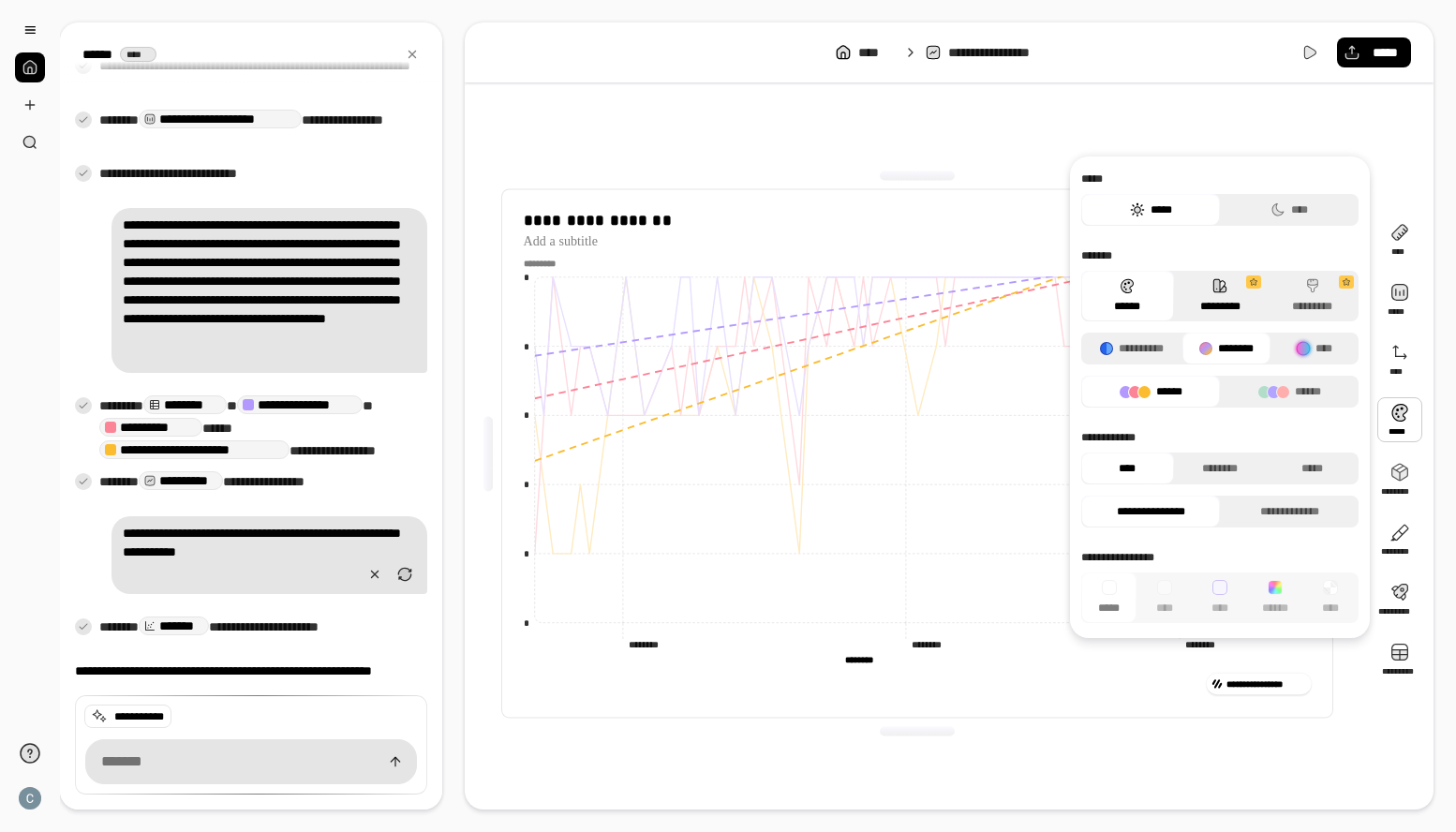 click on "*********" at bounding box center [1220, 296] 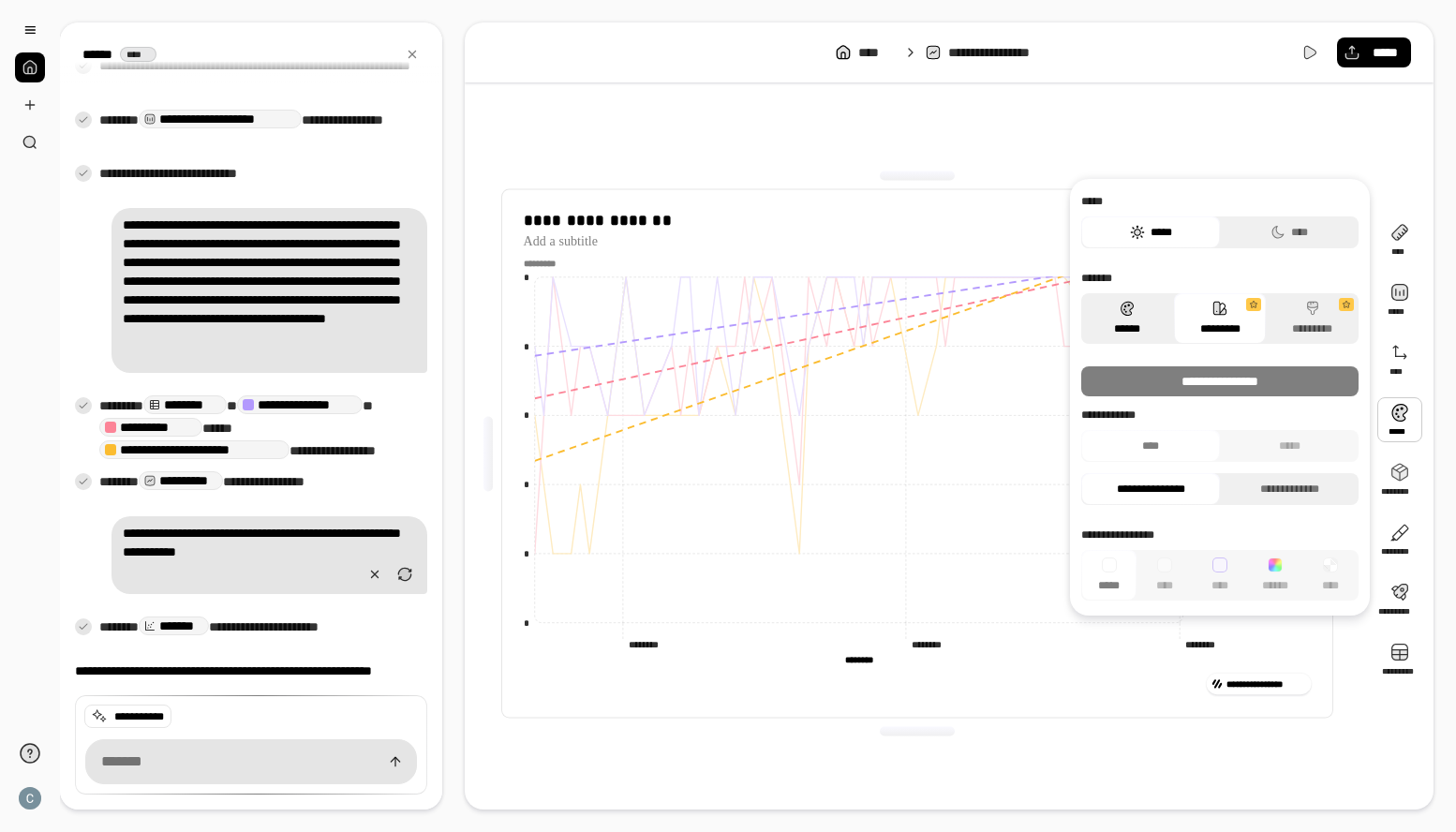 click on "******" at bounding box center [1127, 319] 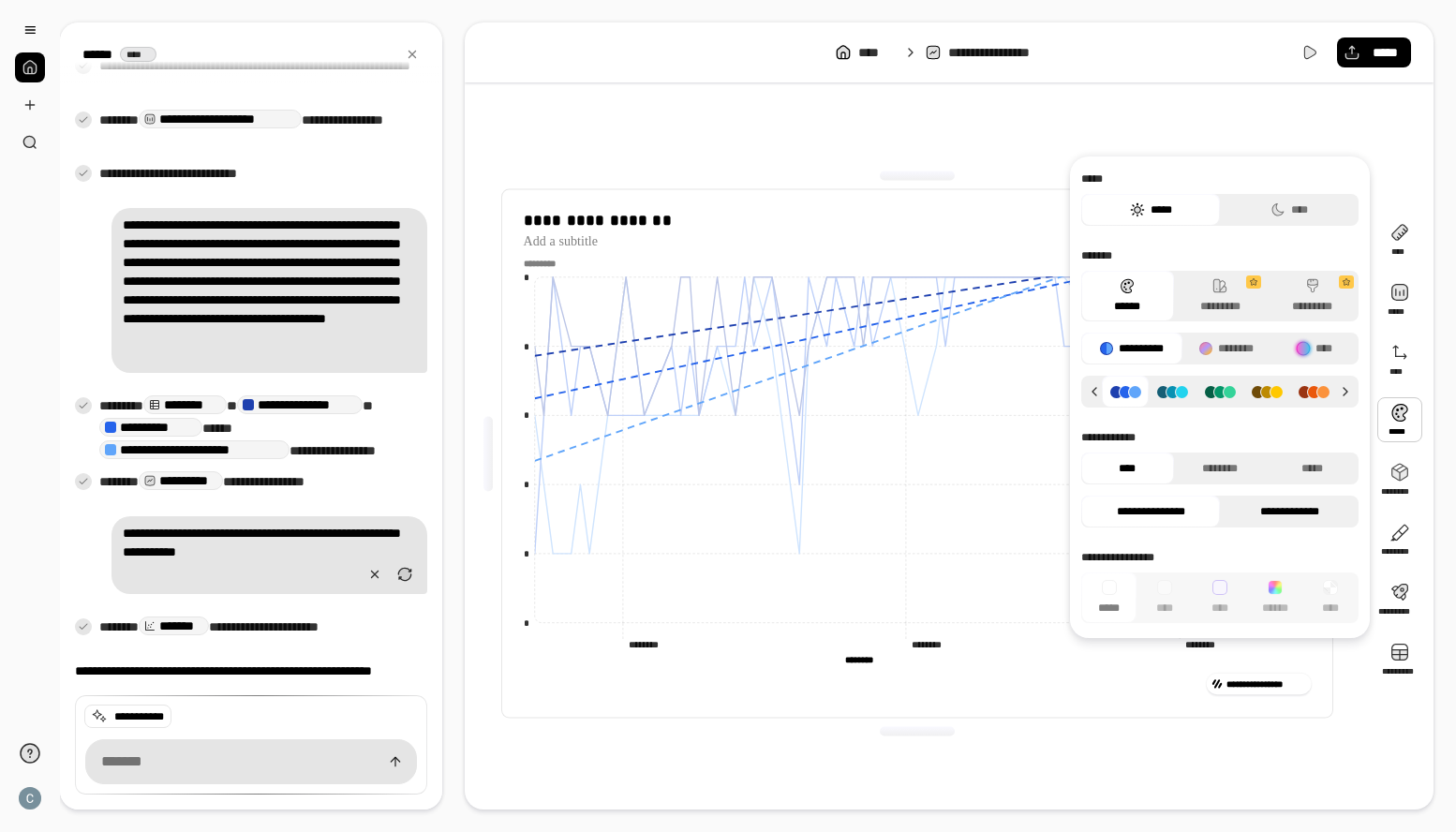 click on "**********" at bounding box center [1289, 512] 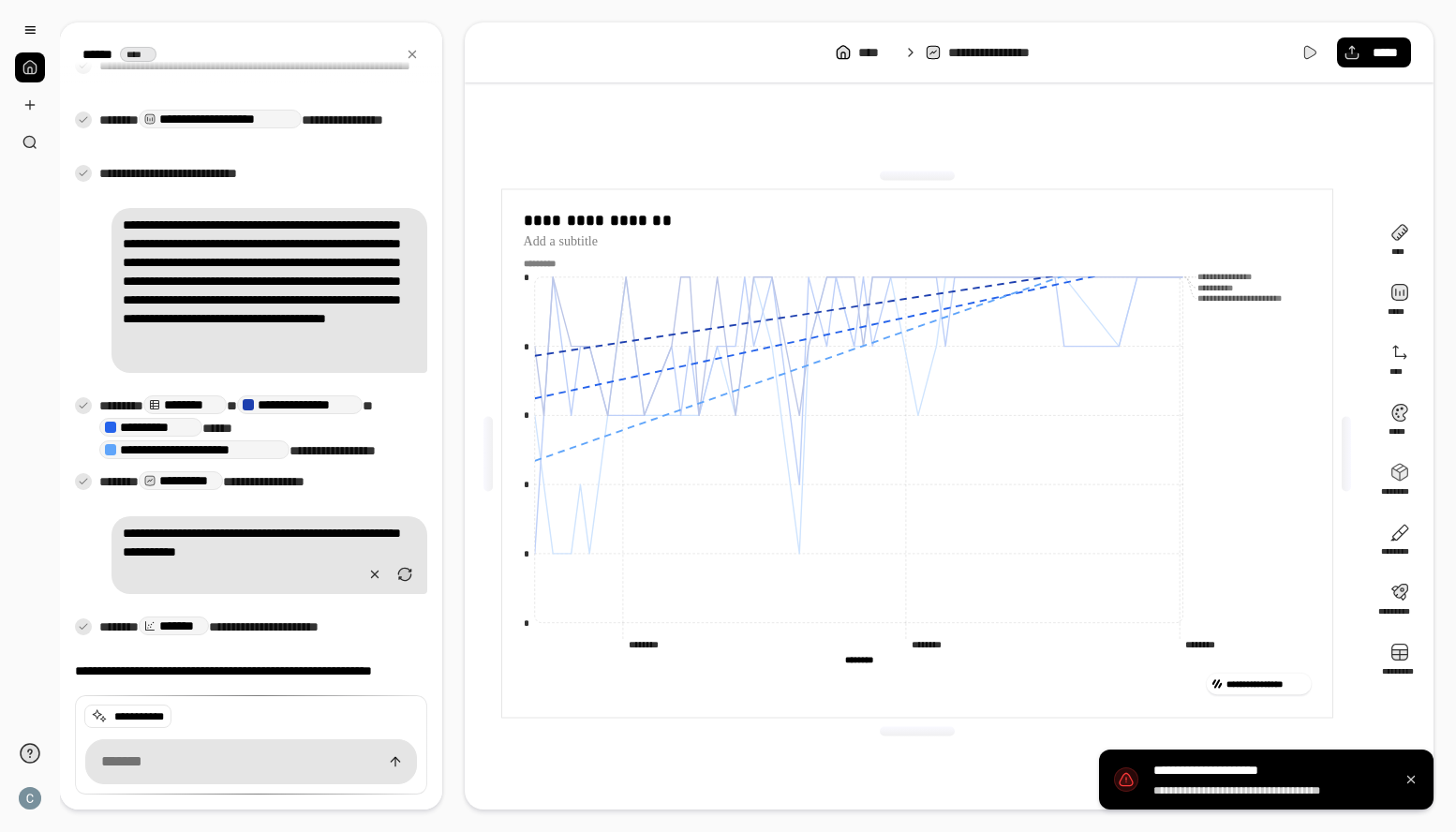 click on "**********" at bounding box center (917, 453) 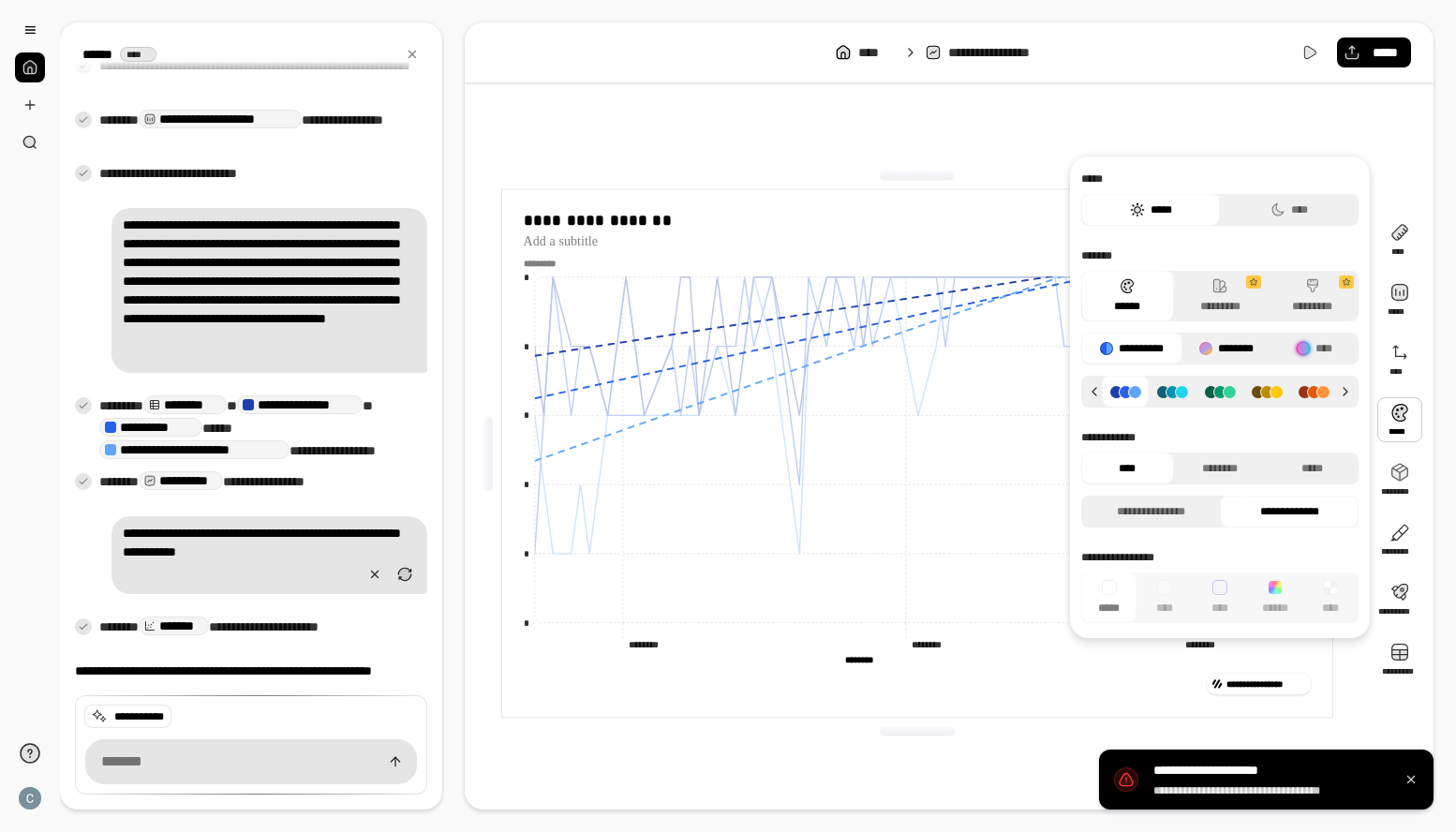 click on "********" at bounding box center (1226, 349) 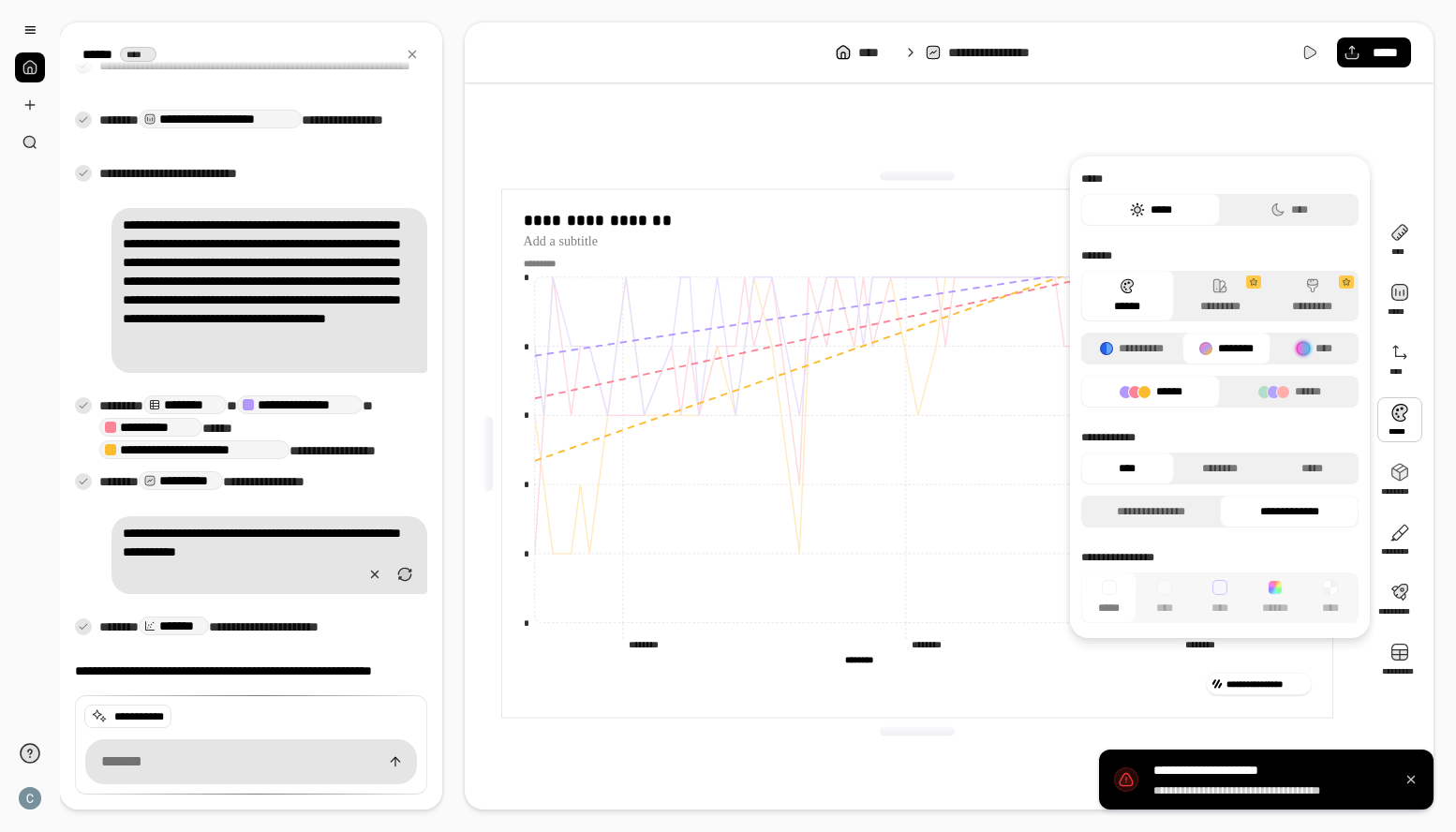 click on "******" at bounding box center [1151, 392] 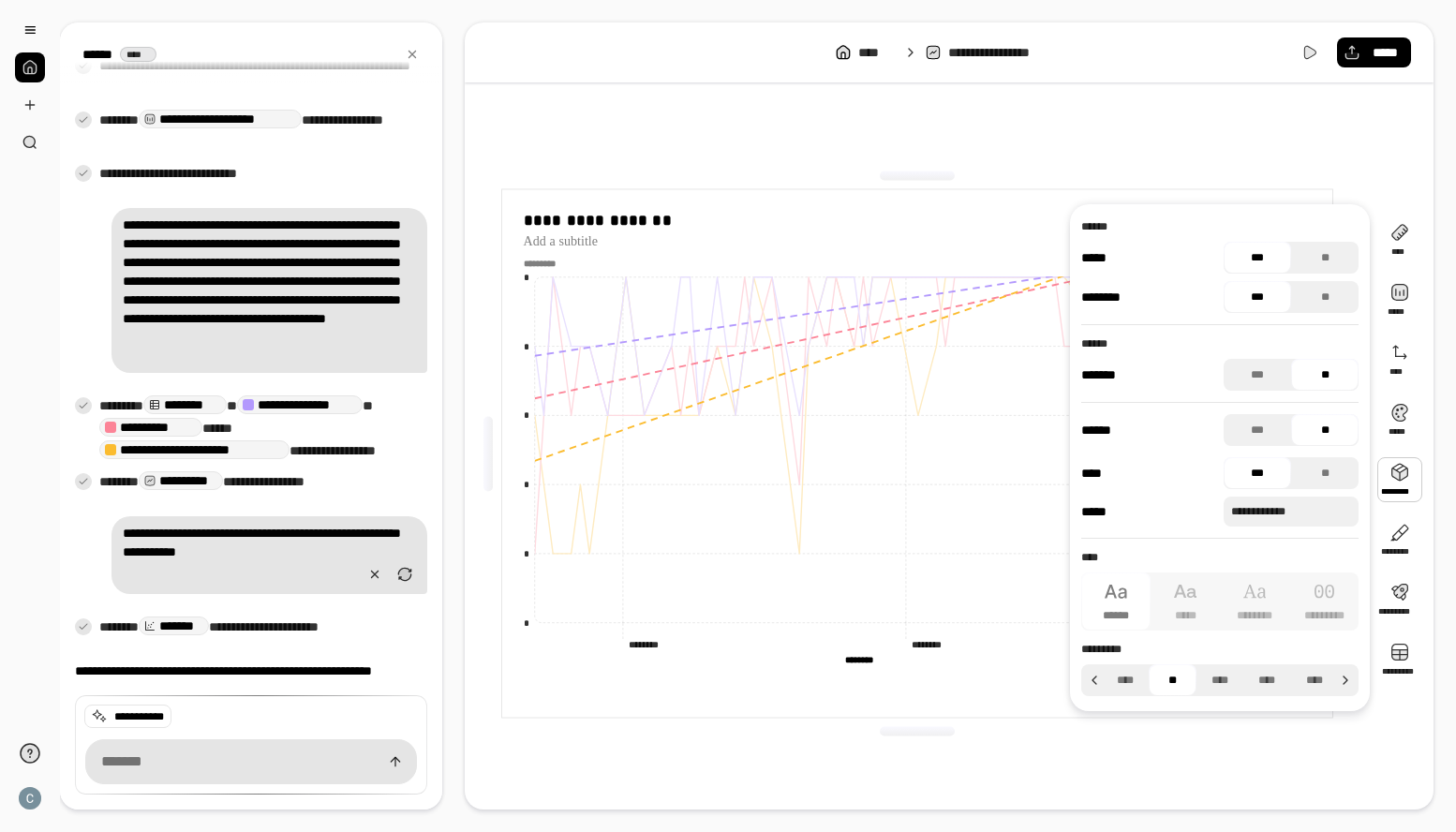 click at bounding box center (1400, 480) 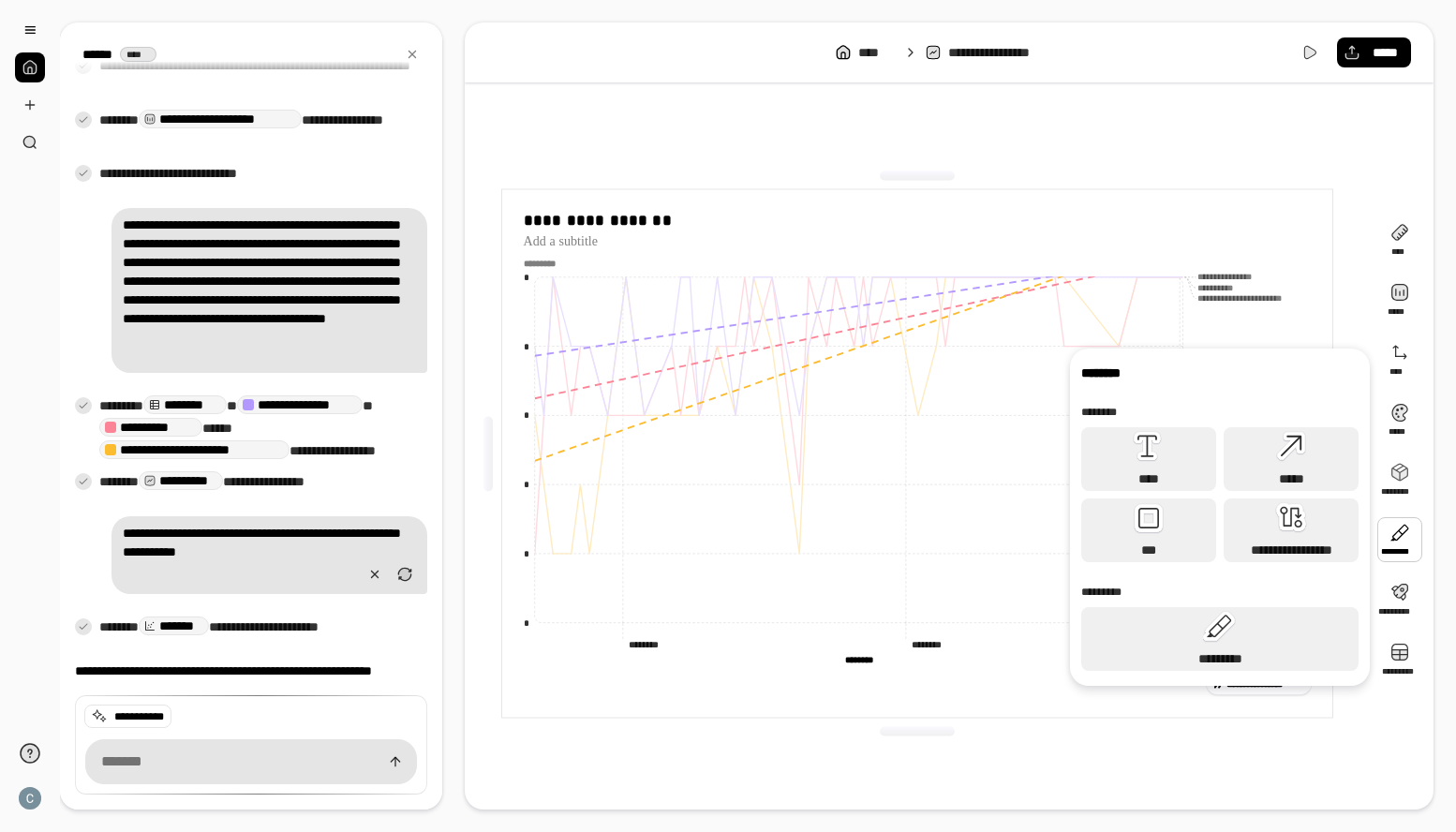 click at bounding box center (1400, 540) 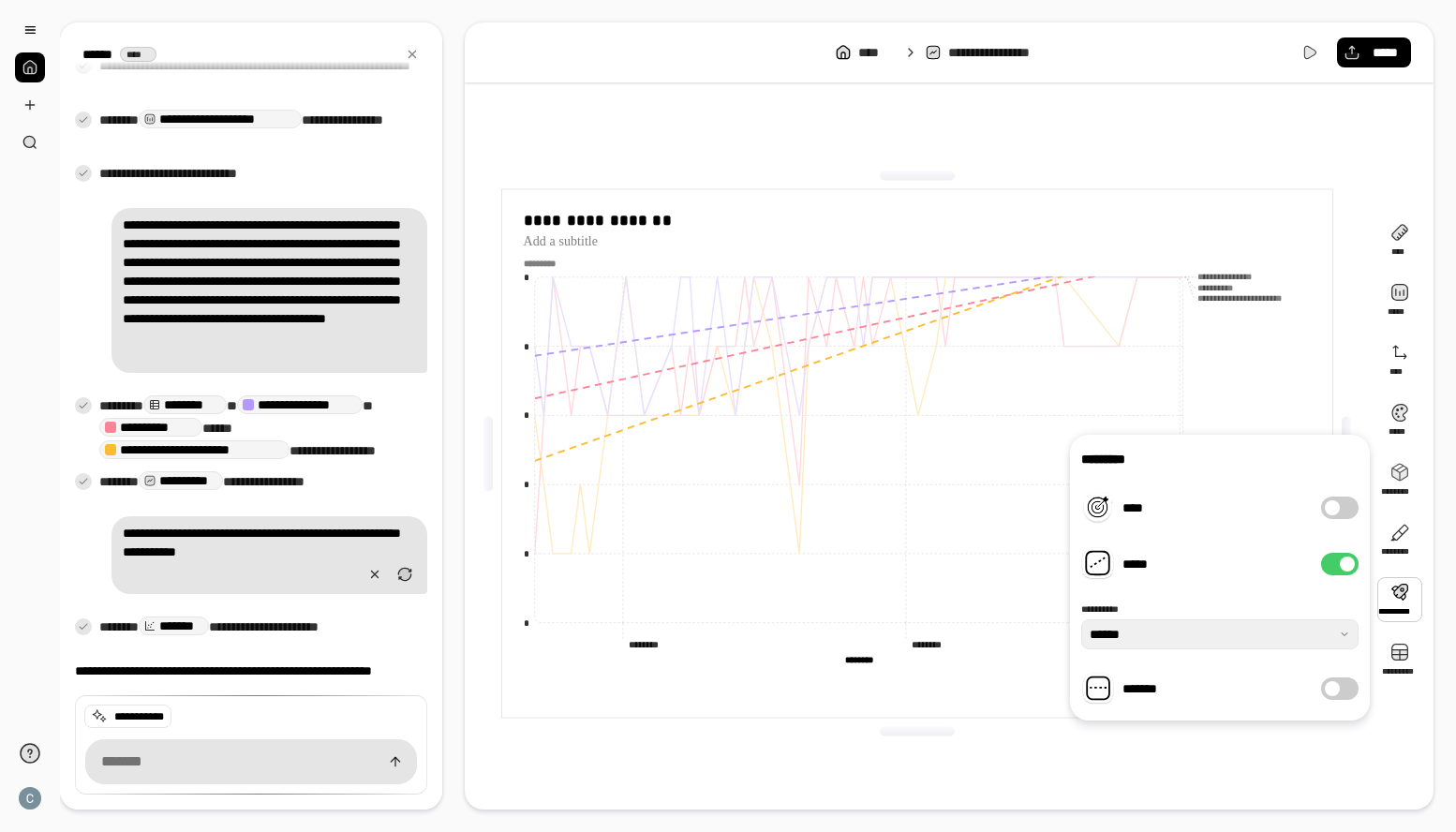 click on "*****" at bounding box center (1340, 564) 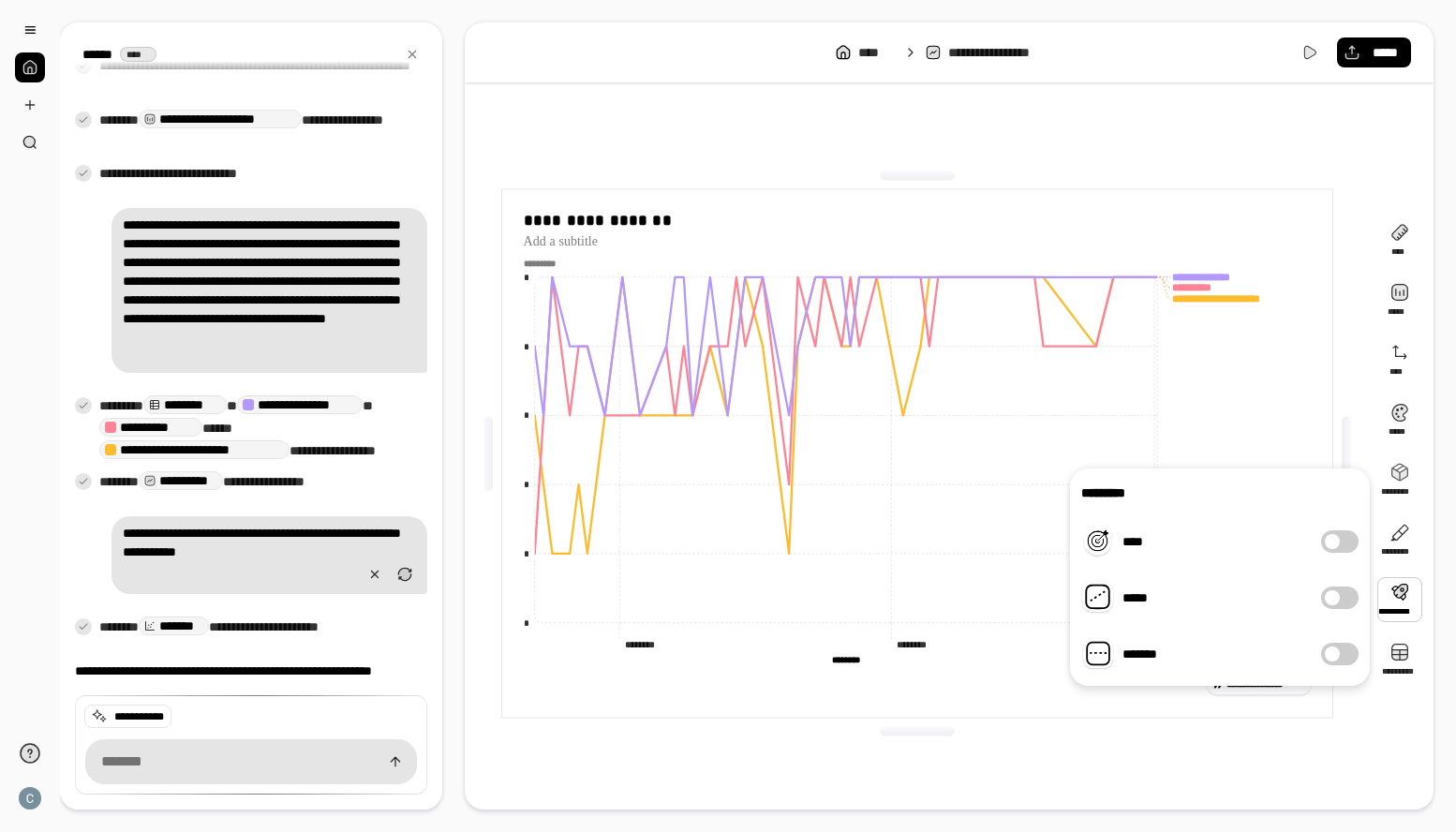 click on "*****" at bounding box center [1340, 598] 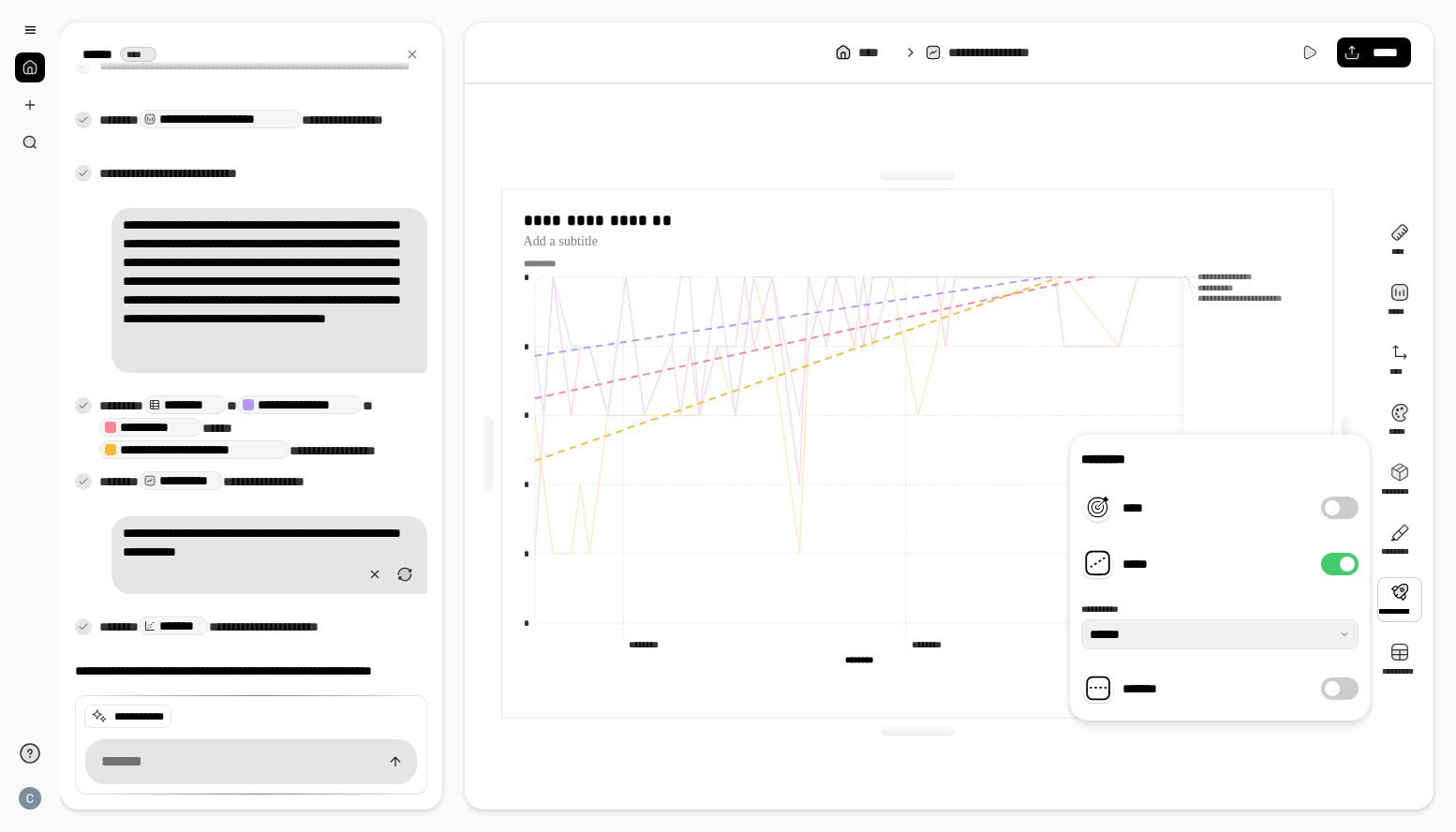 click on "*******" at bounding box center [1340, 689] 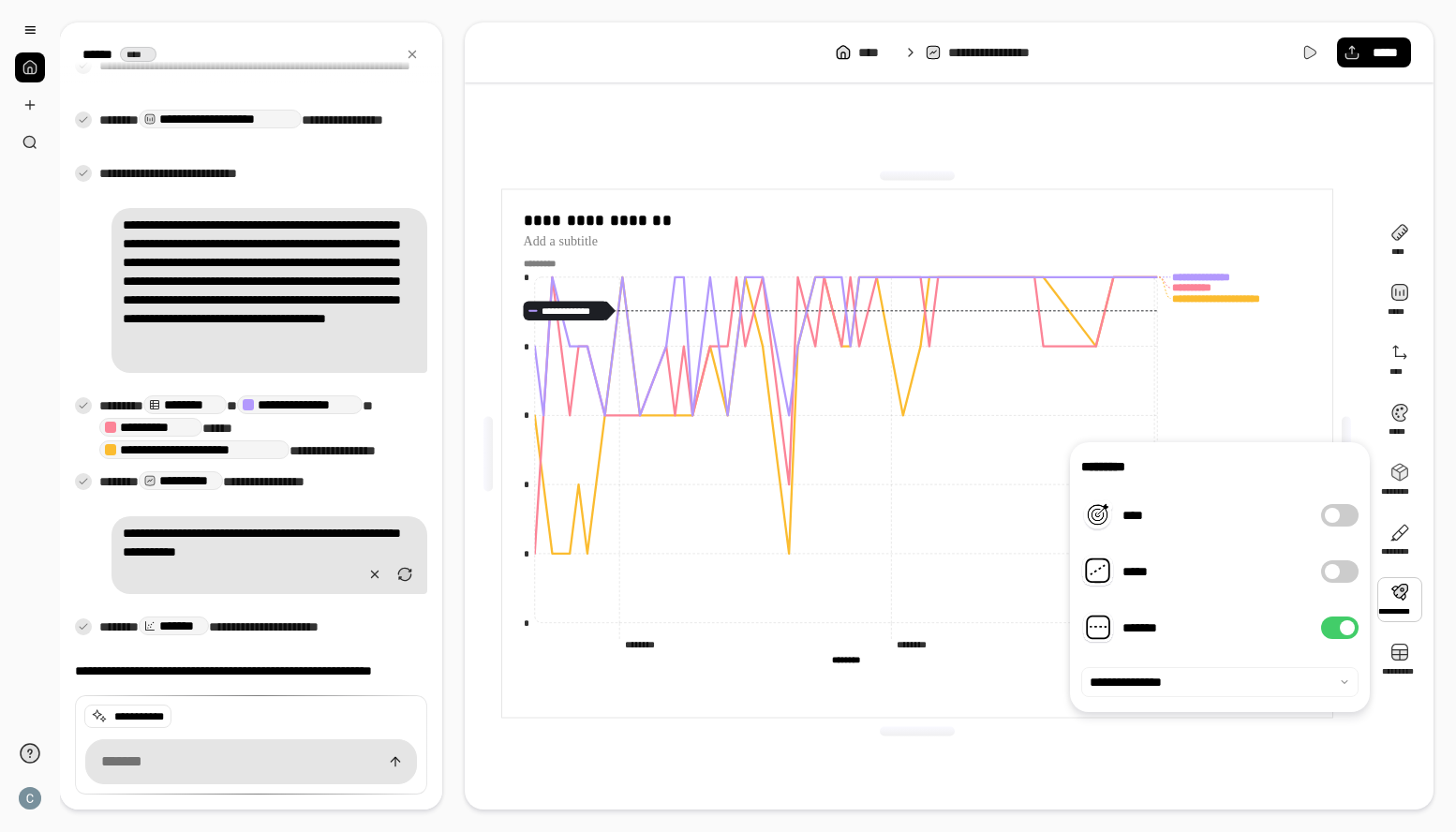 click at bounding box center (1347, 628) 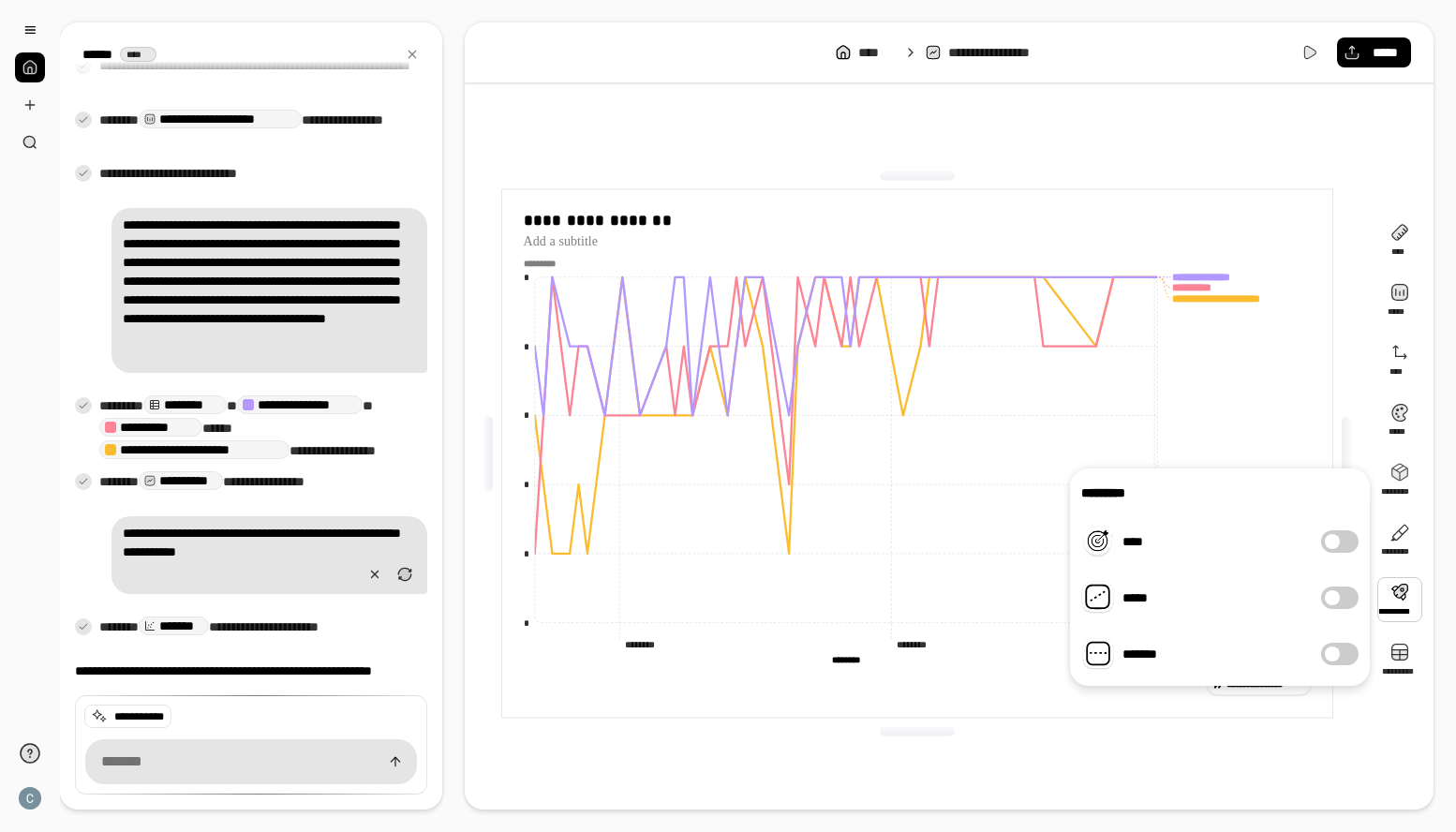click at bounding box center [1332, 598] 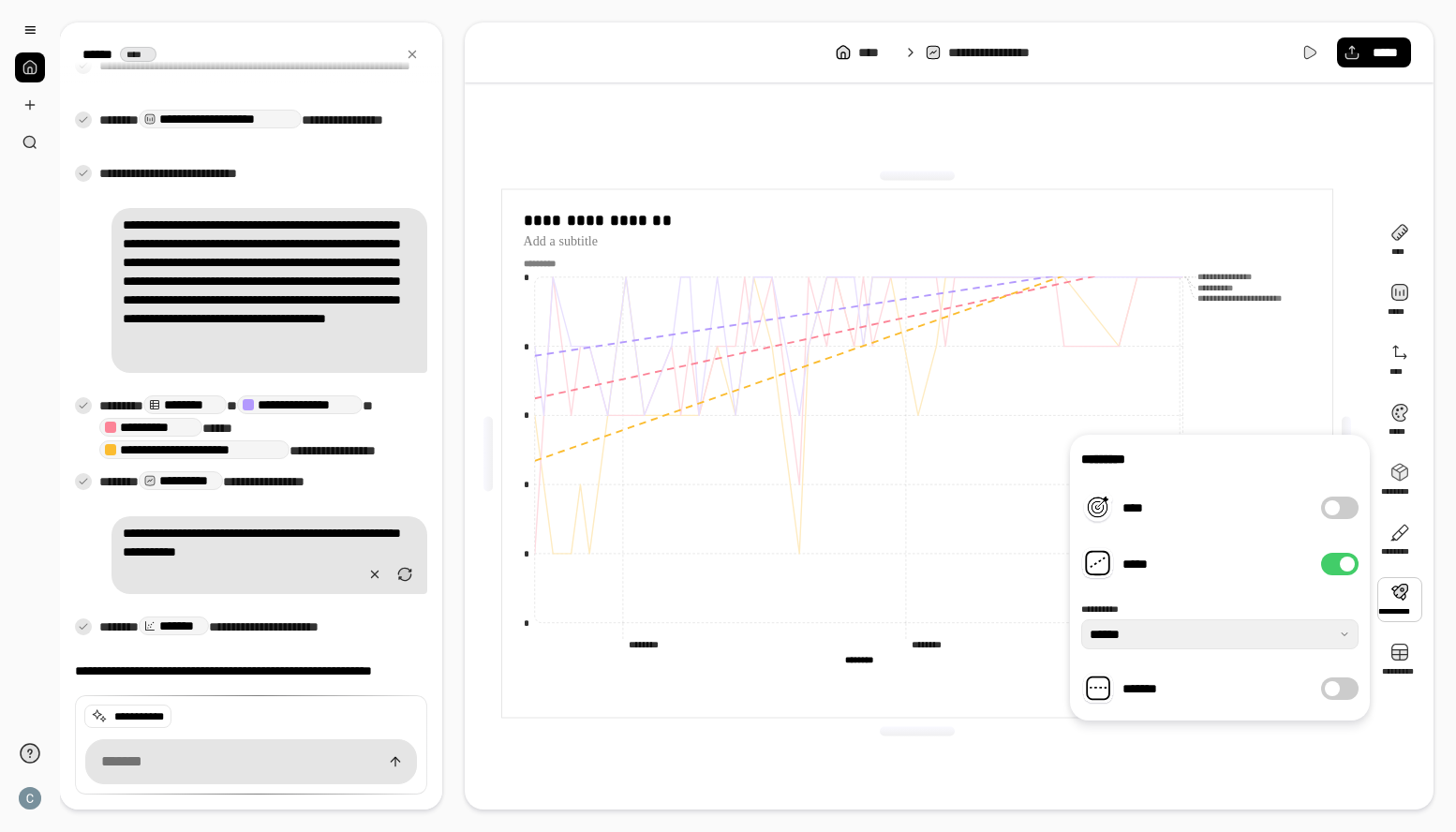 click on "**********" 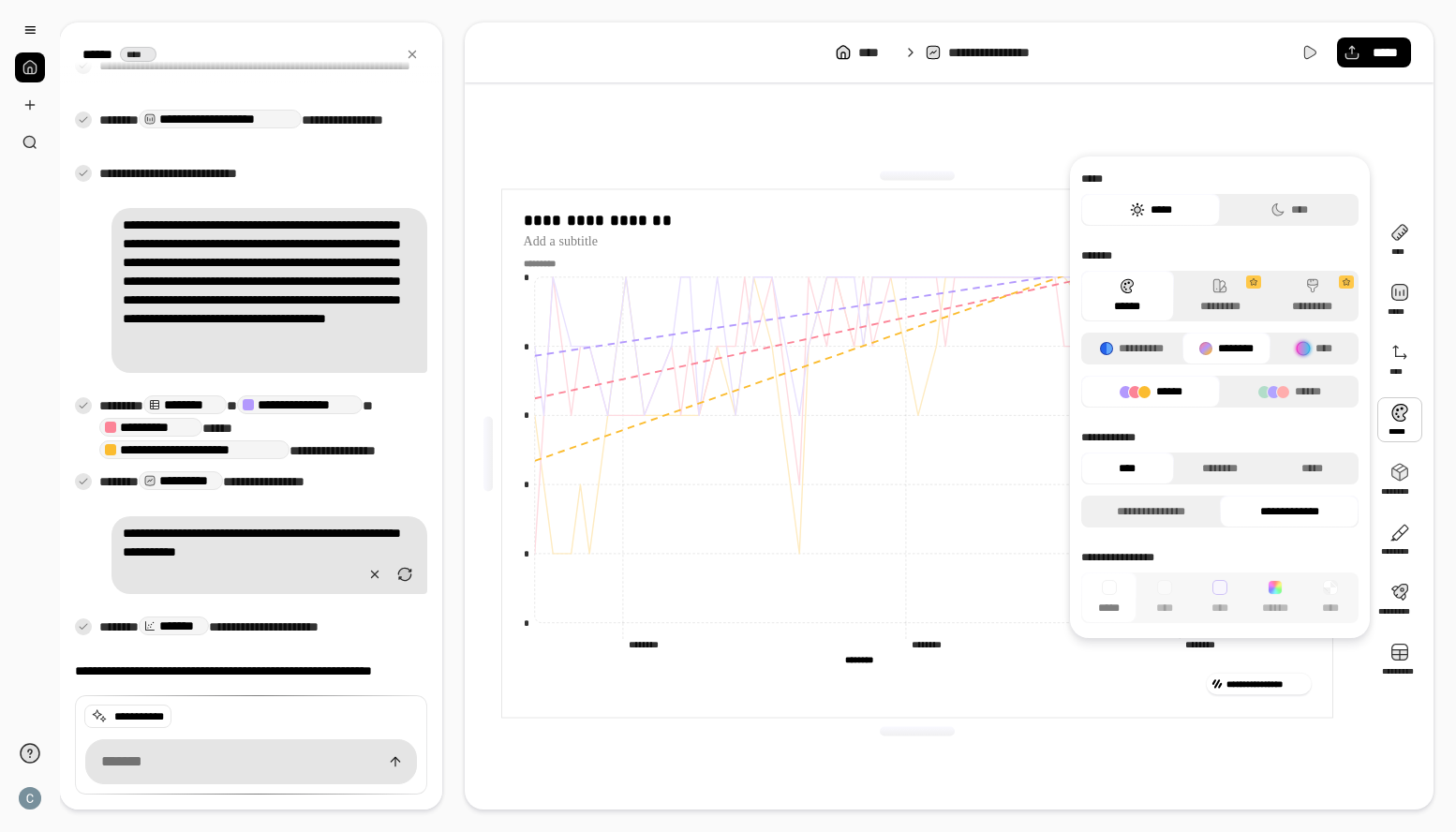 click on "**********" at bounding box center [917, 453] 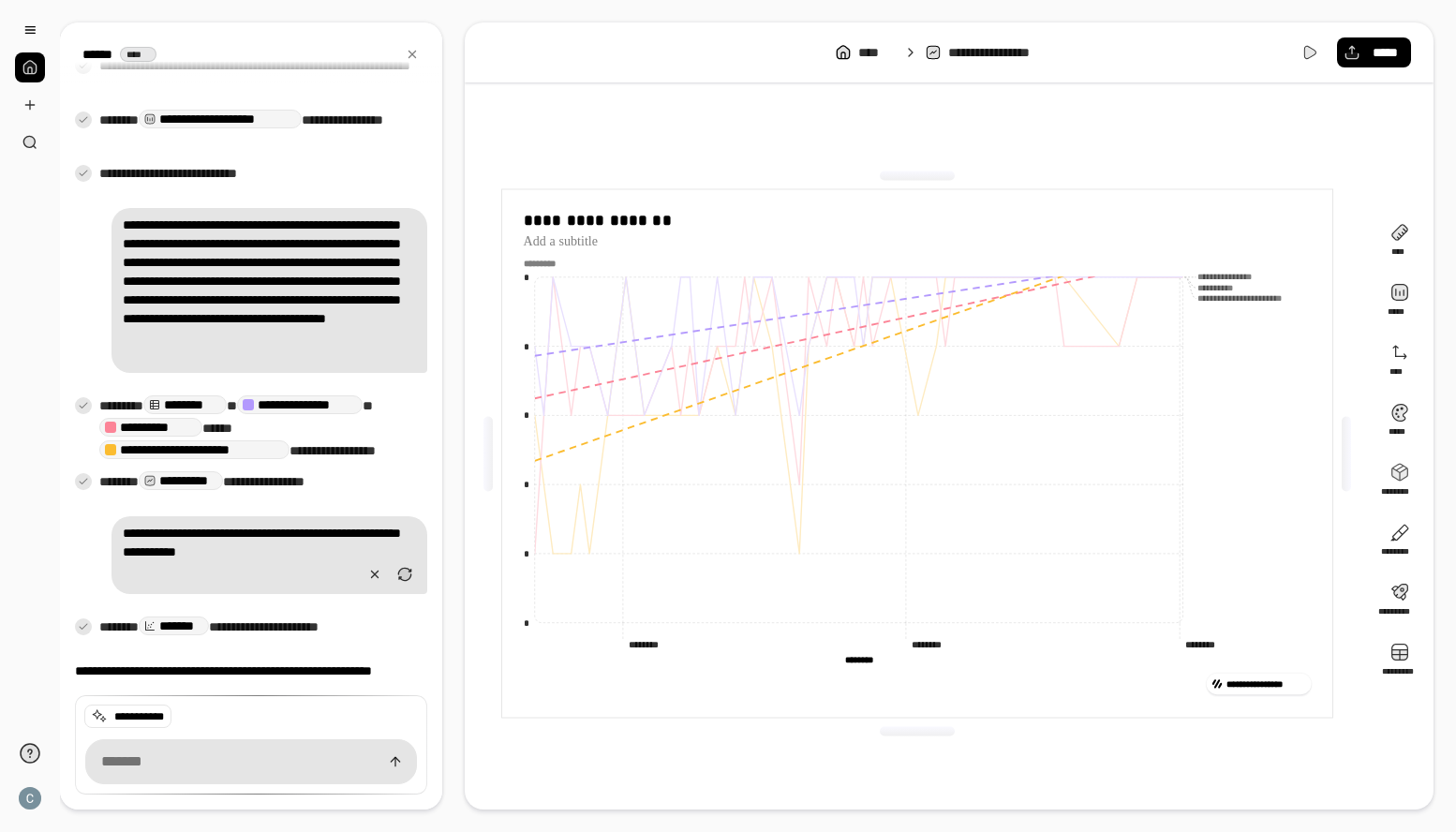 click on "**********" 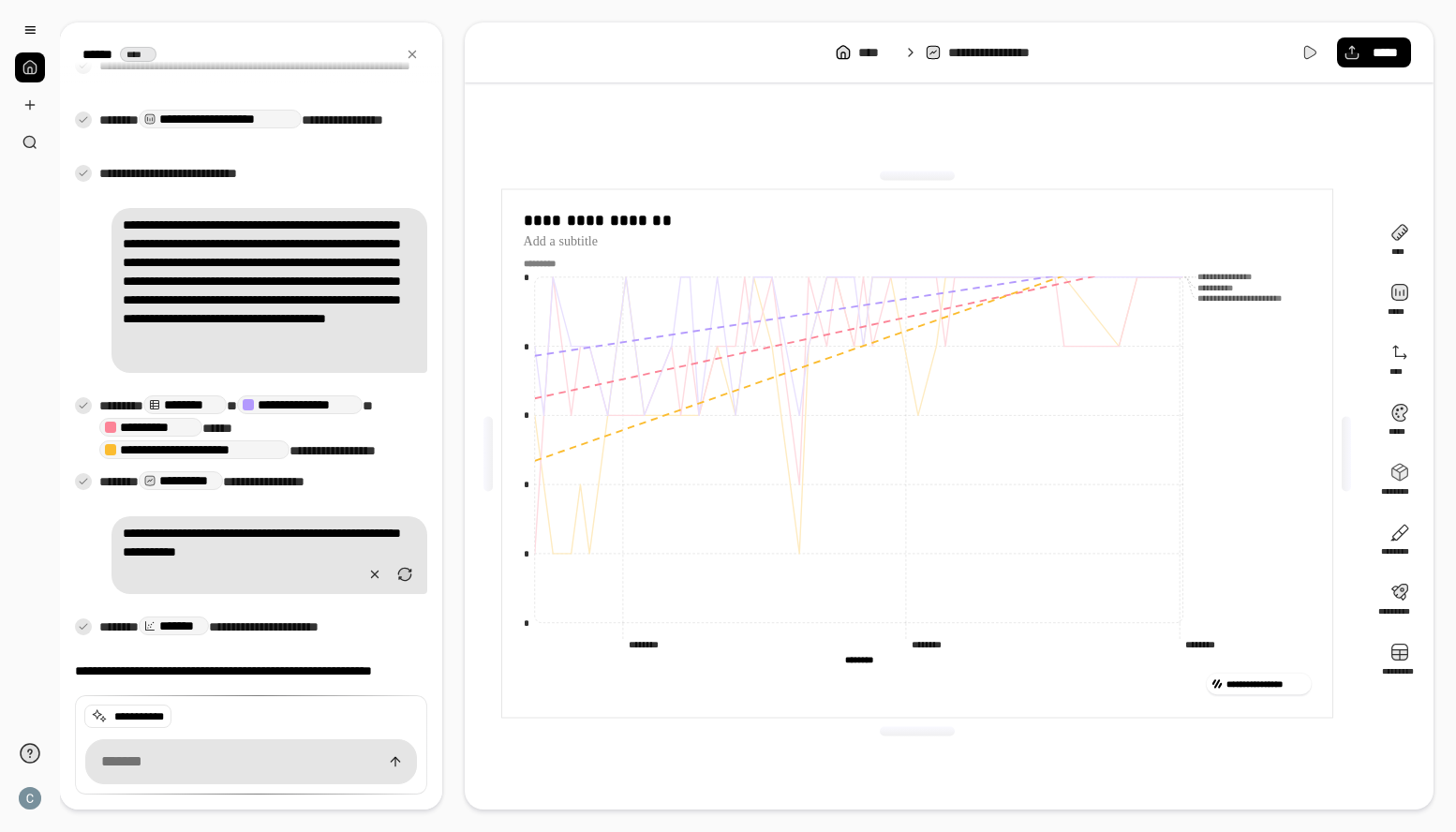 click on "**********" at bounding box center [917, 453] 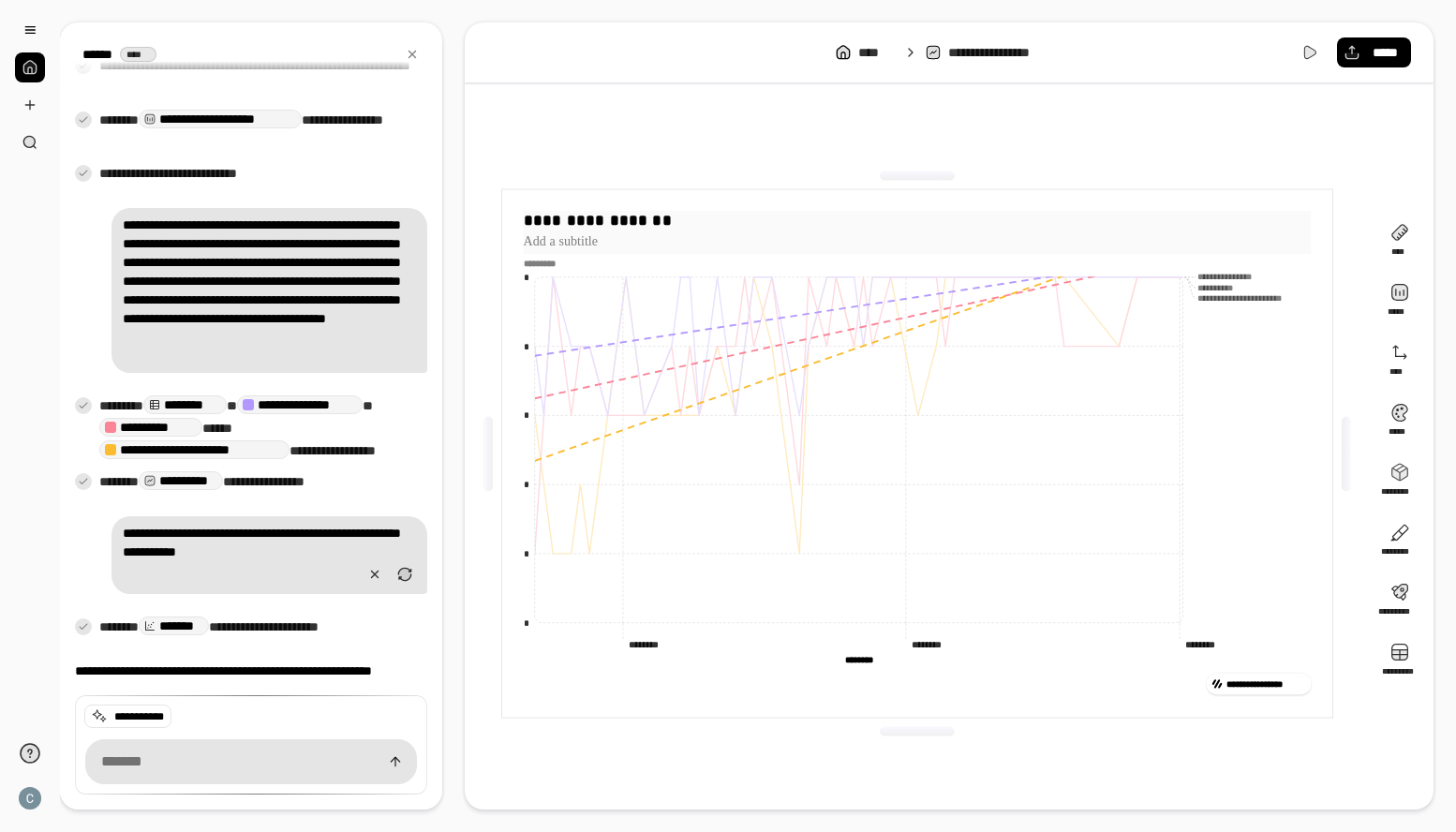 click on "**********" at bounding box center [916, 220] 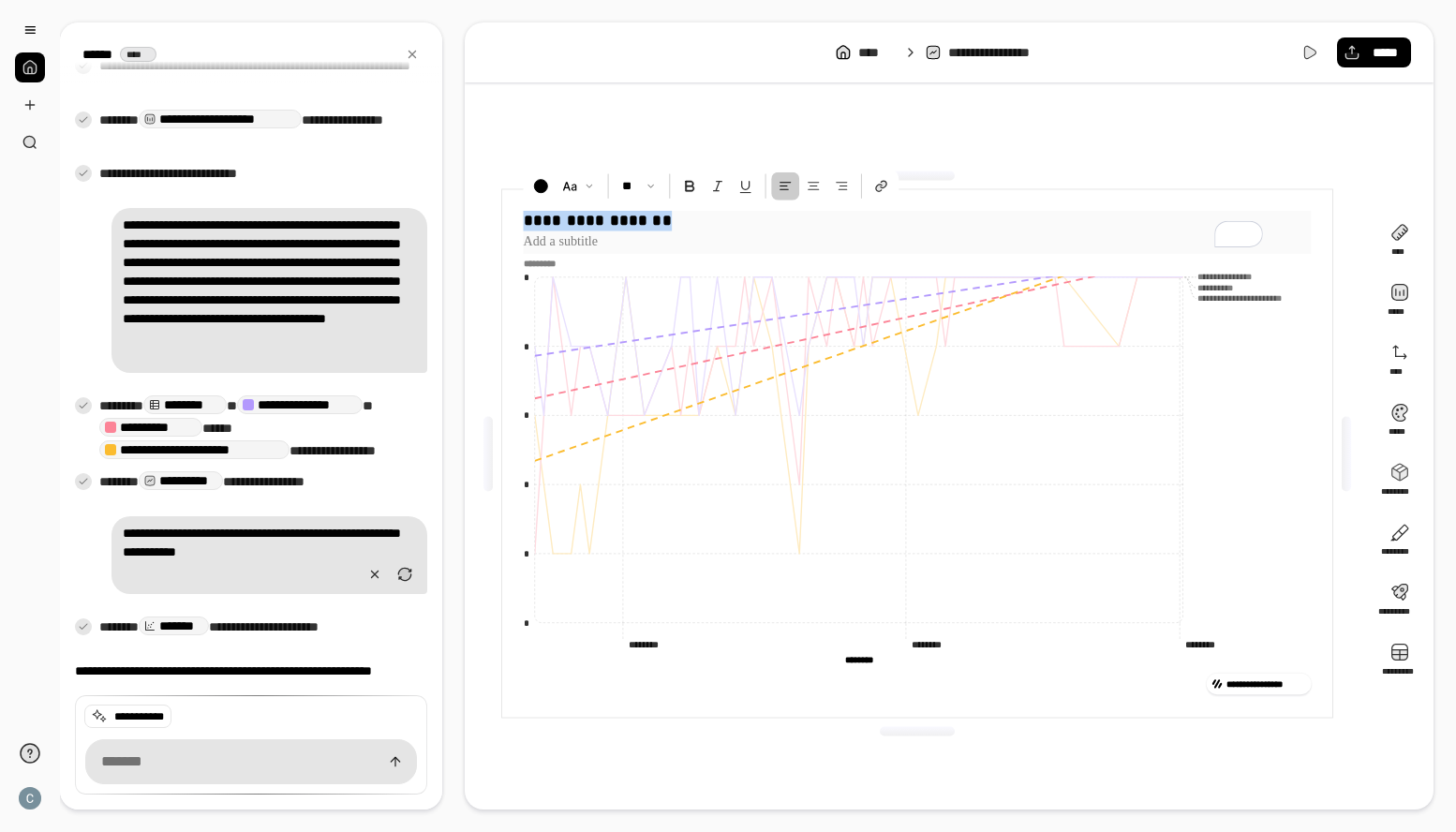 drag, startPoint x: 666, startPoint y: 201, endPoint x: 523, endPoint y: 201, distance: 143 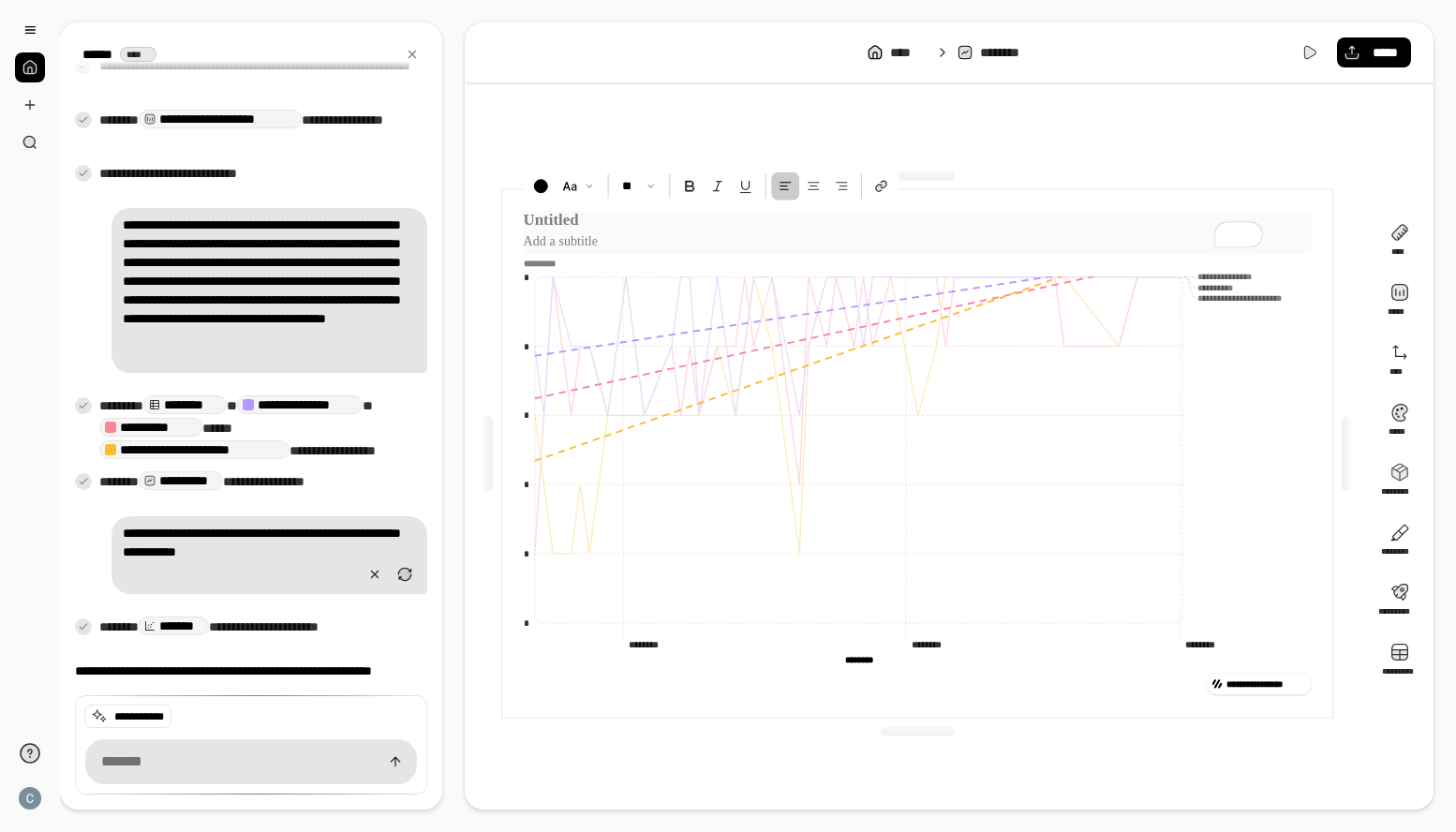 type 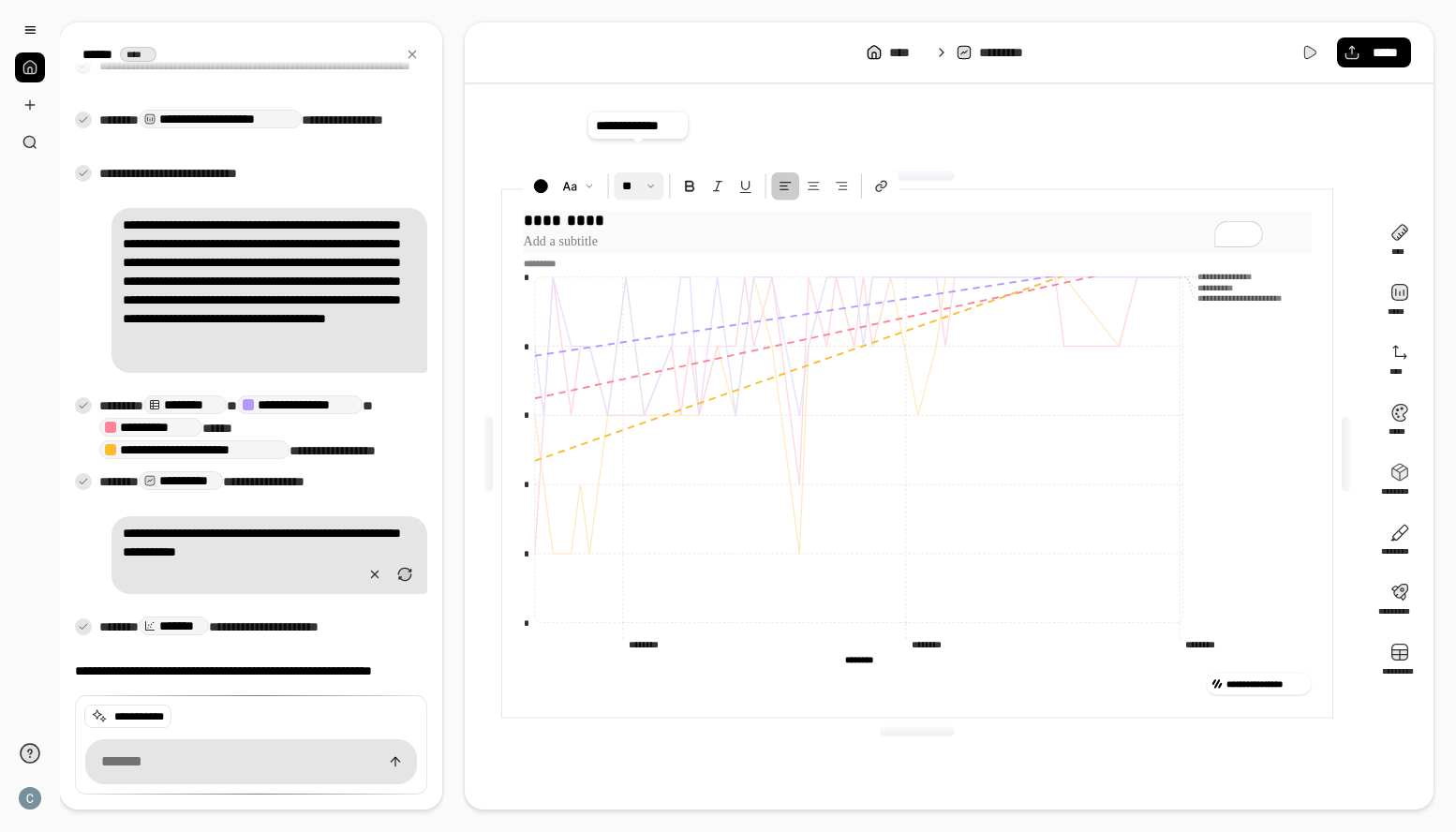 click at bounding box center (639, 186) 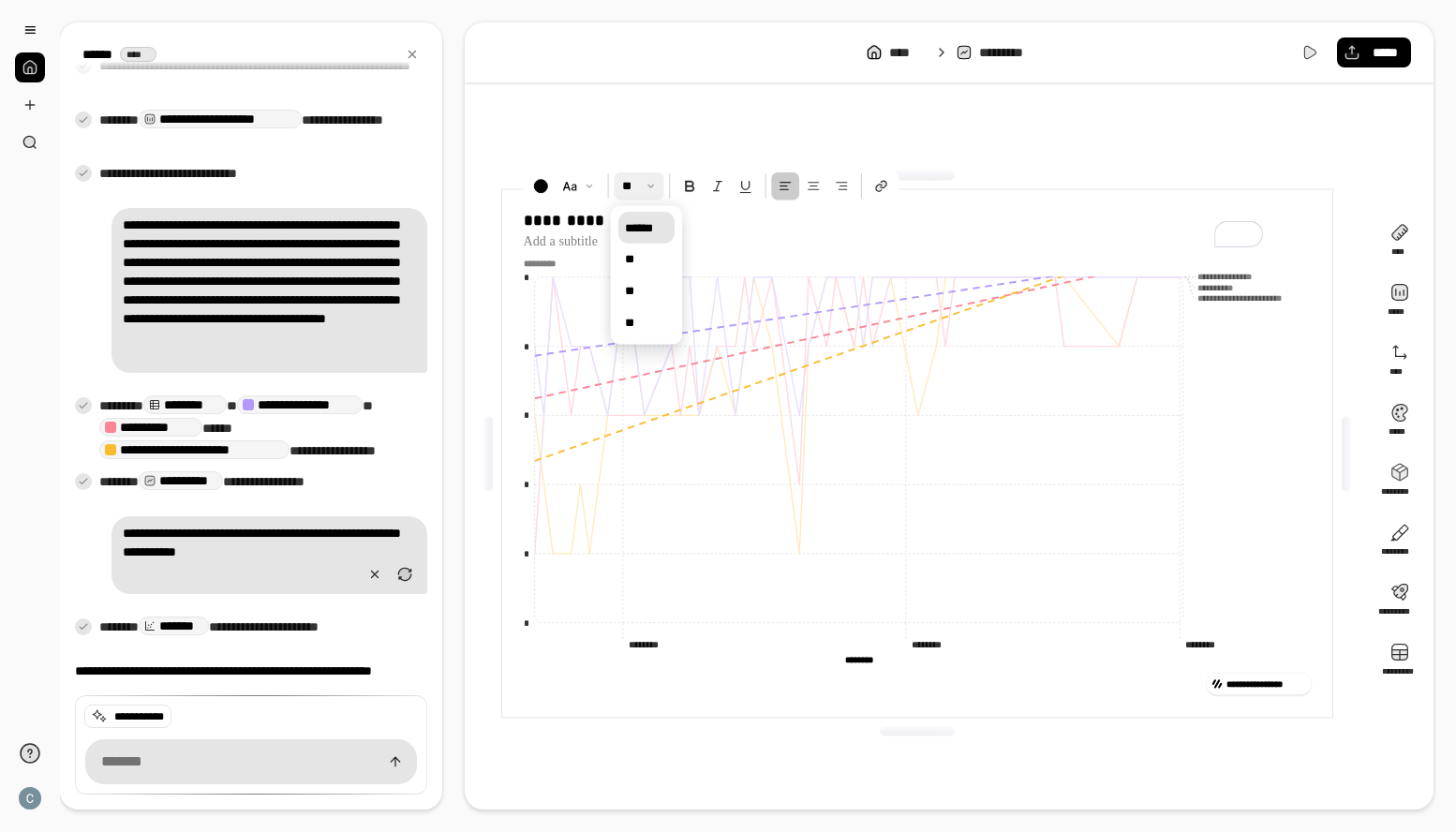 click on "******" at bounding box center [646, 227] 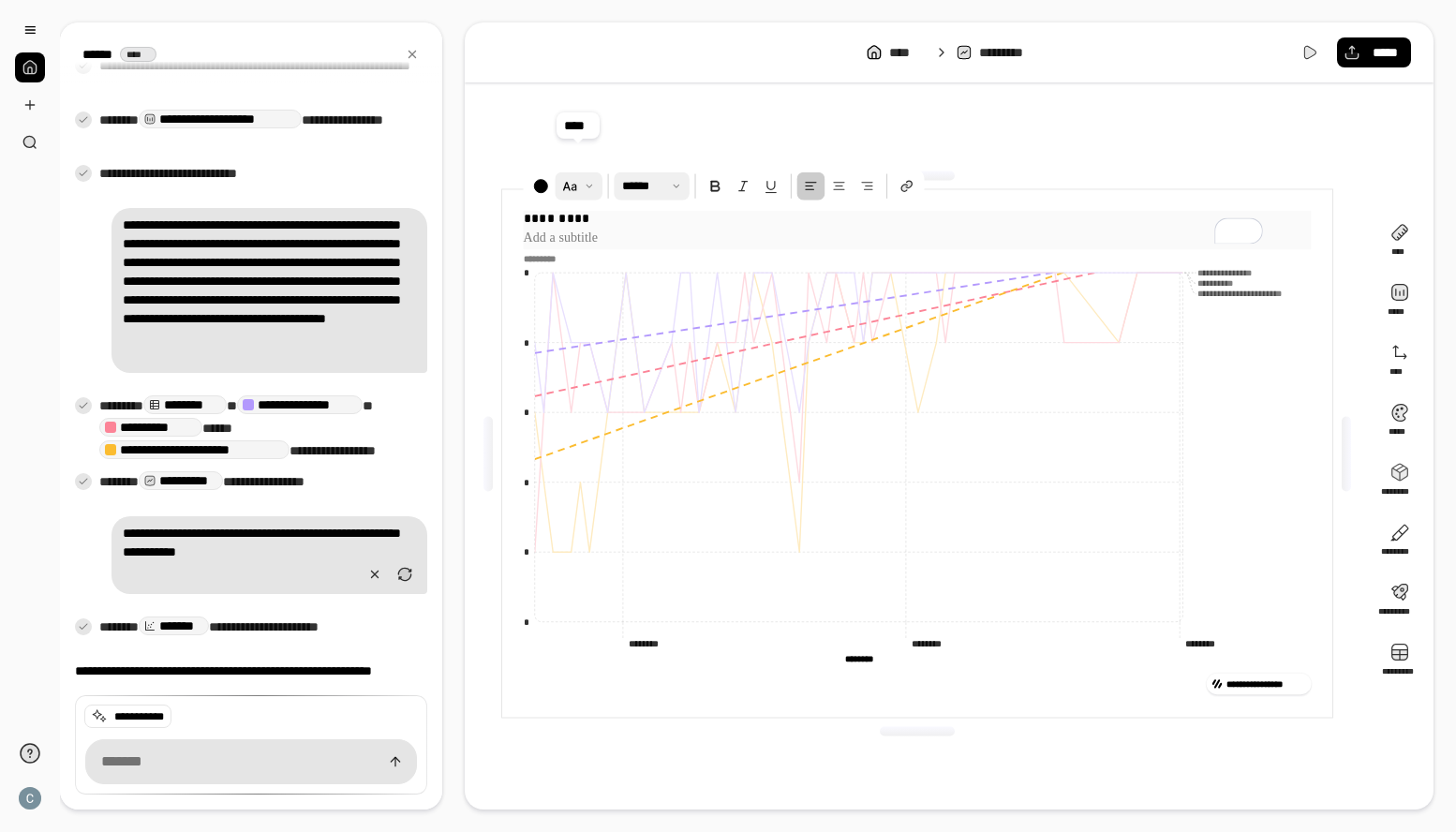 click at bounding box center [578, 186] 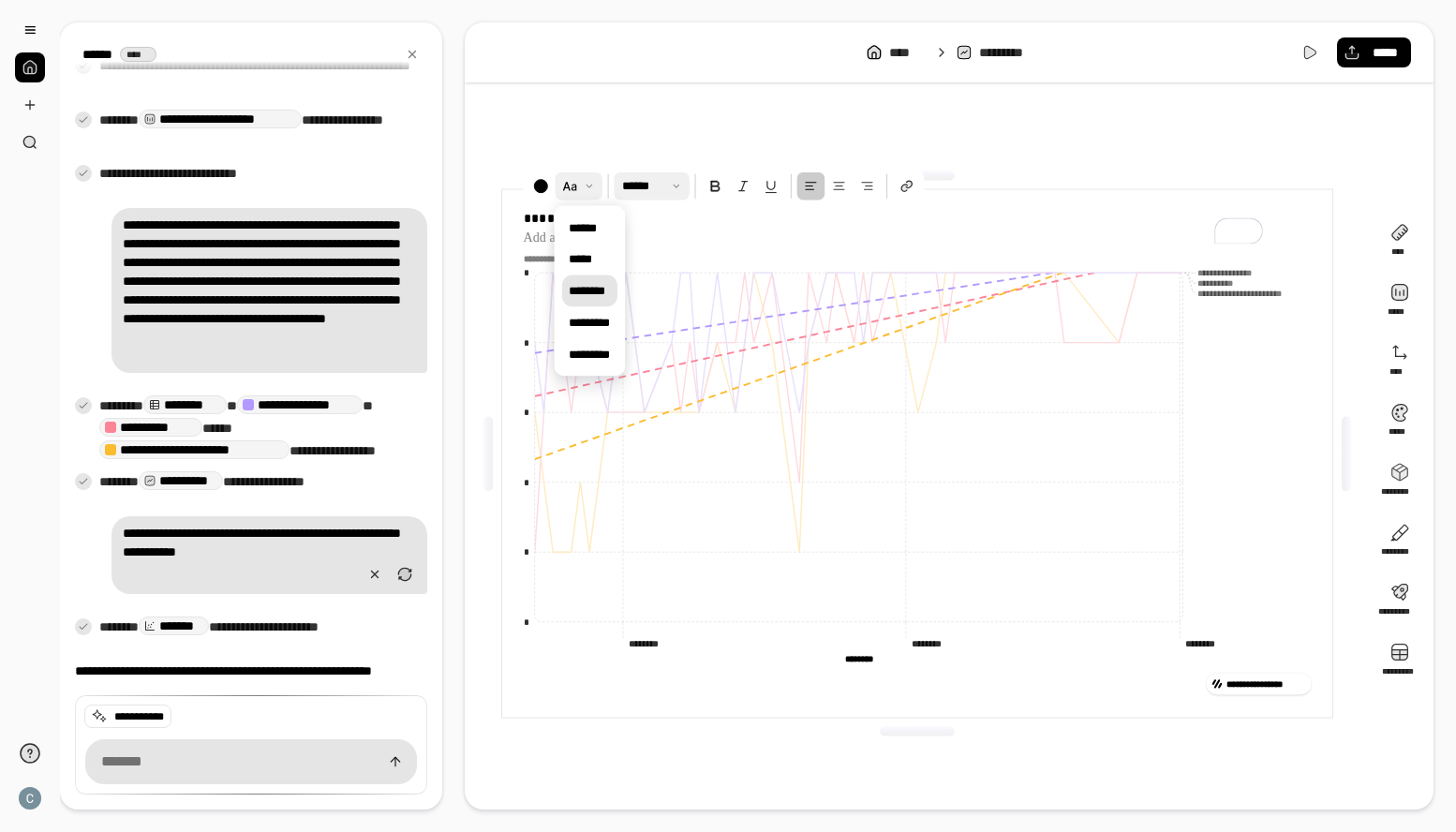 click on "********" at bounding box center [587, 290] 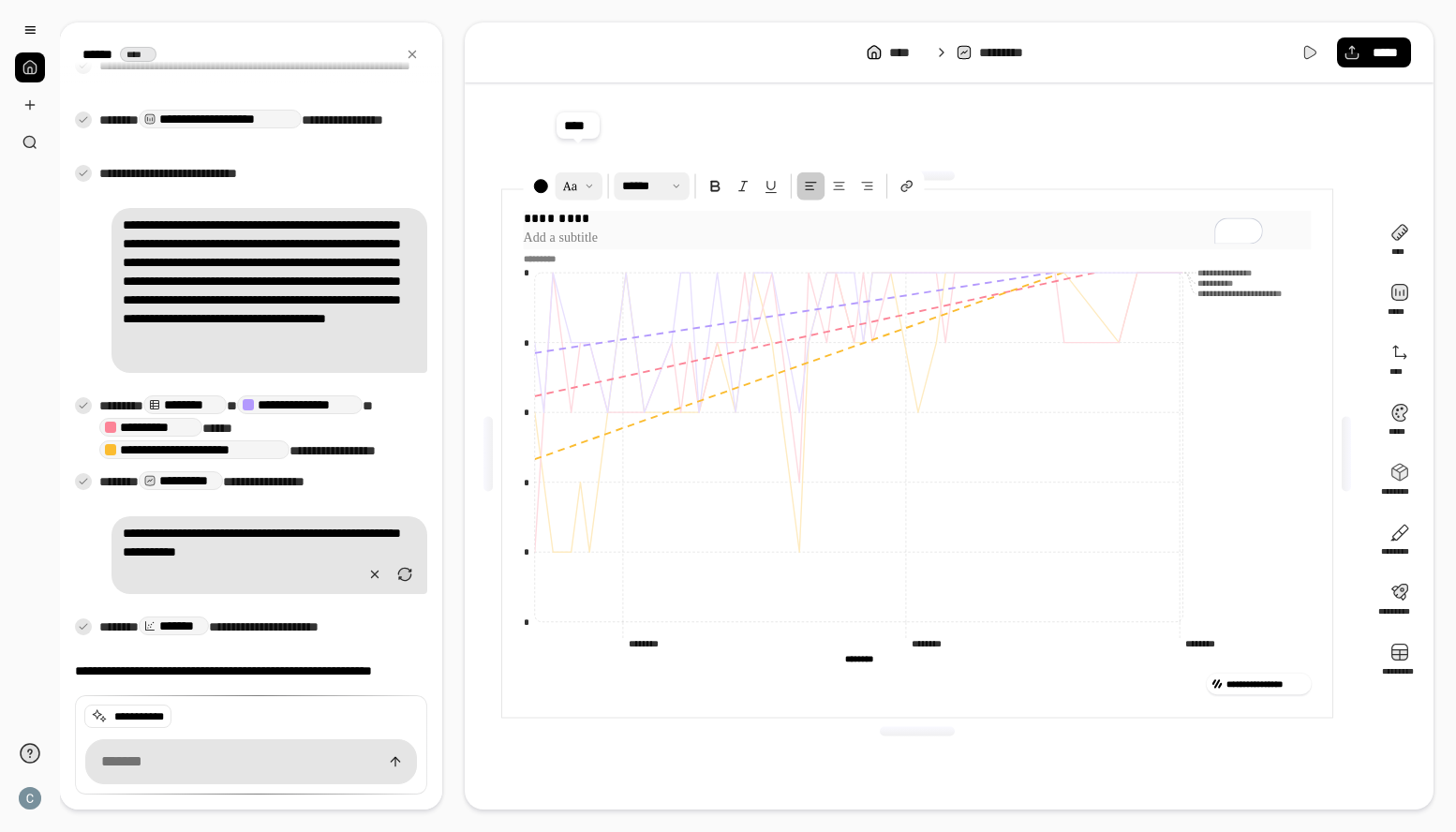 click at bounding box center (578, 186) 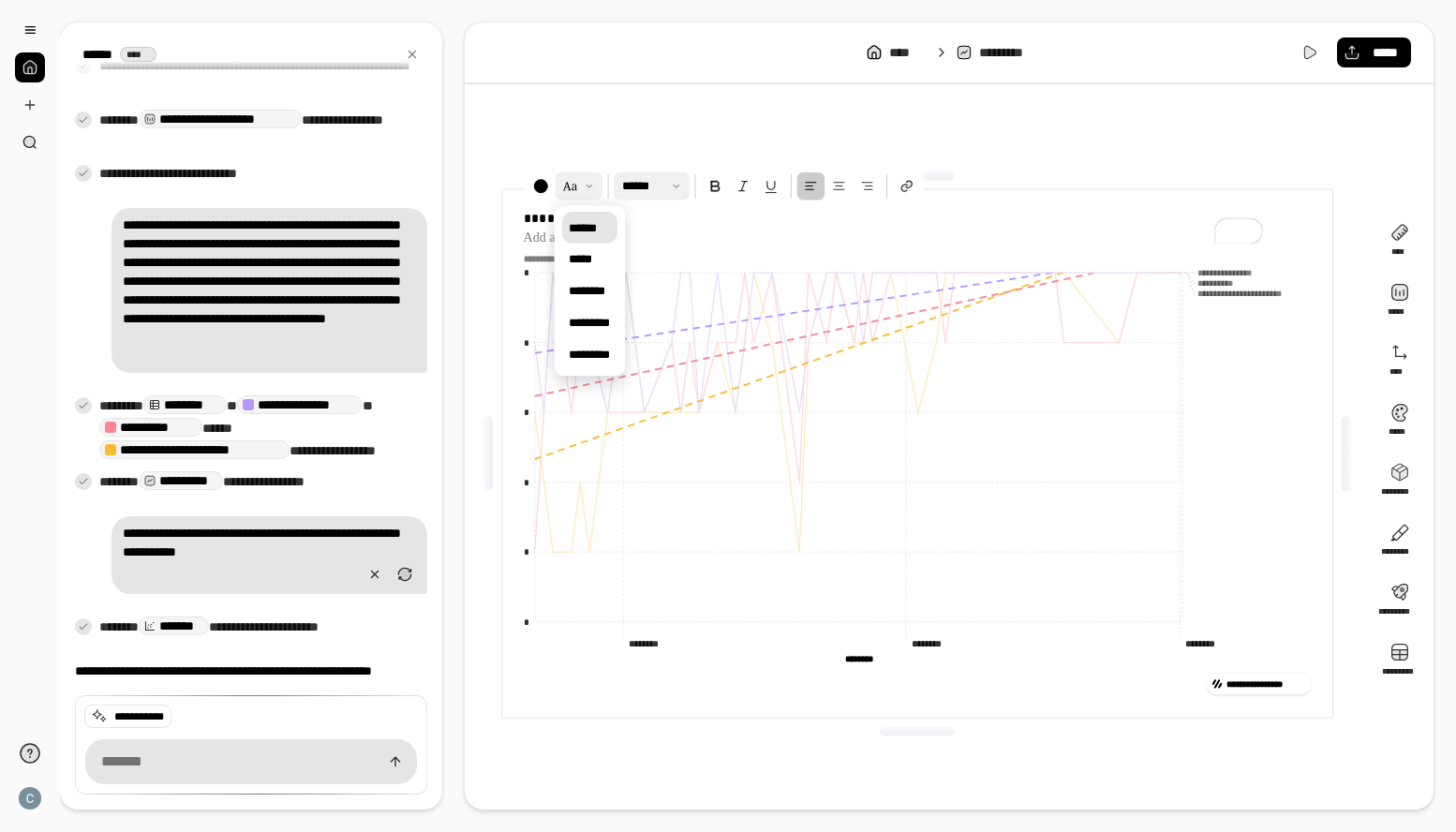 click on "******" at bounding box center (583, 227) 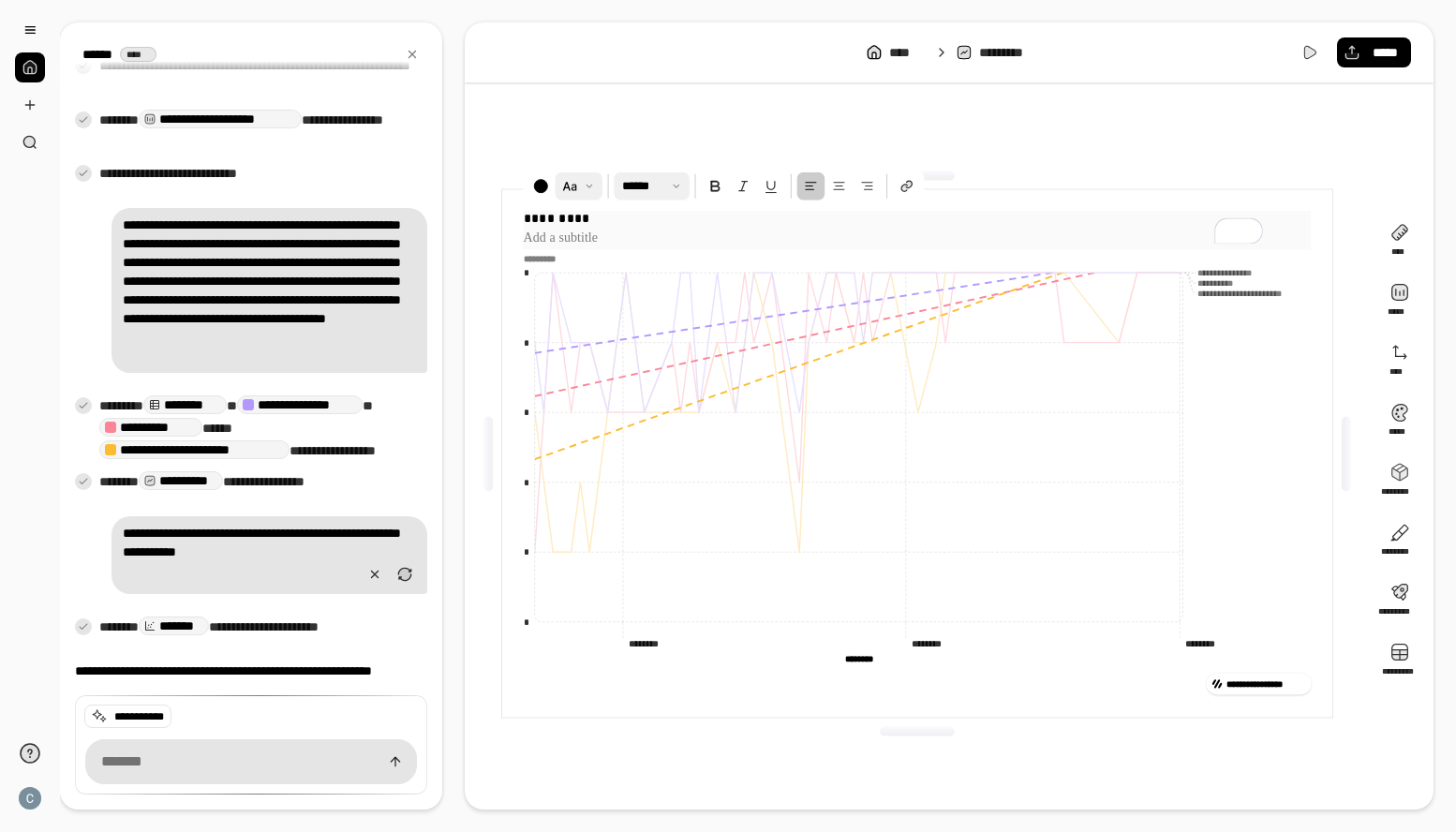 click on "*********" at bounding box center (916, 218) 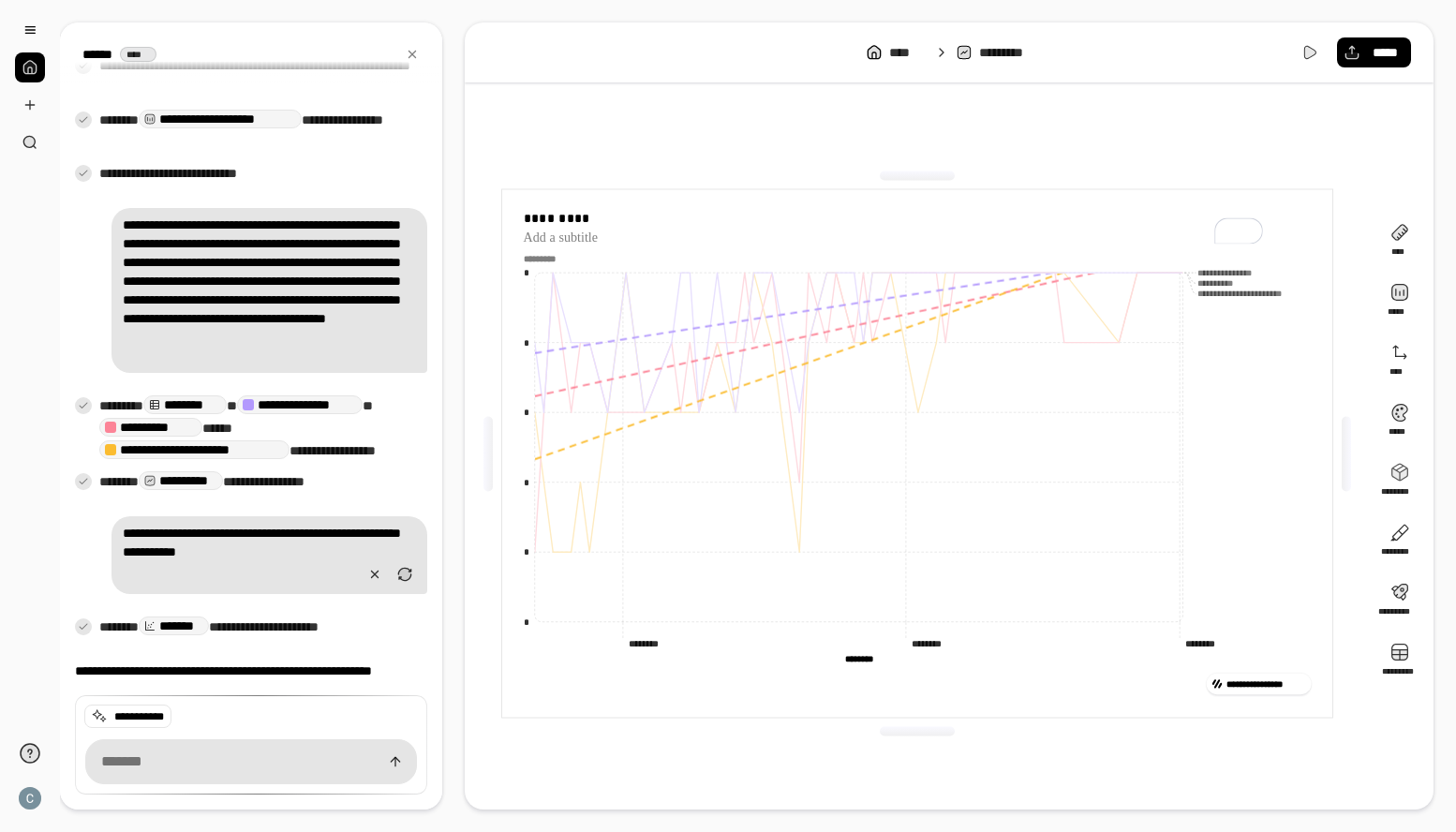 click on "**********" 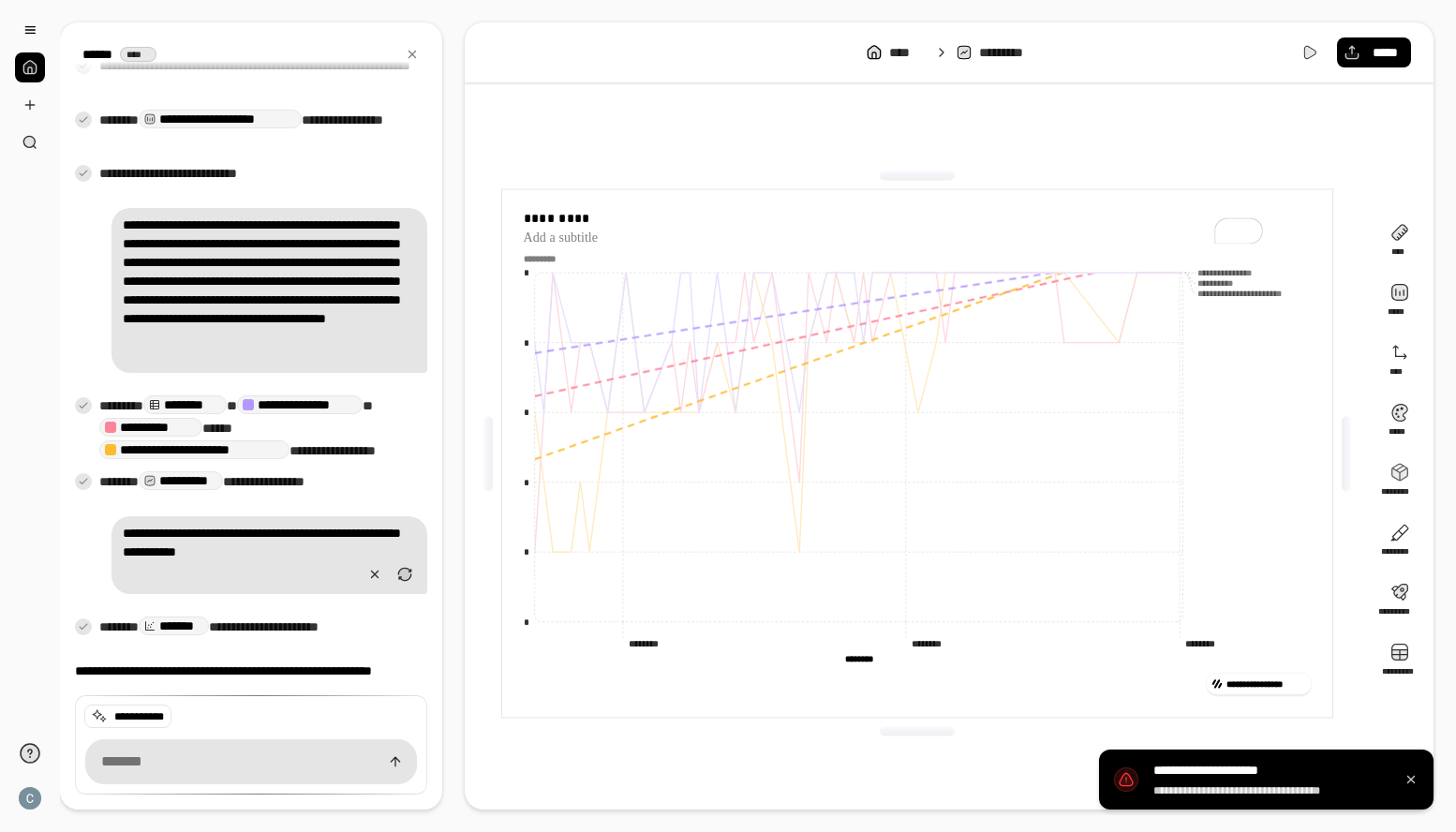click on "**********" 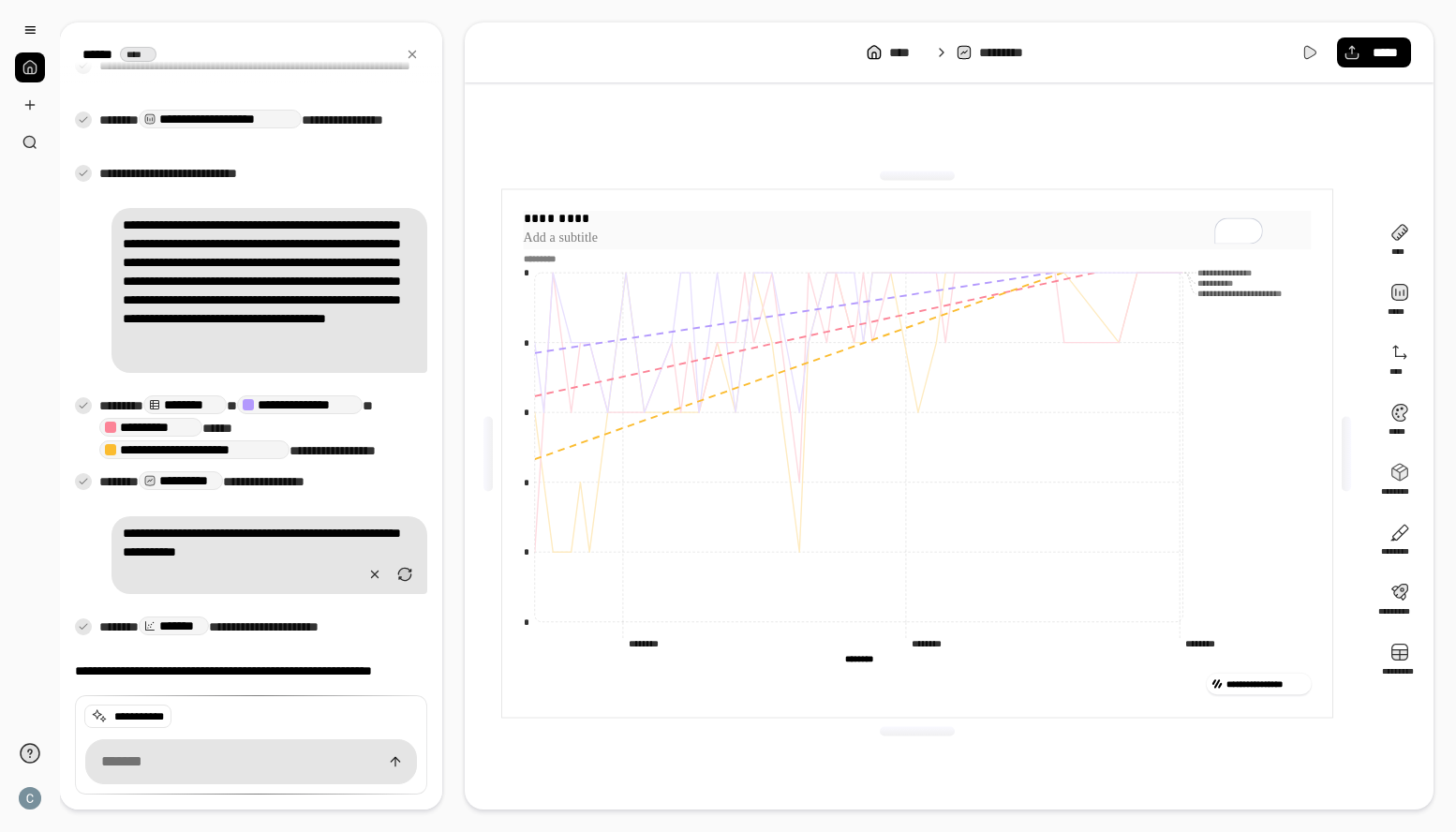 click at bounding box center [916, 238] 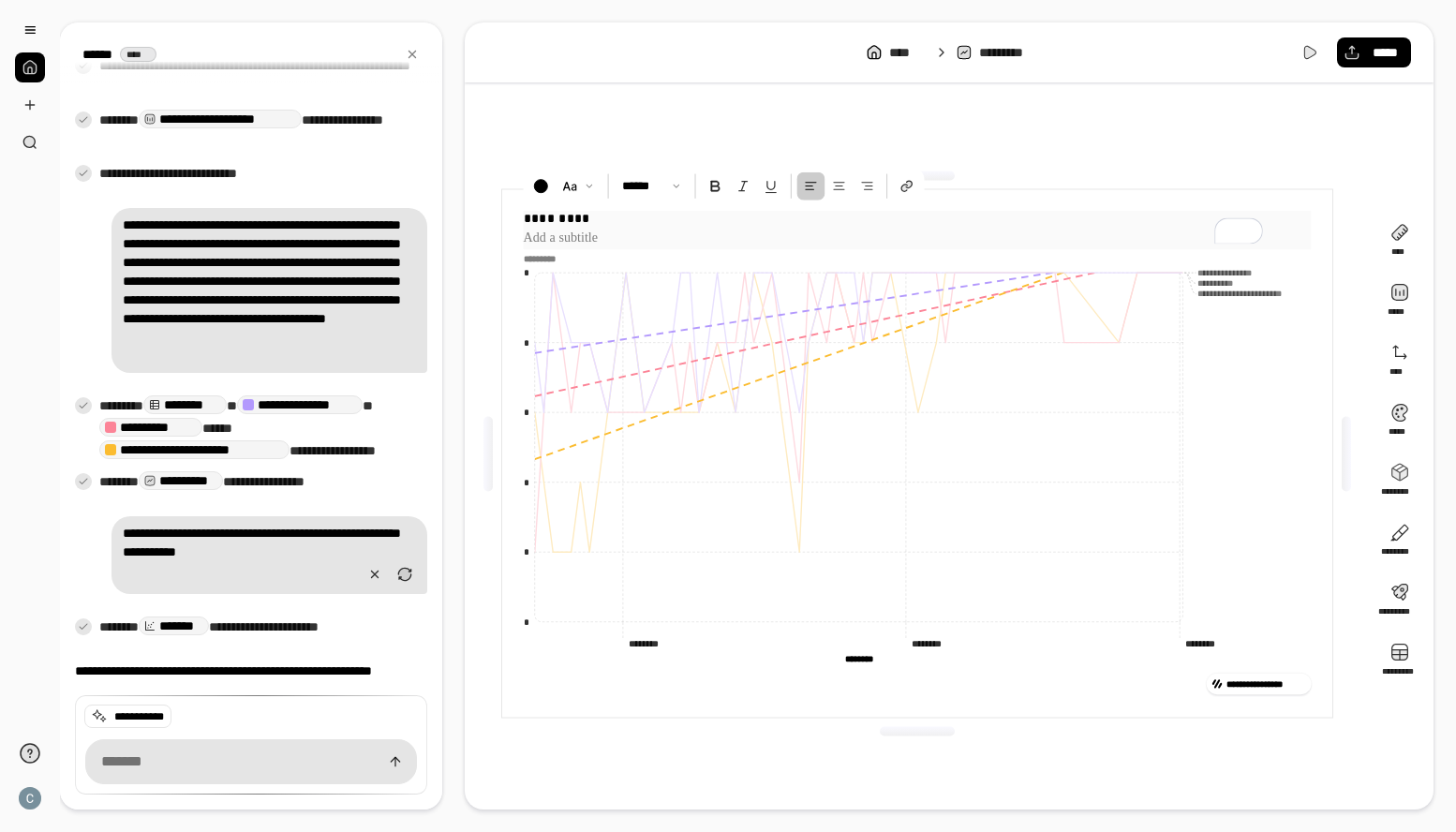 click on "*********" at bounding box center (916, 218) 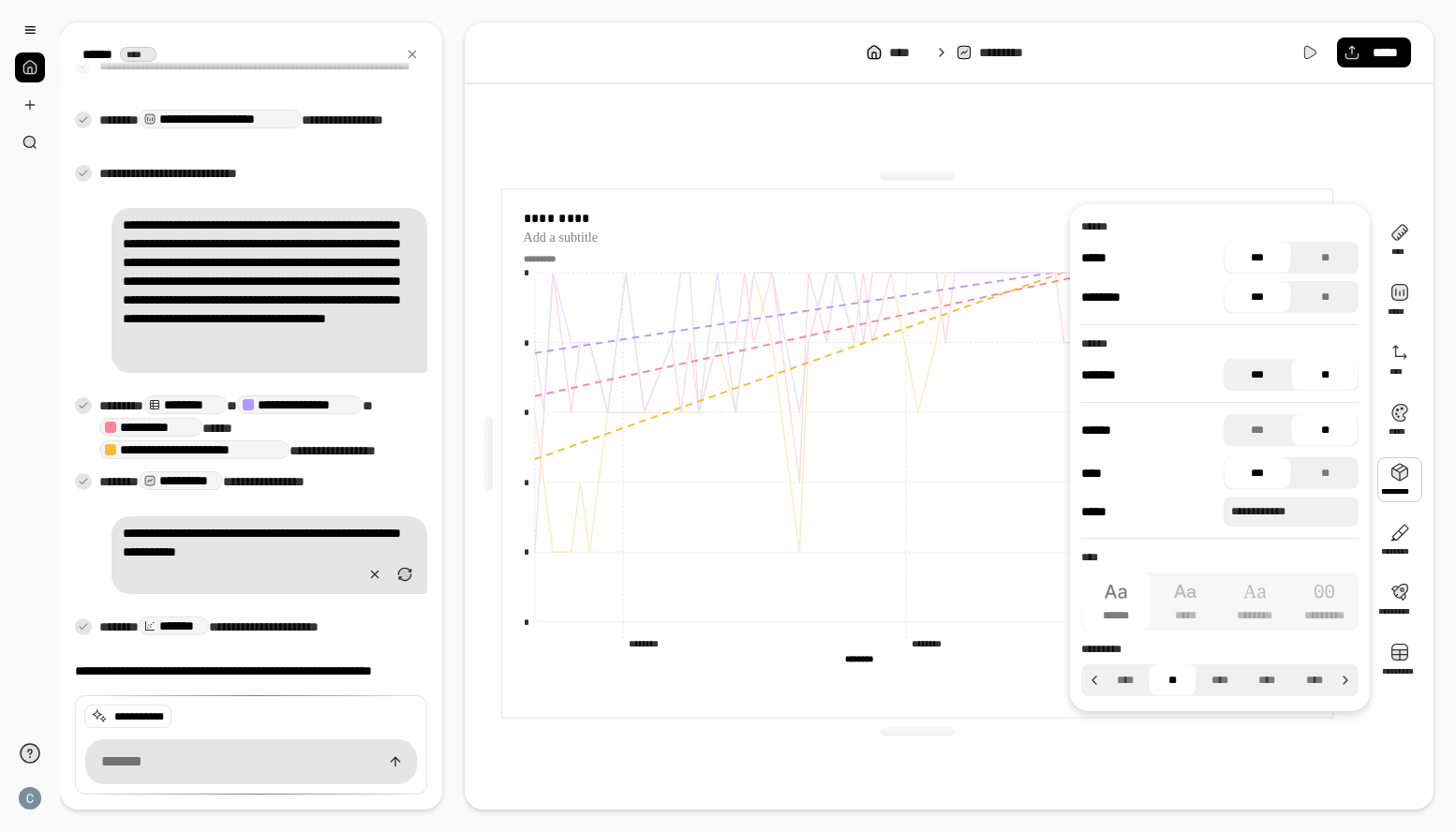 click on "***" at bounding box center (1257, 375) 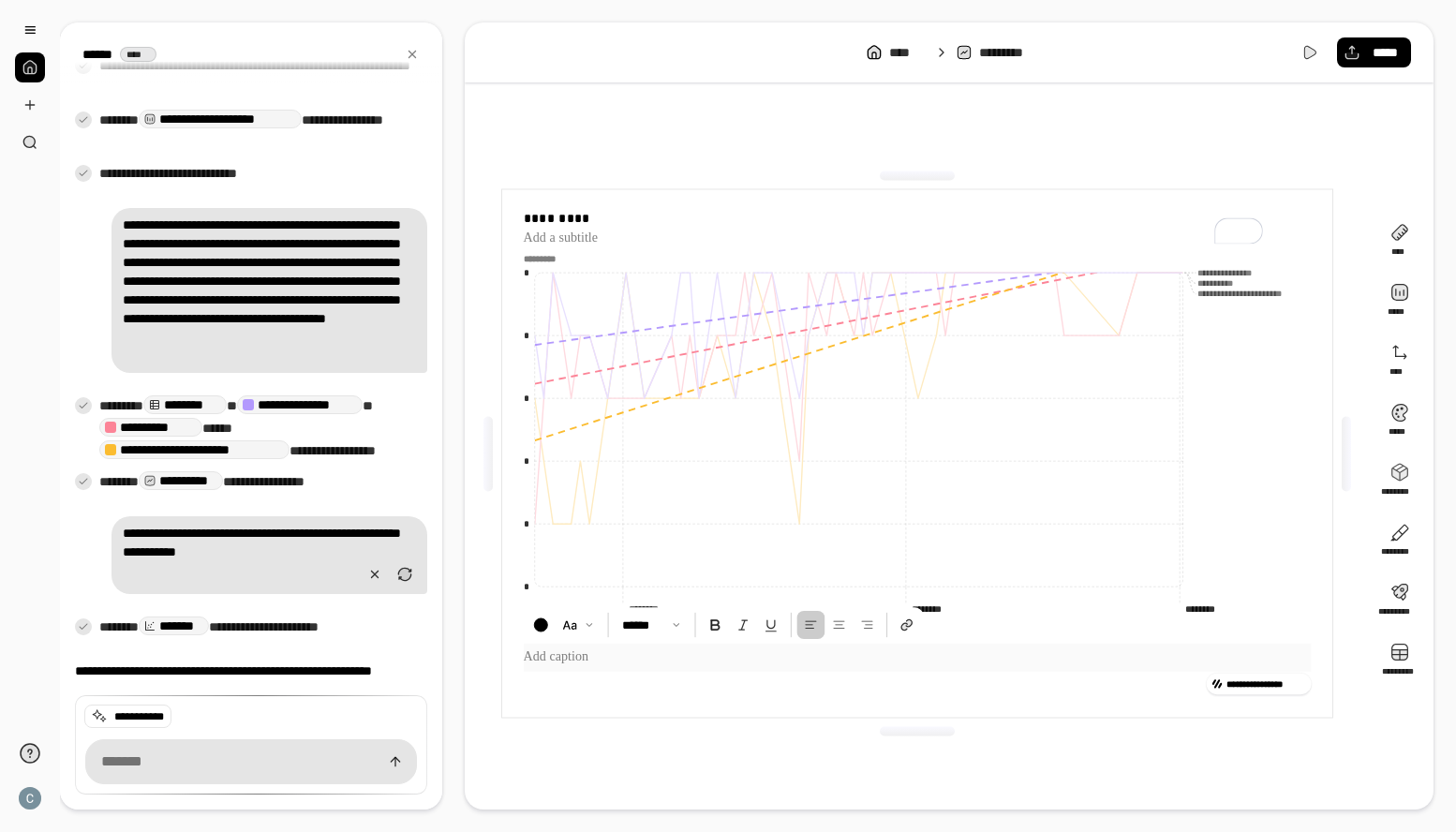 click at bounding box center (916, 657) 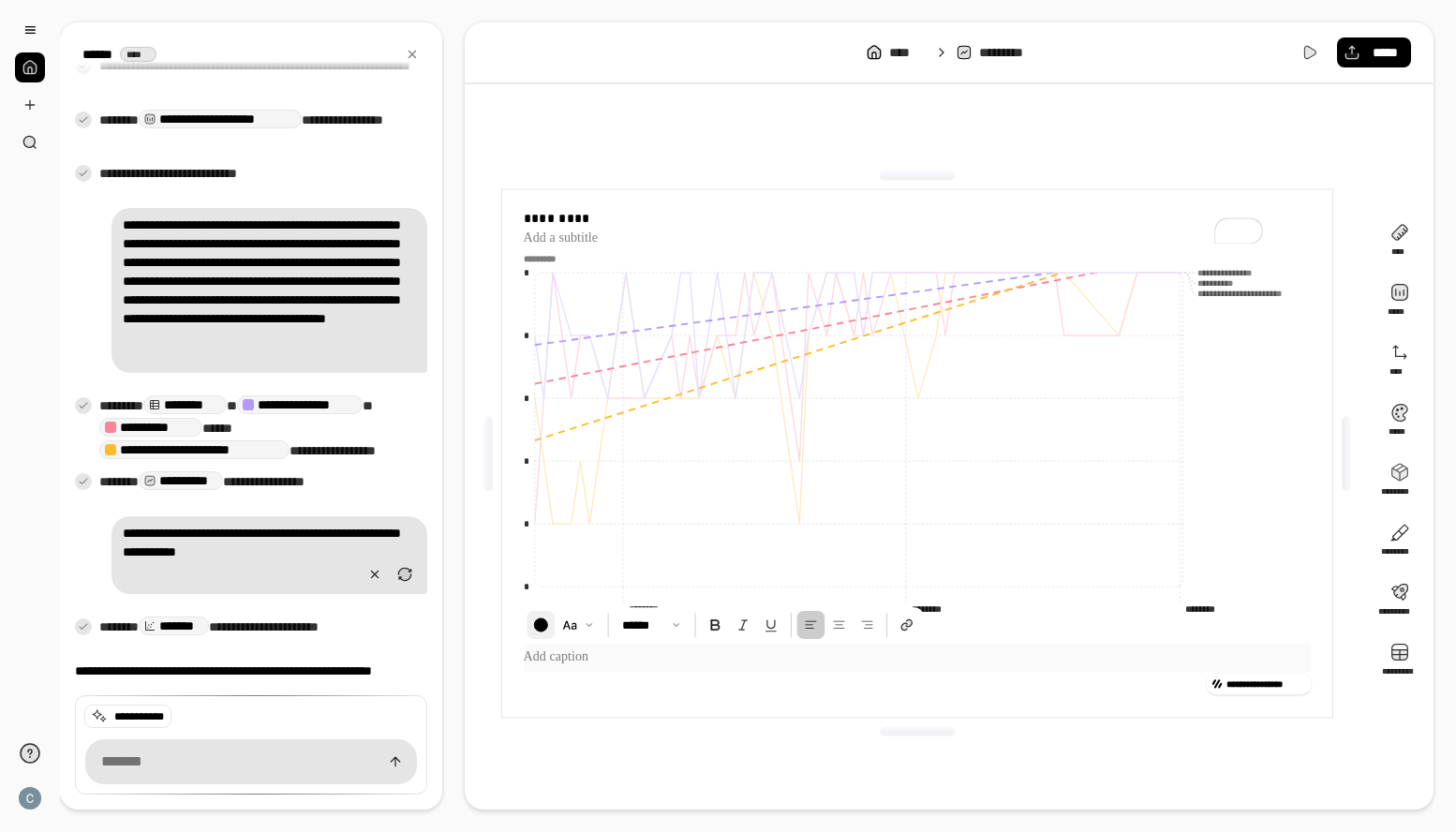 click at bounding box center (541, 625) 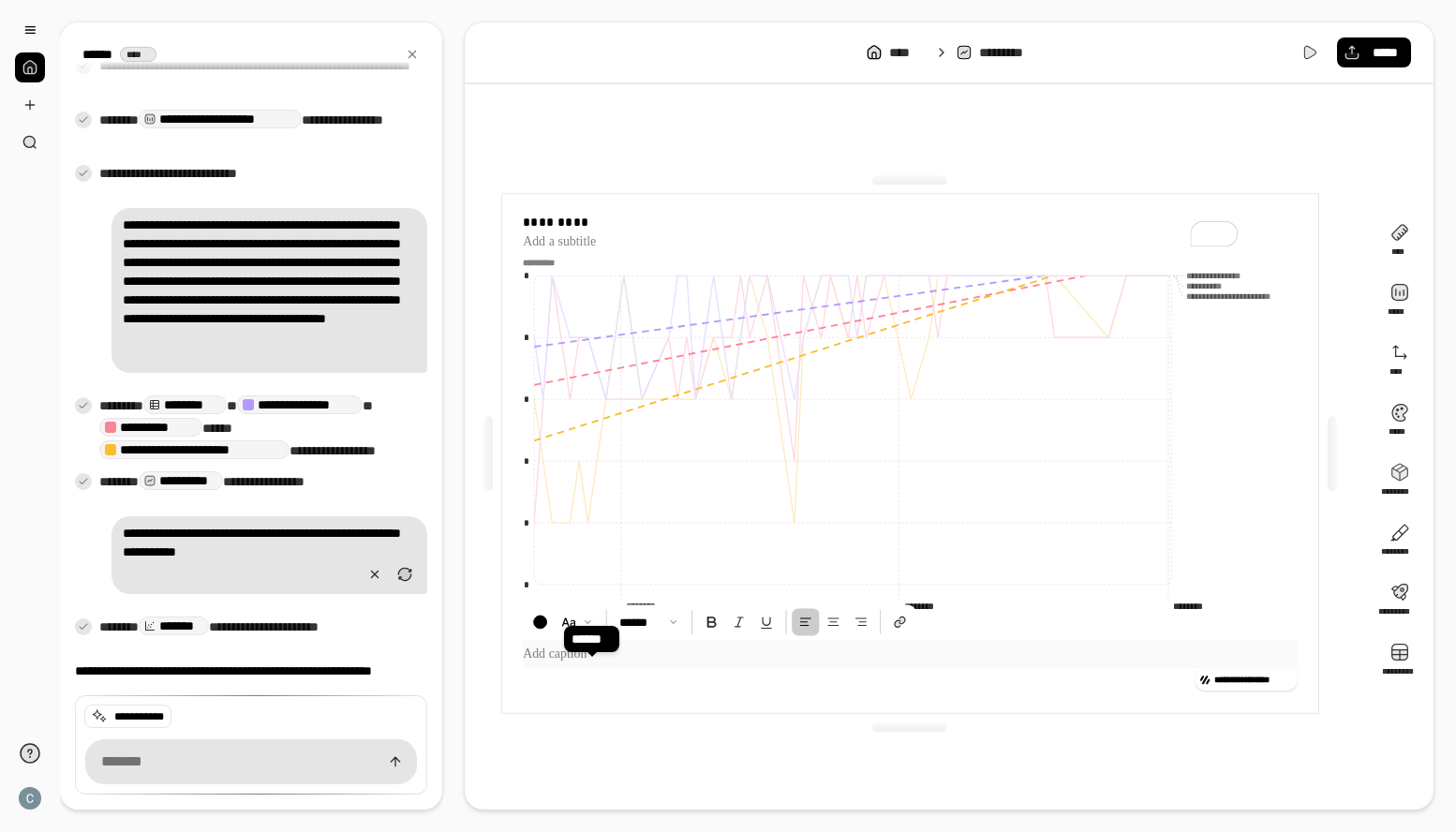 click at bounding box center [605, 687] 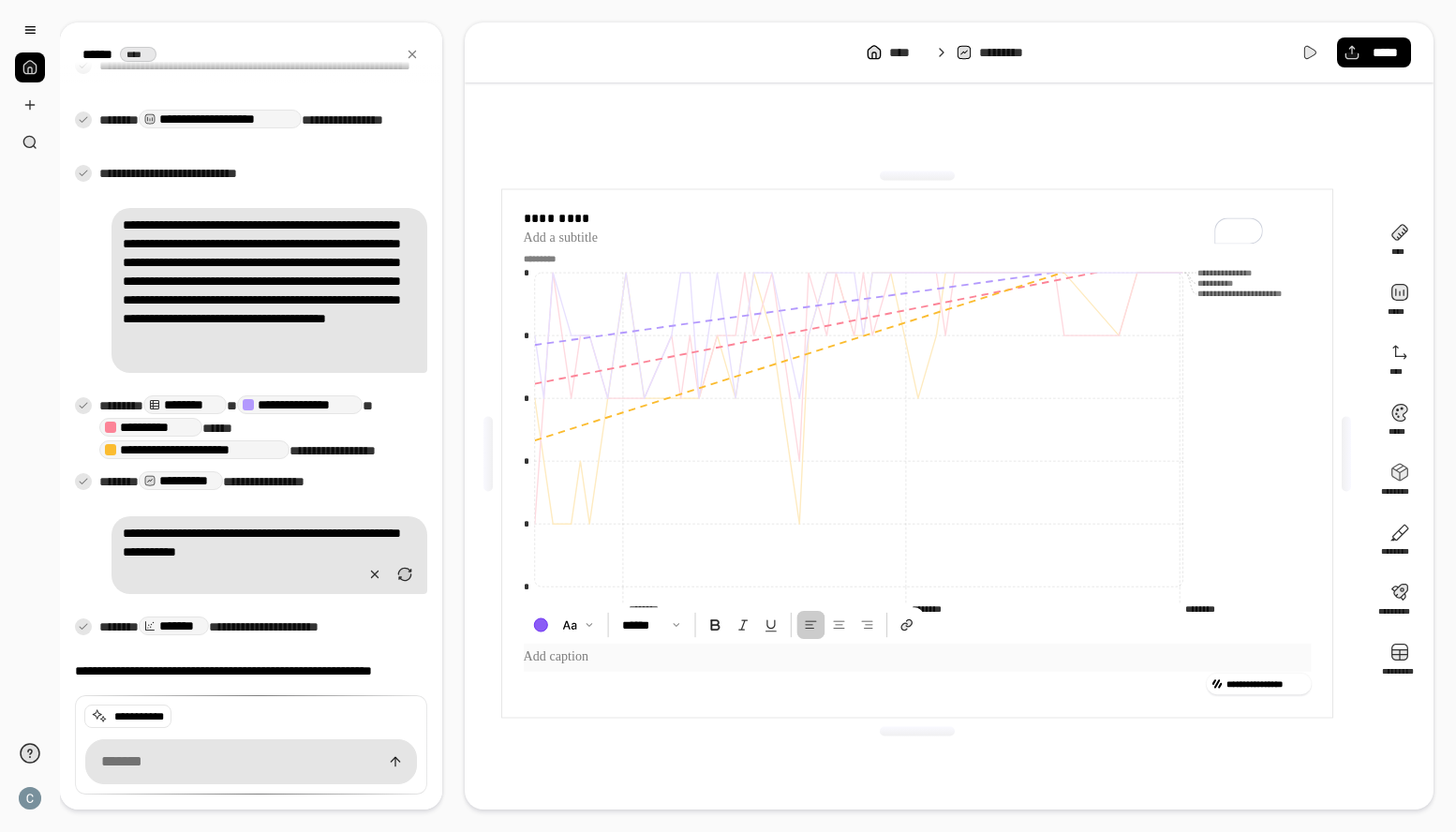 click at bounding box center [916, 657] 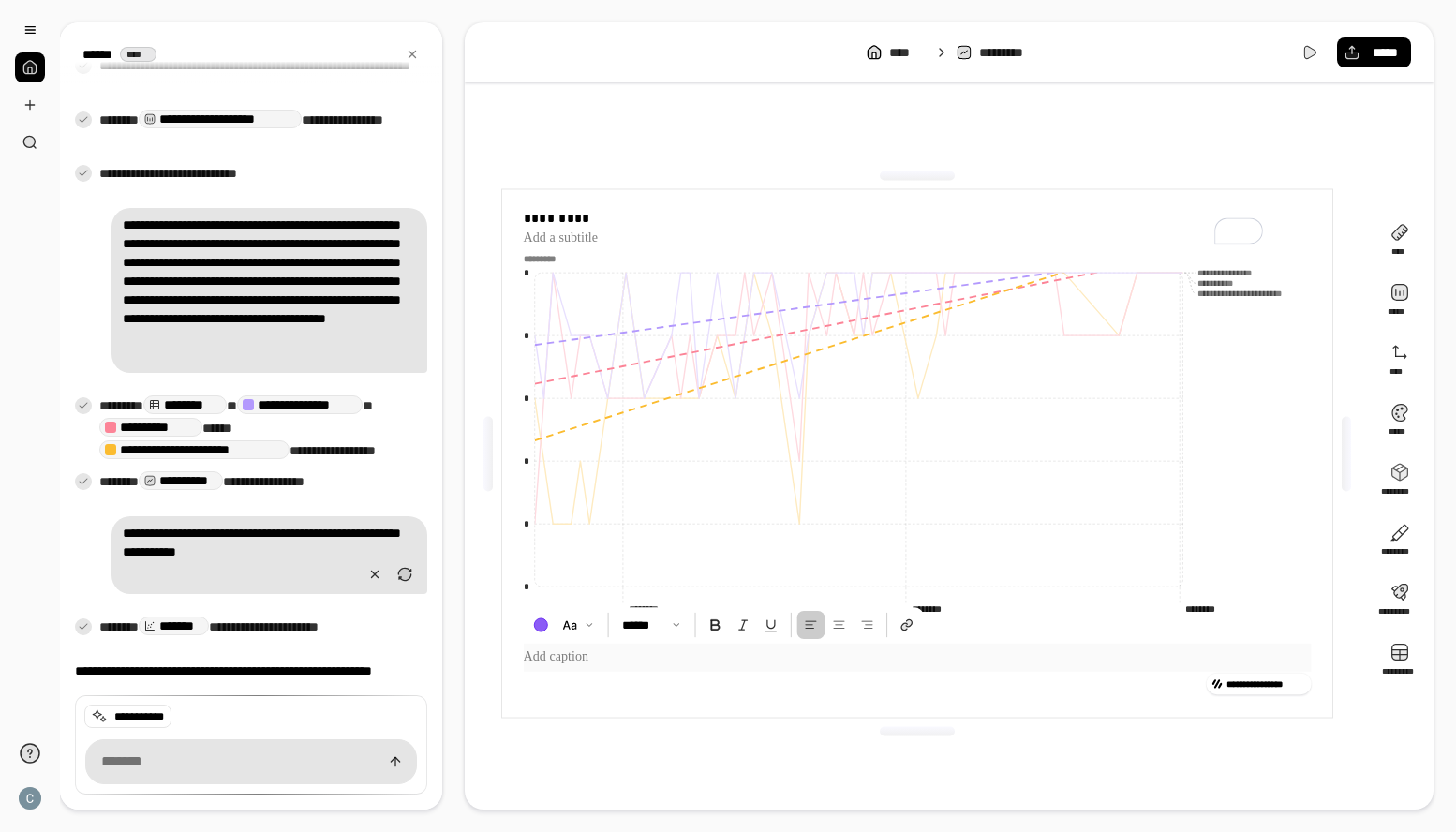 type 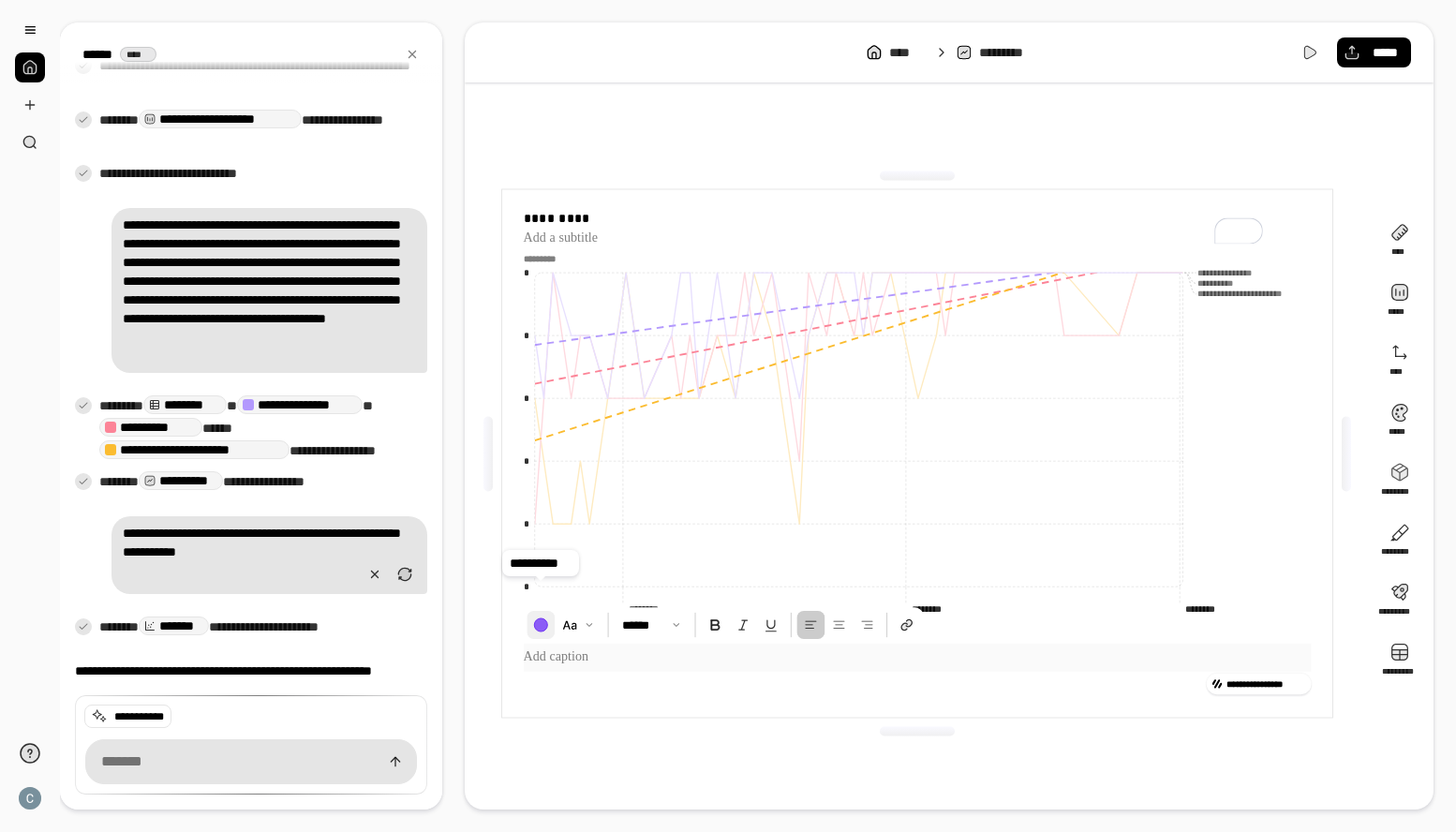 click at bounding box center (541, 625) 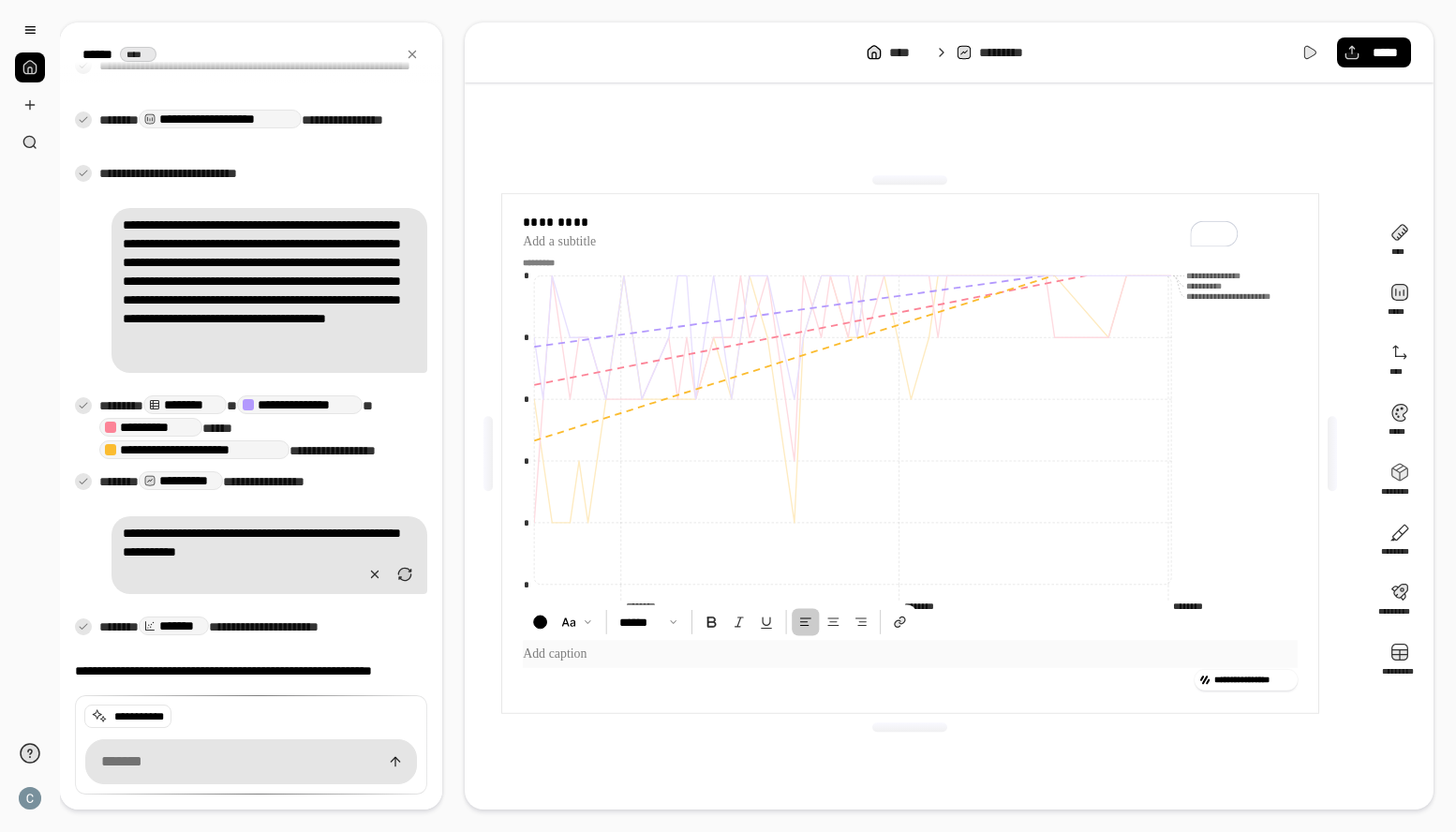 click at bounding box center [535, 671] 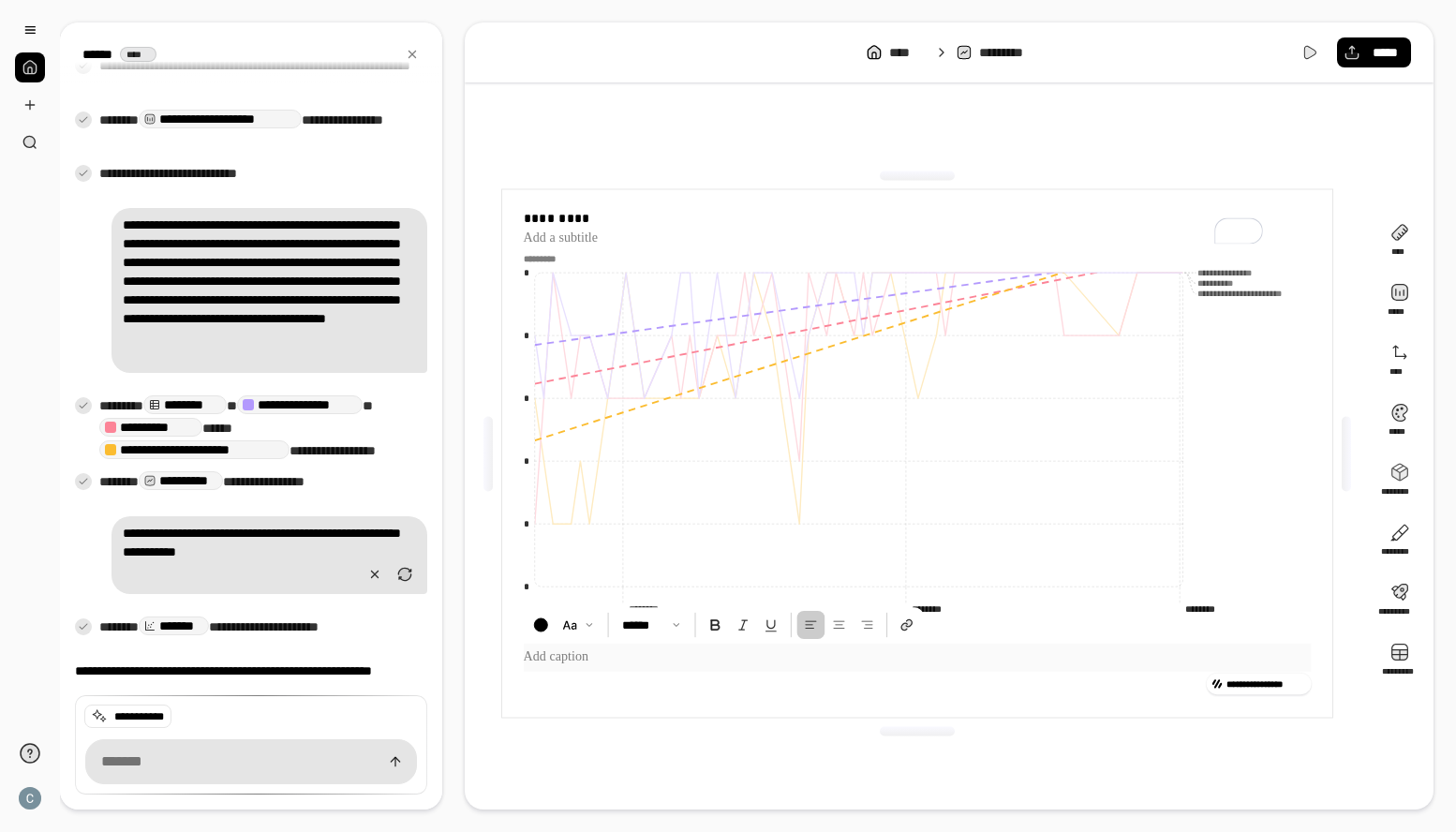 click at bounding box center (916, 657) 